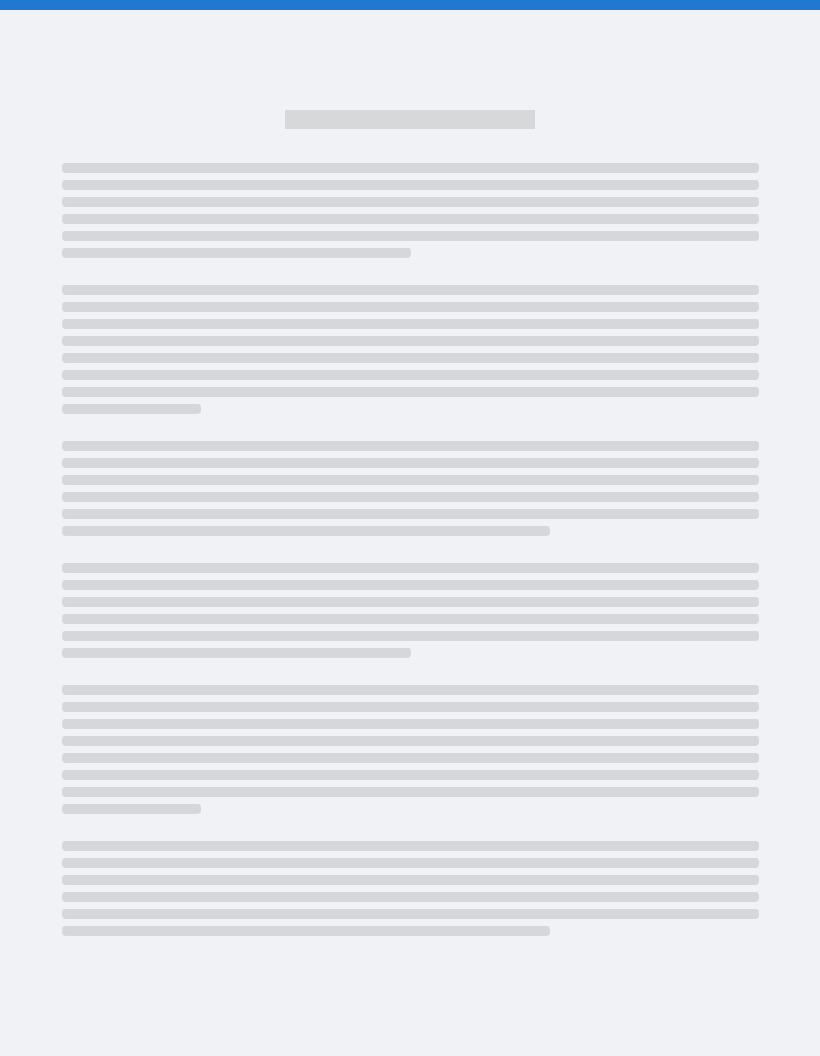 scroll, scrollTop: 0, scrollLeft: 0, axis: both 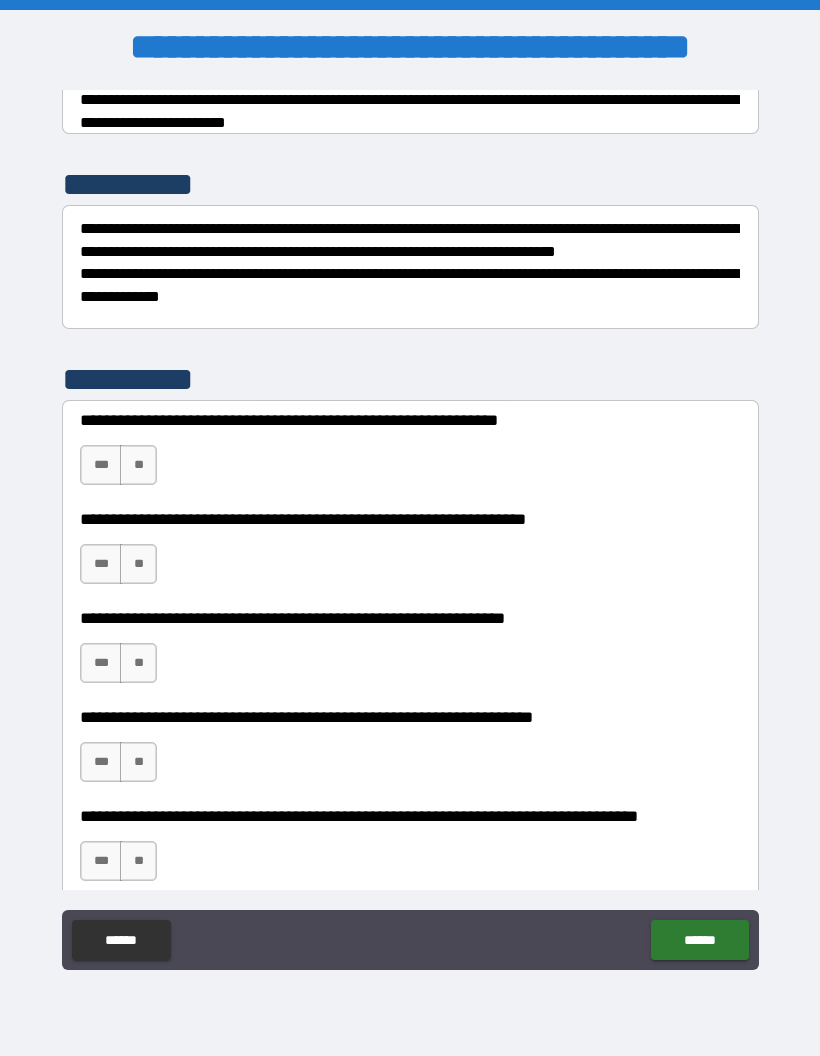 click on "**" at bounding box center (138, 465) 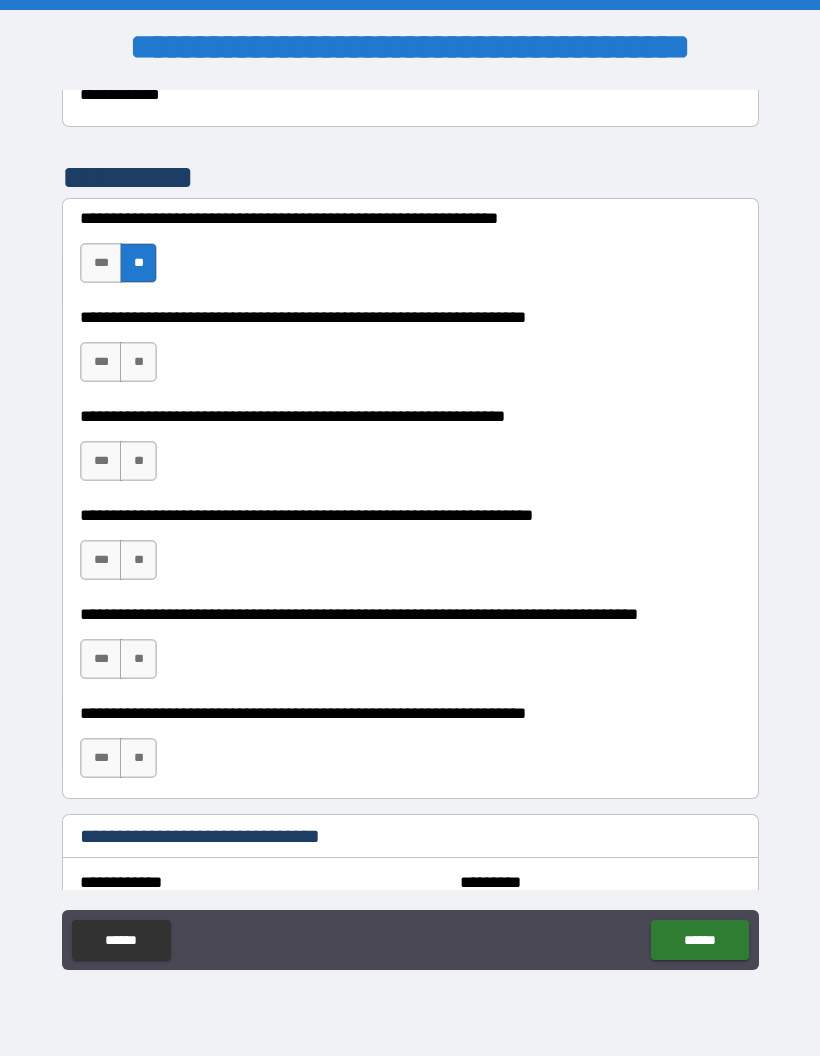 scroll, scrollTop: 538, scrollLeft: 0, axis: vertical 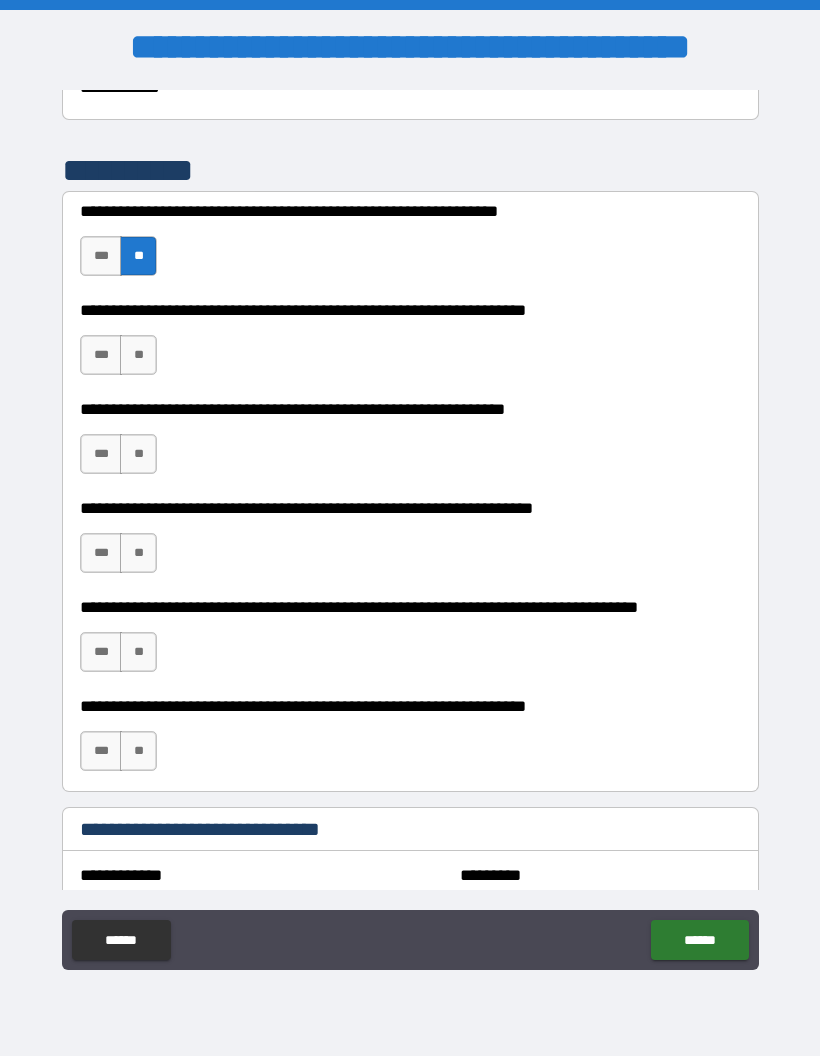 click on "***" at bounding box center [101, 355] 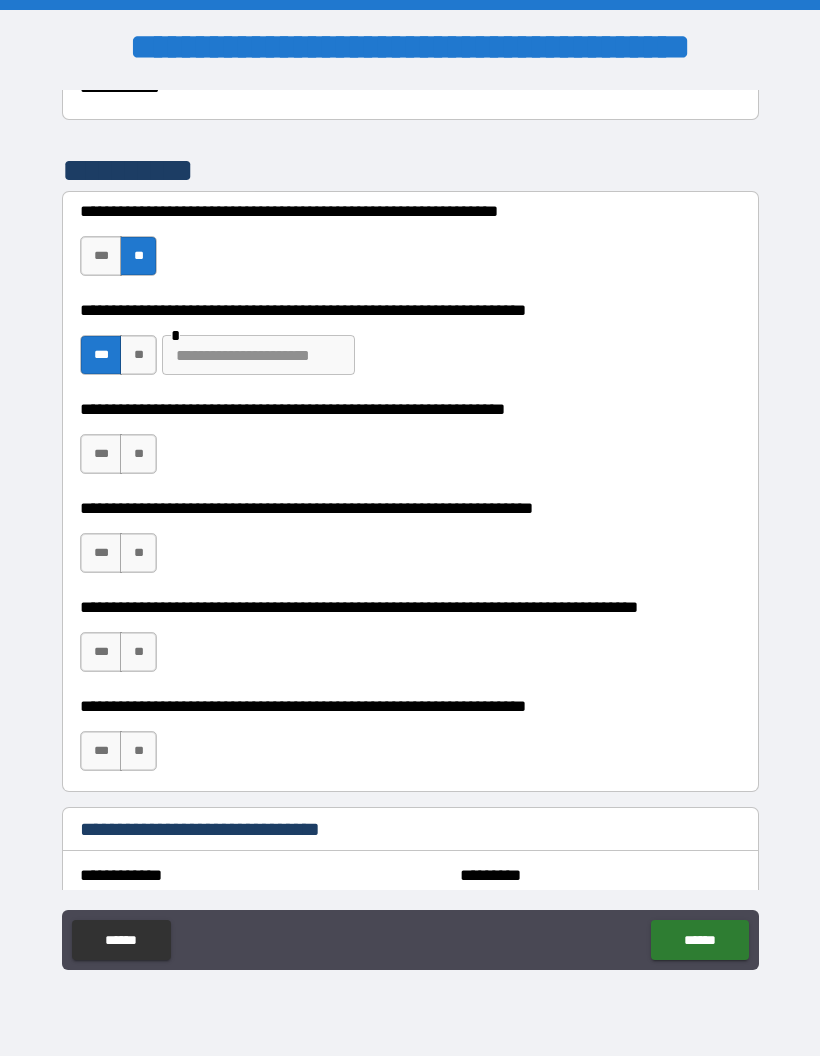click at bounding box center (258, 355) 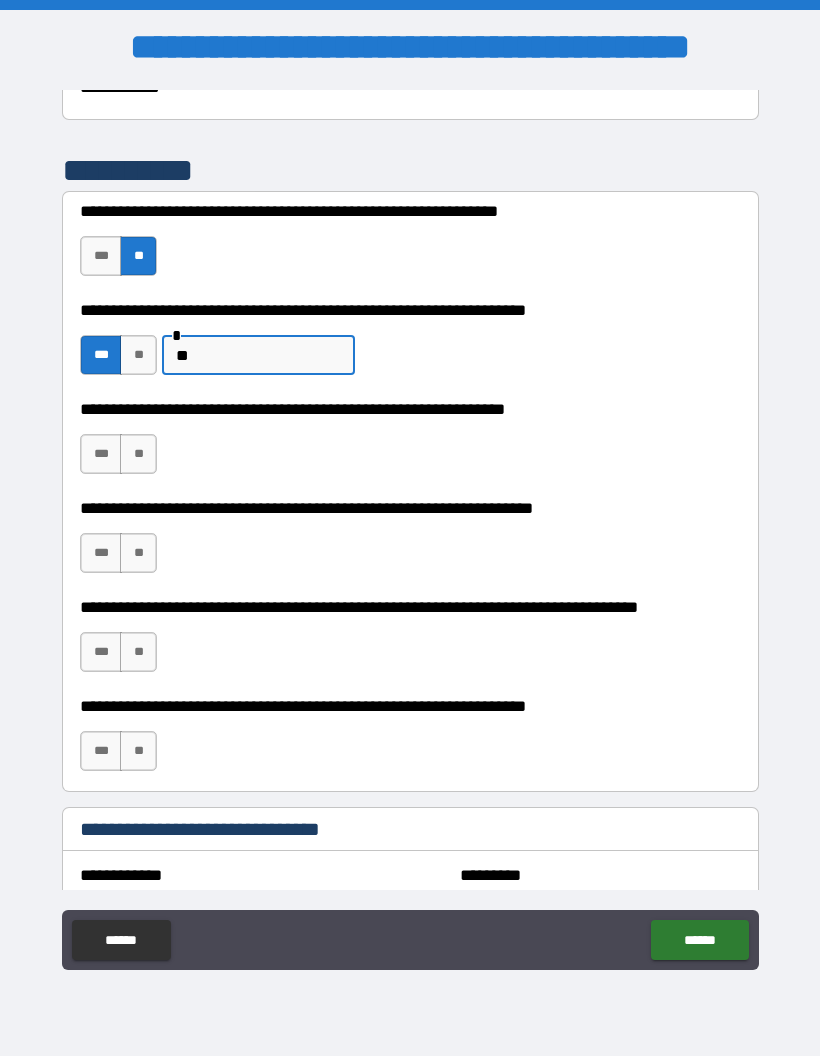 type on "*" 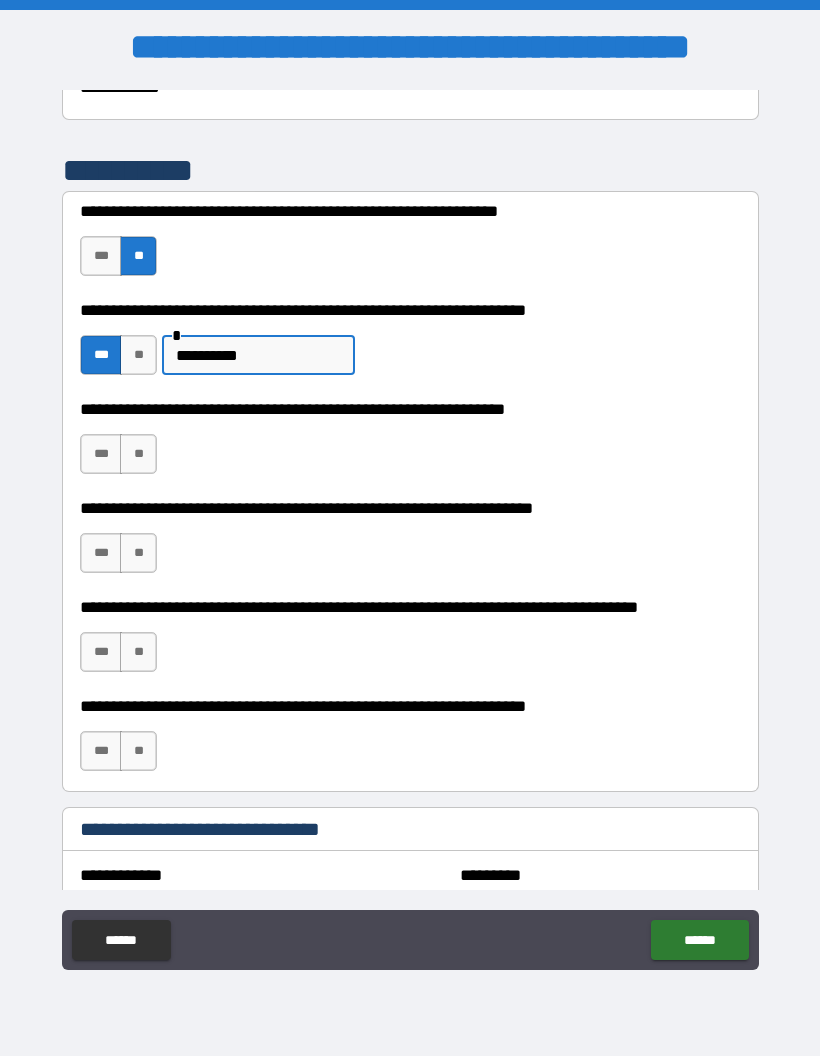 type on "**********" 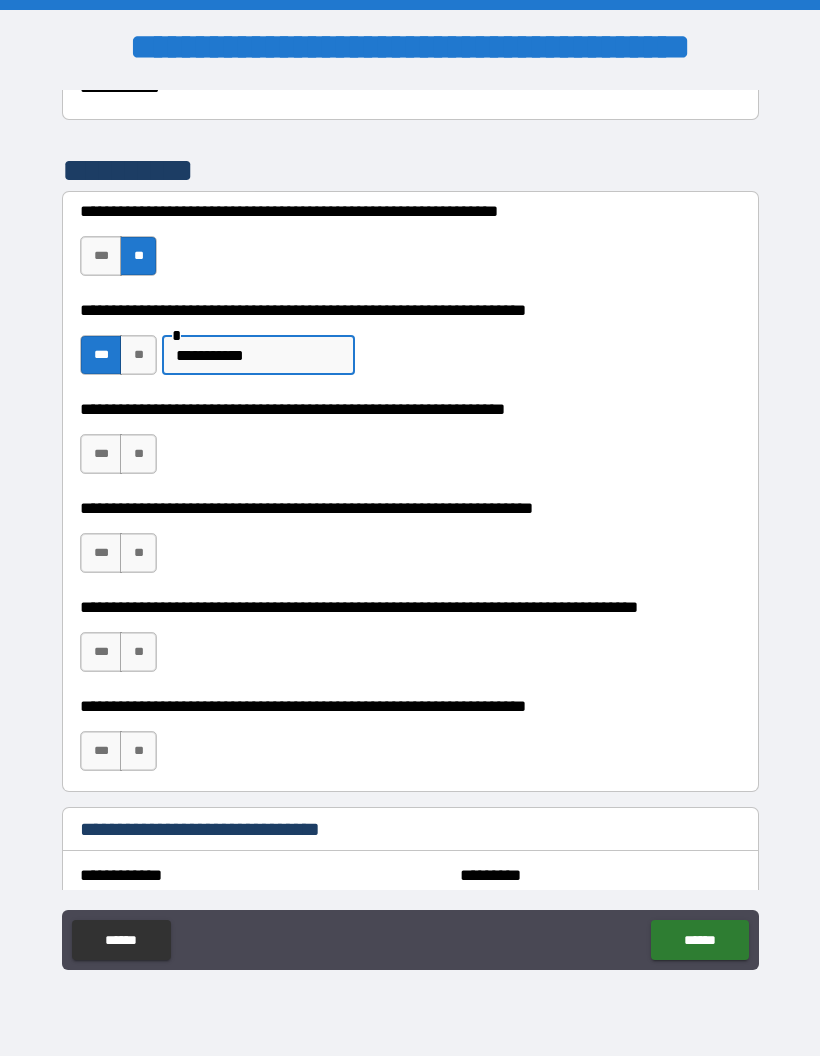 click on "**" at bounding box center (138, 355) 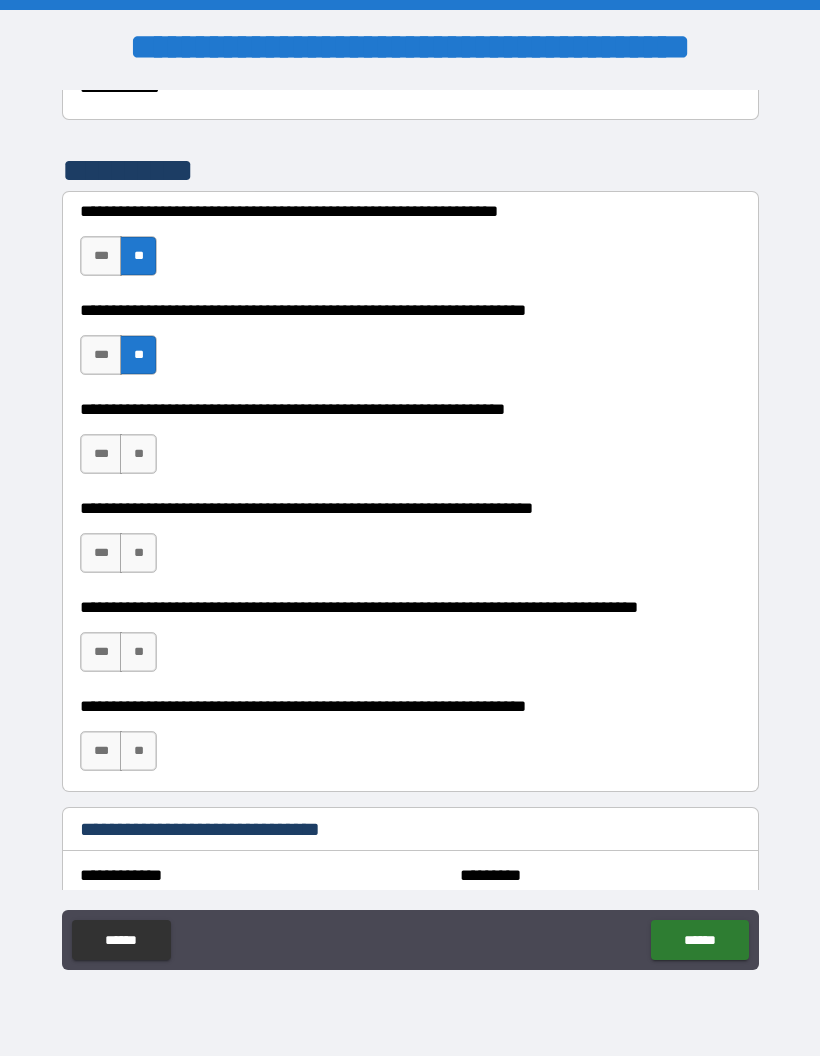 click on "**" at bounding box center (138, 454) 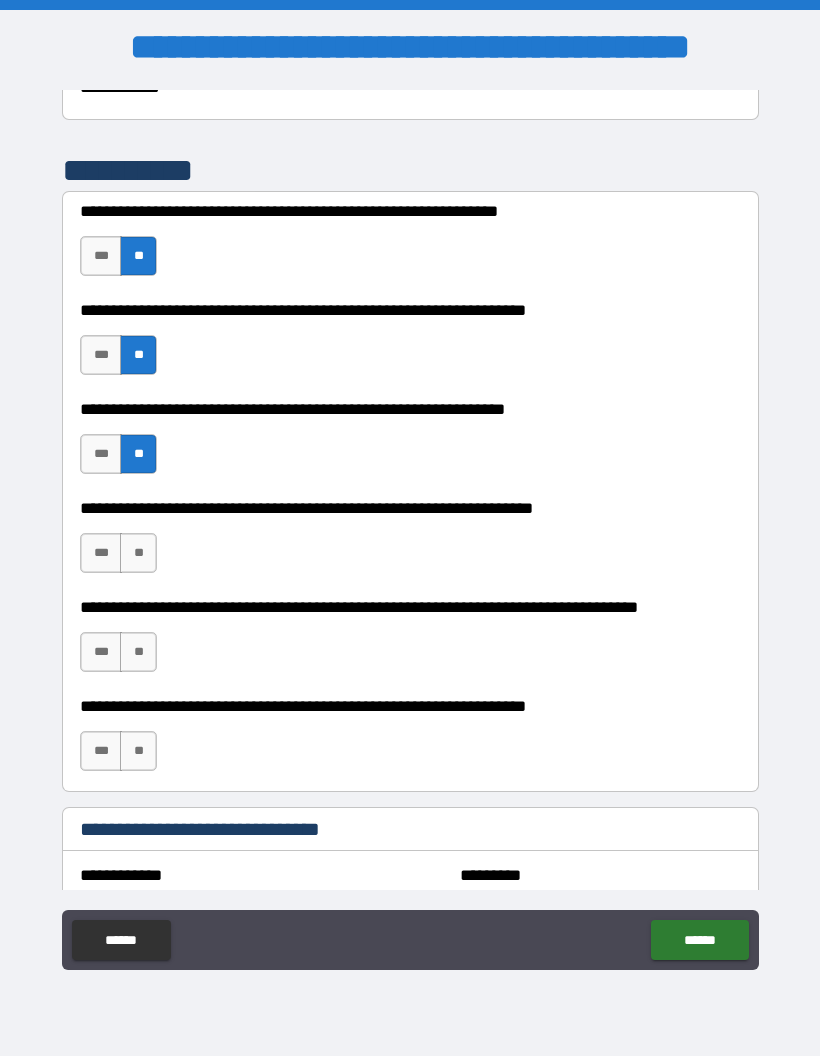 click on "**" at bounding box center (138, 553) 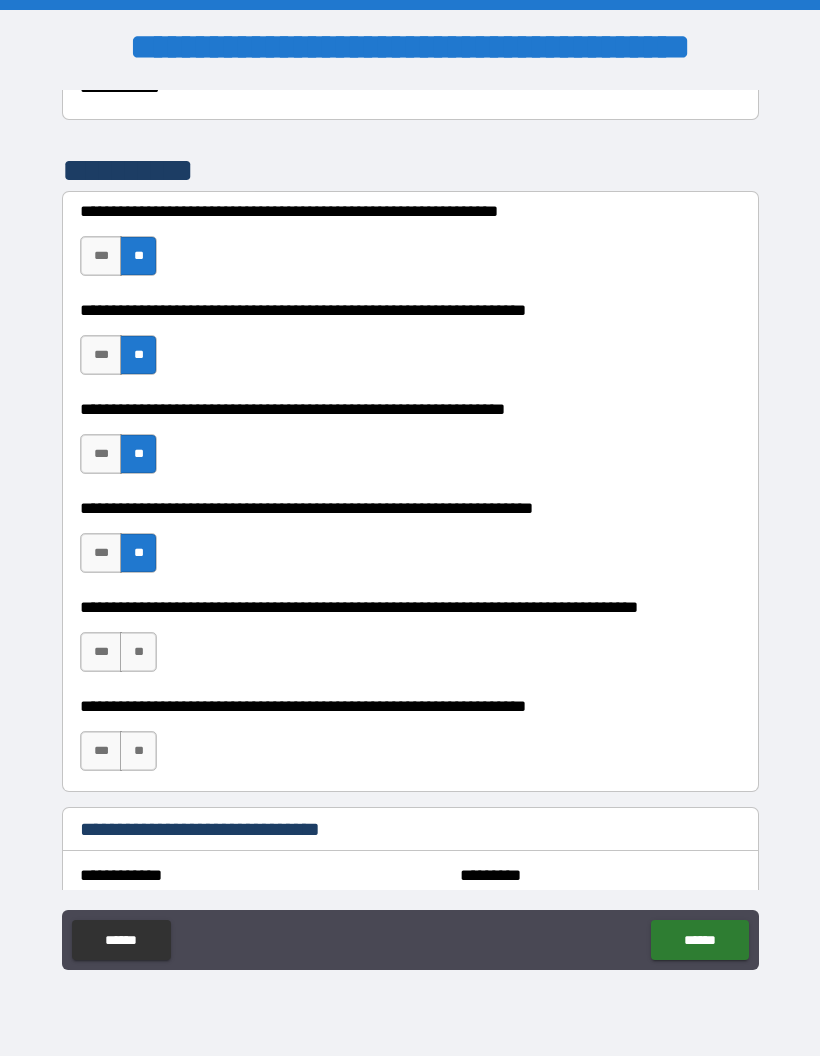 click on "**" at bounding box center (138, 652) 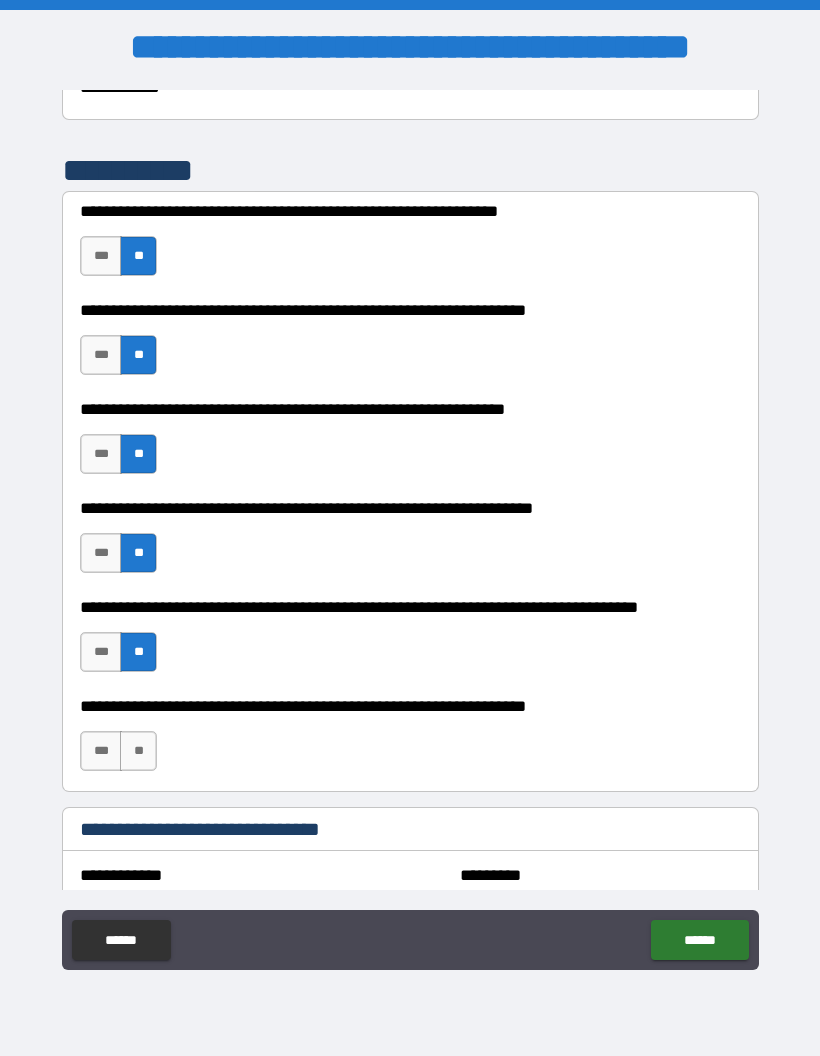 click on "**" at bounding box center [138, 751] 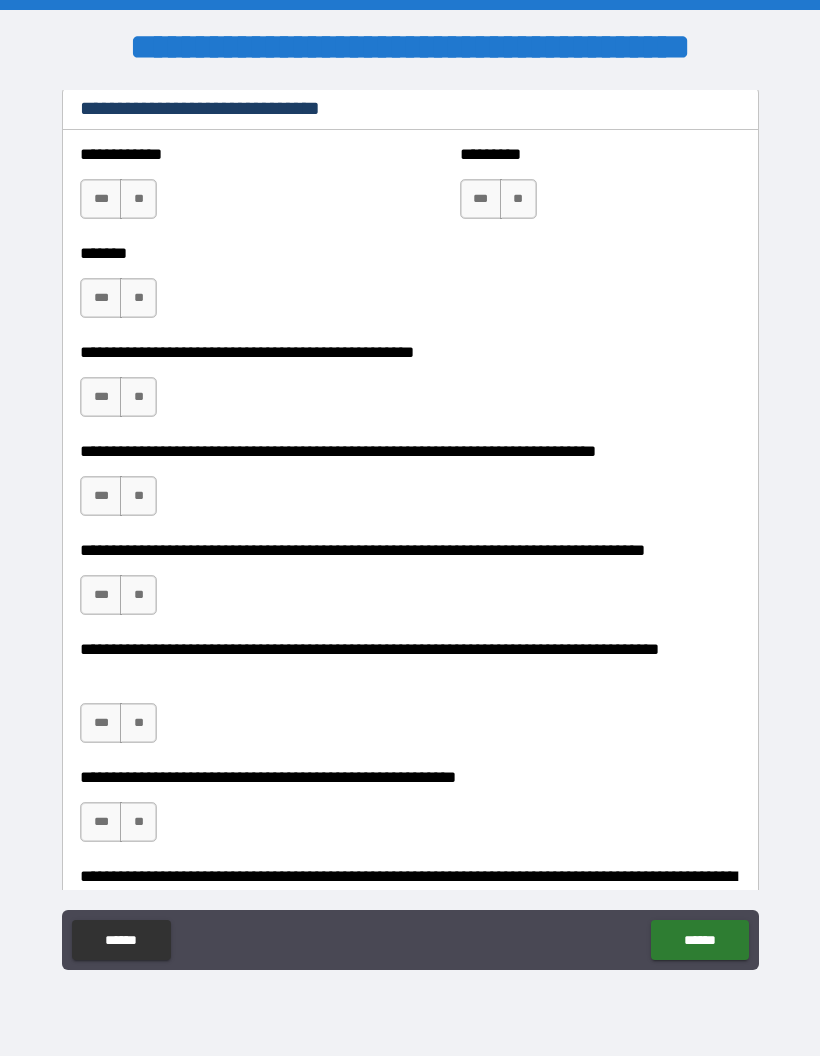 scroll, scrollTop: 1260, scrollLeft: 0, axis: vertical 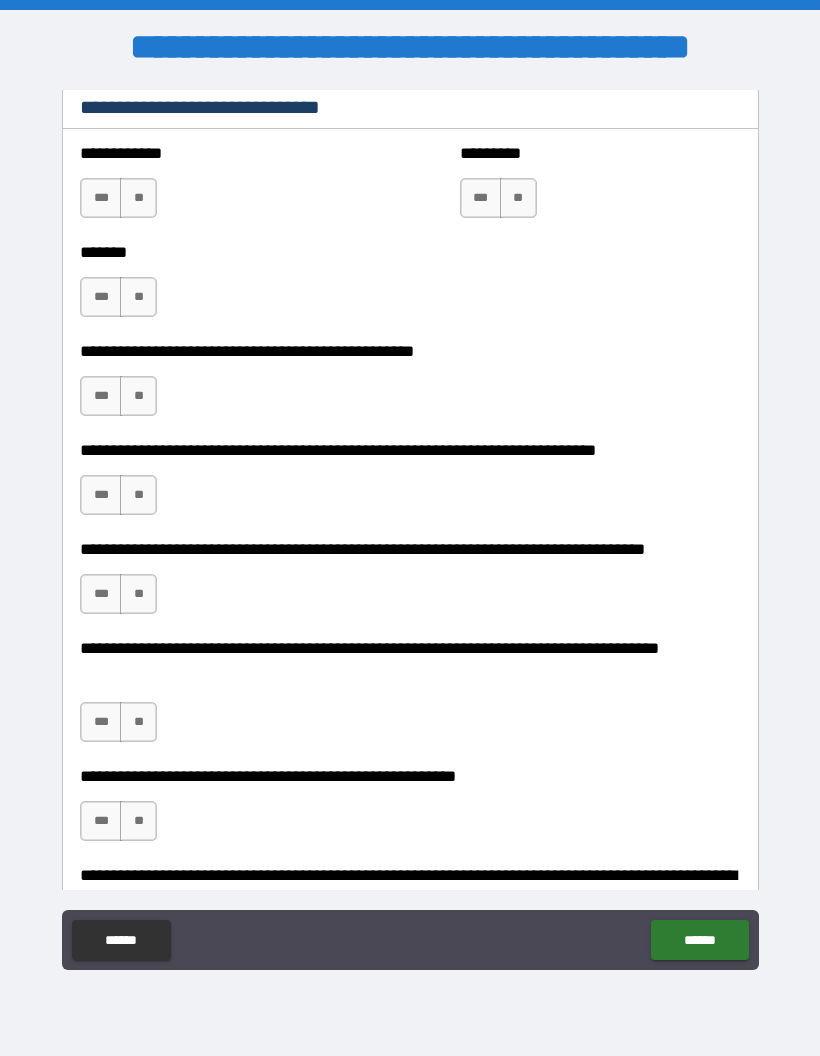 click on "**" at bounding box center [518, 198] 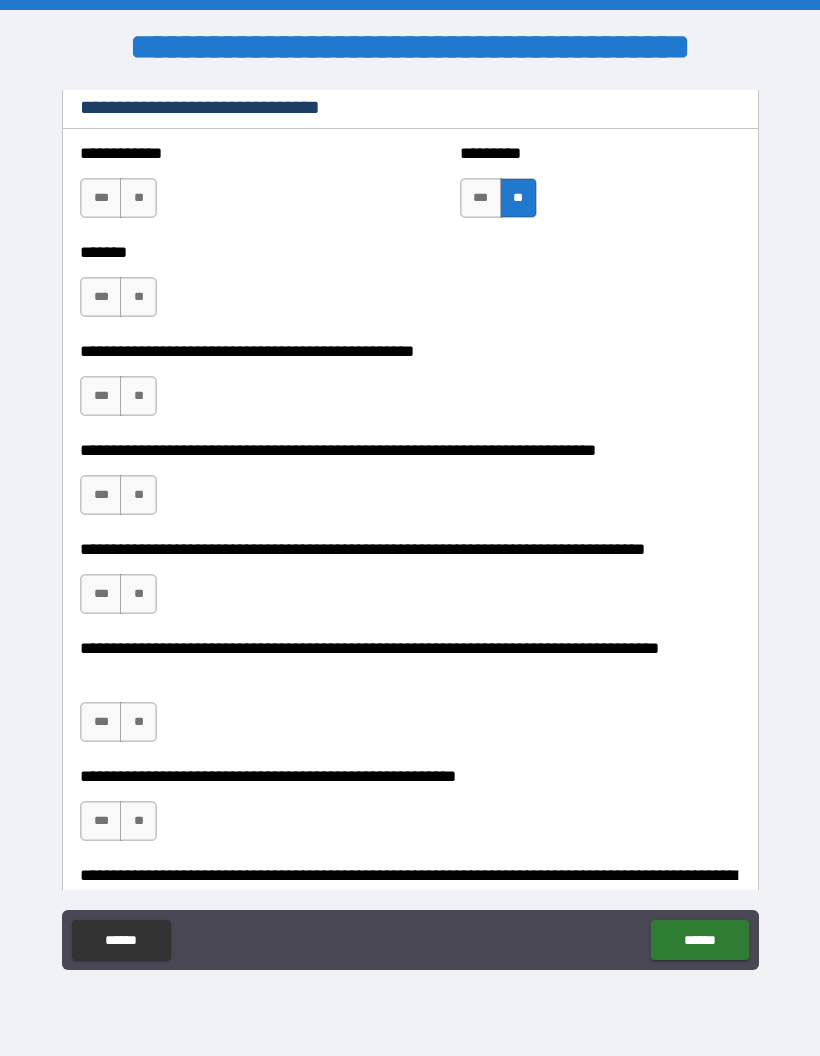 click on "**" at bounding box center [138, 198] 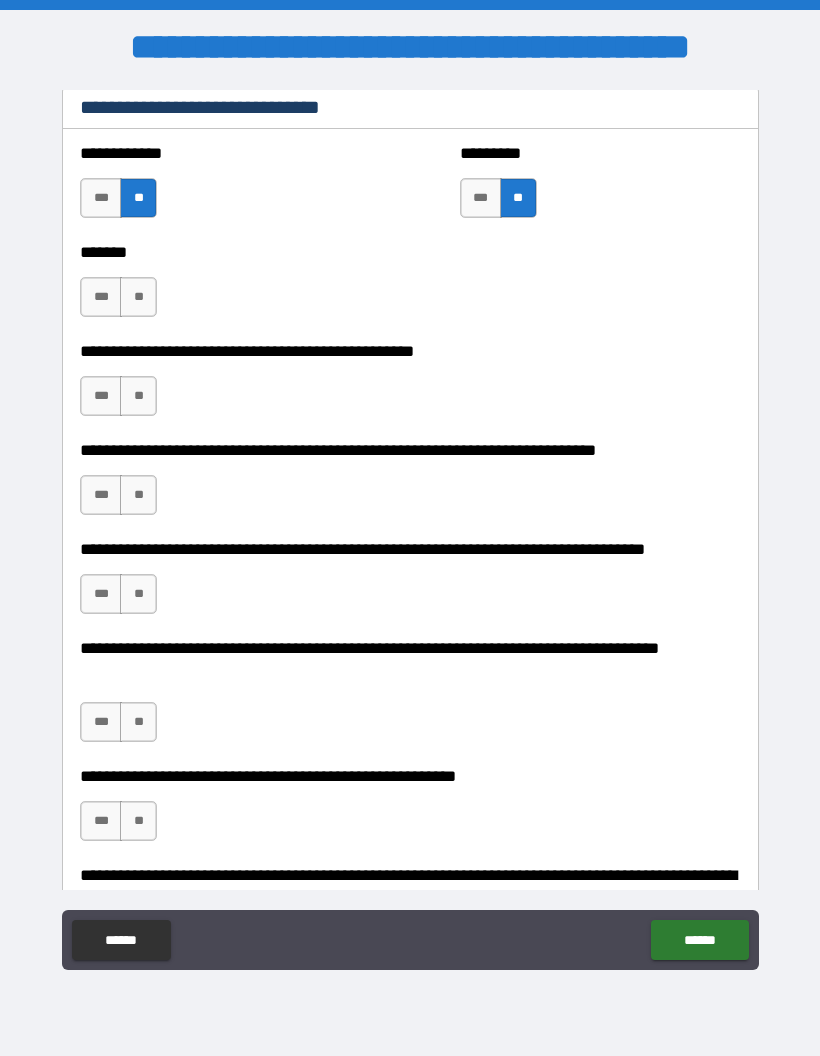 click on "**" at bounding box center (138, 297) 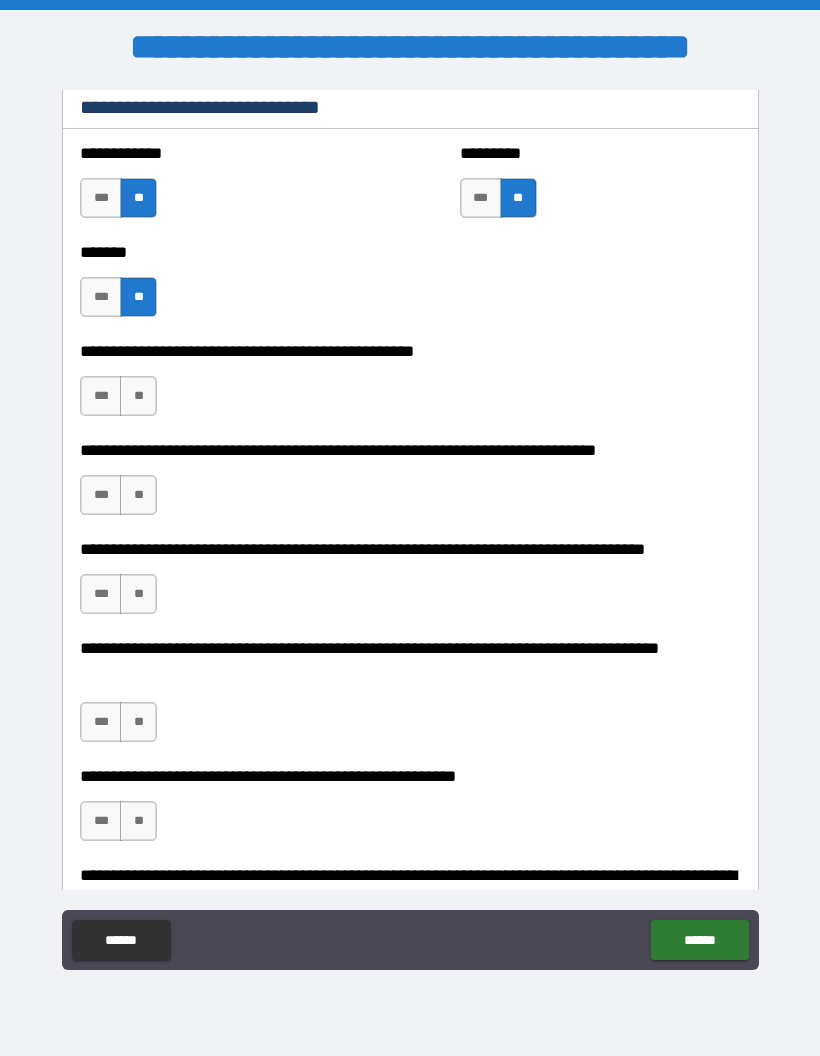 click on "**" at bounding box center [138, 396] 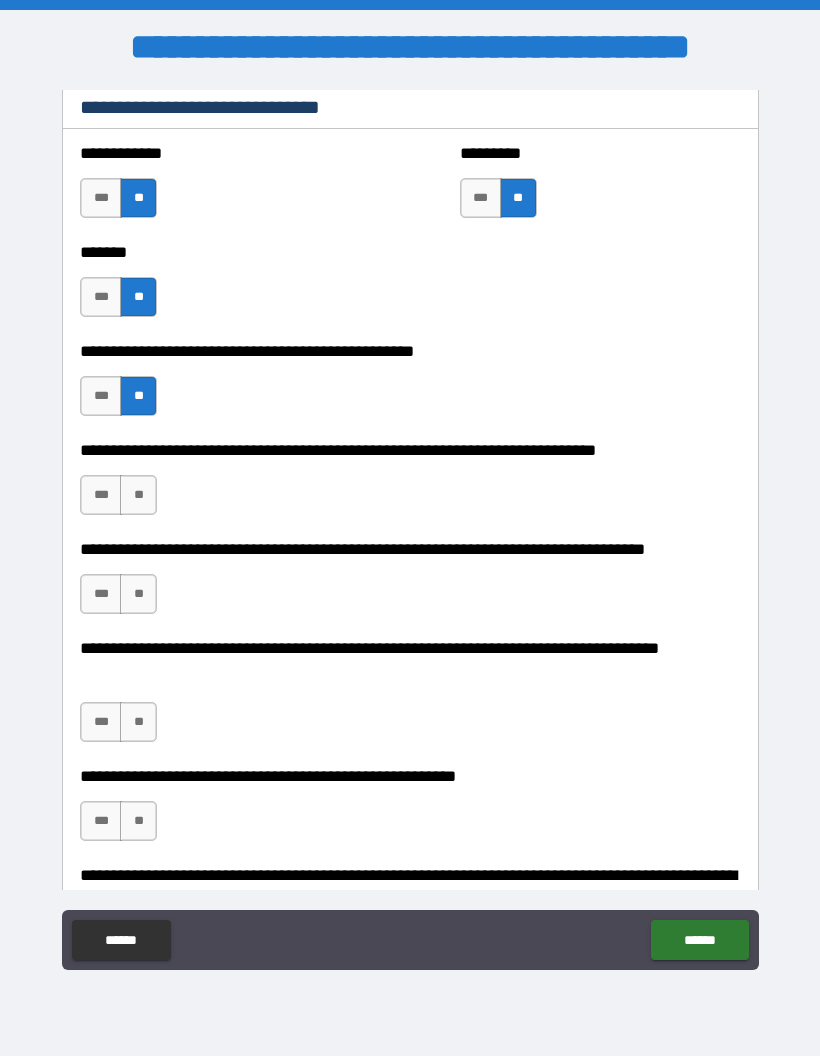 click on "**" at bounding box center (138, 495) 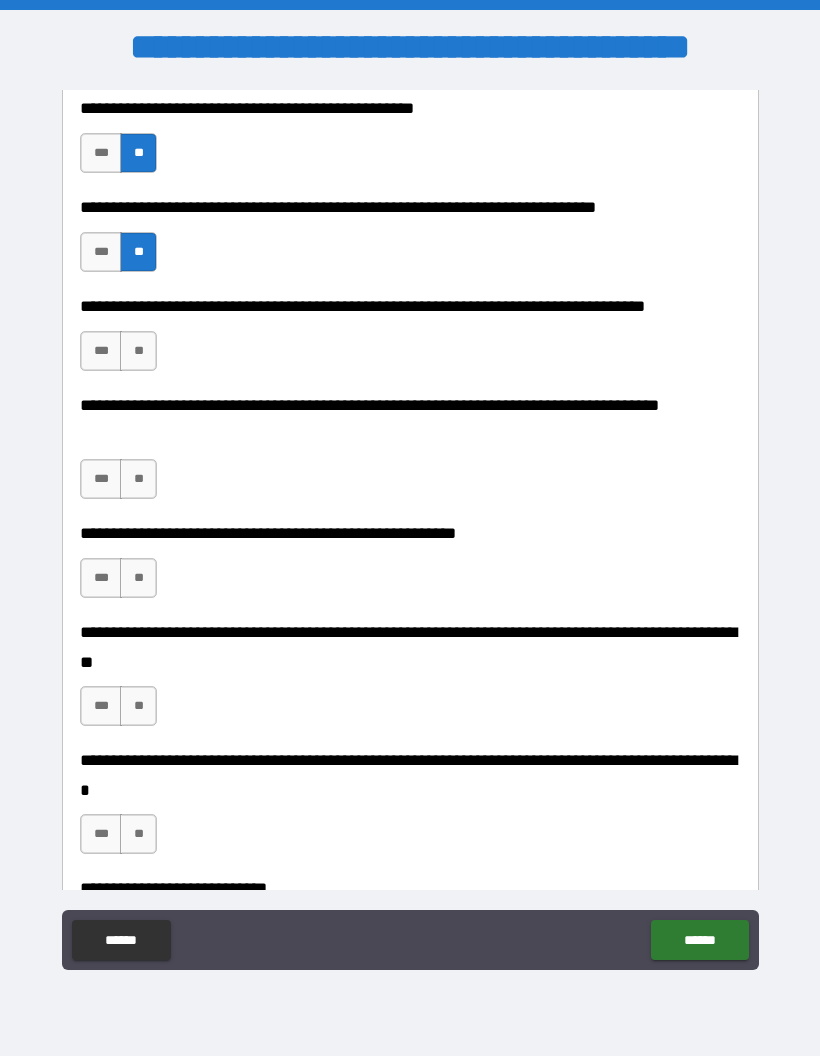 scroll, scrollTop: 1511, scrollLeft: 0, axis: vertical 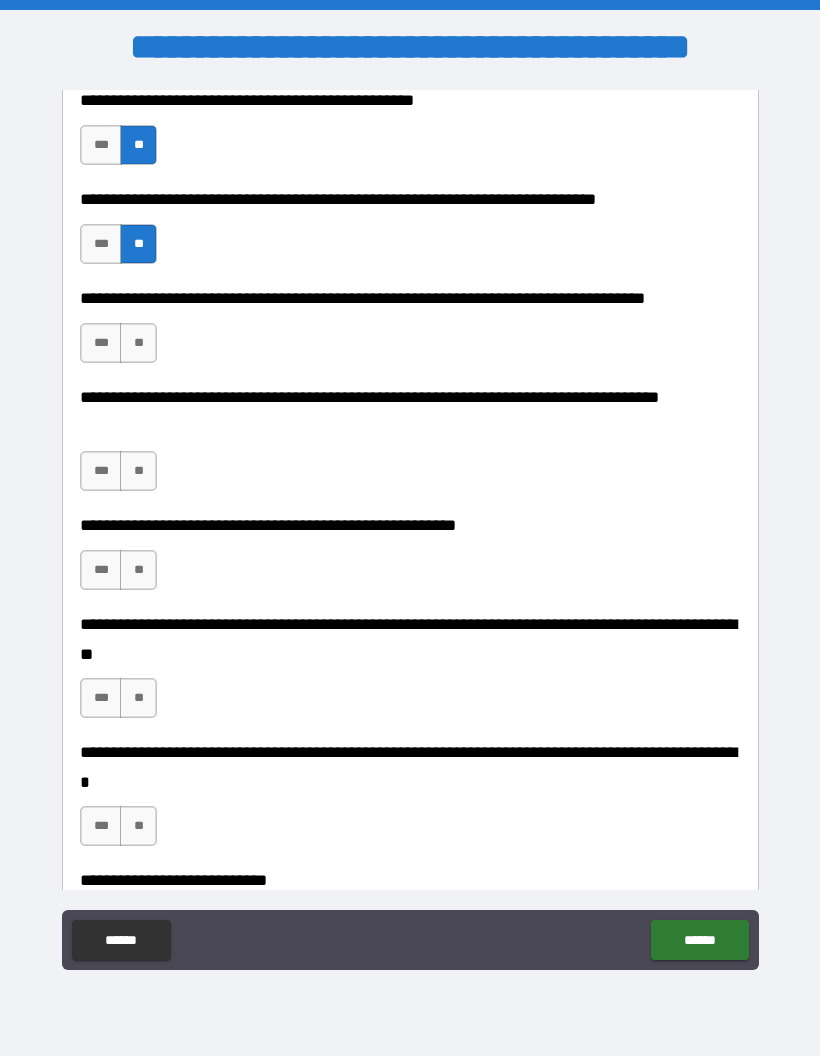 click on "**" at bounding box center [138, 343] 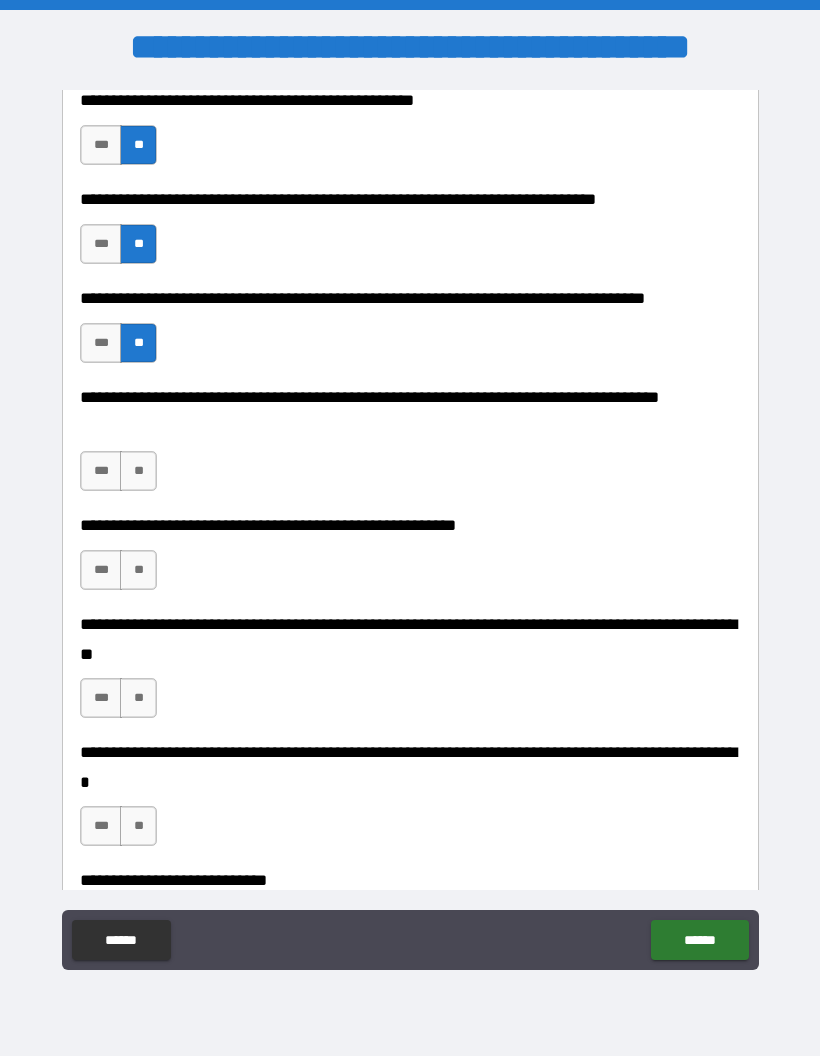 click on "**" at bounding box center (138, 471) 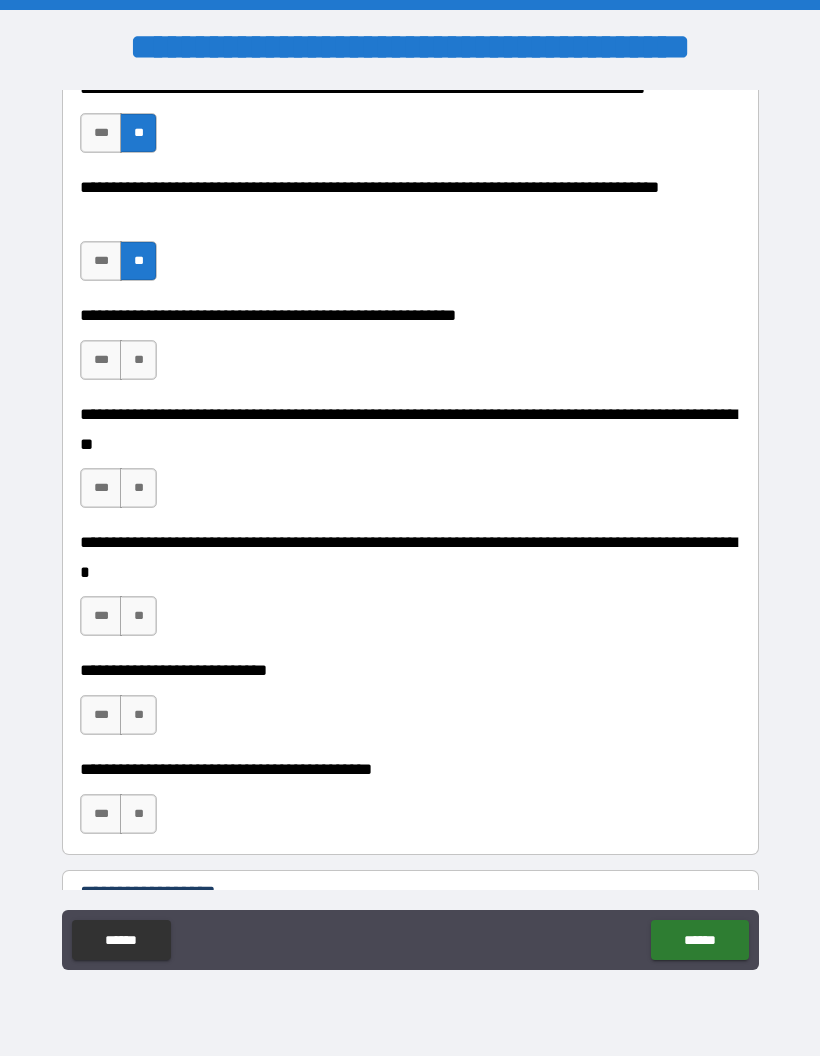 scroll, scrollTop: 1734, scrollLeft: 0, axis: vertical 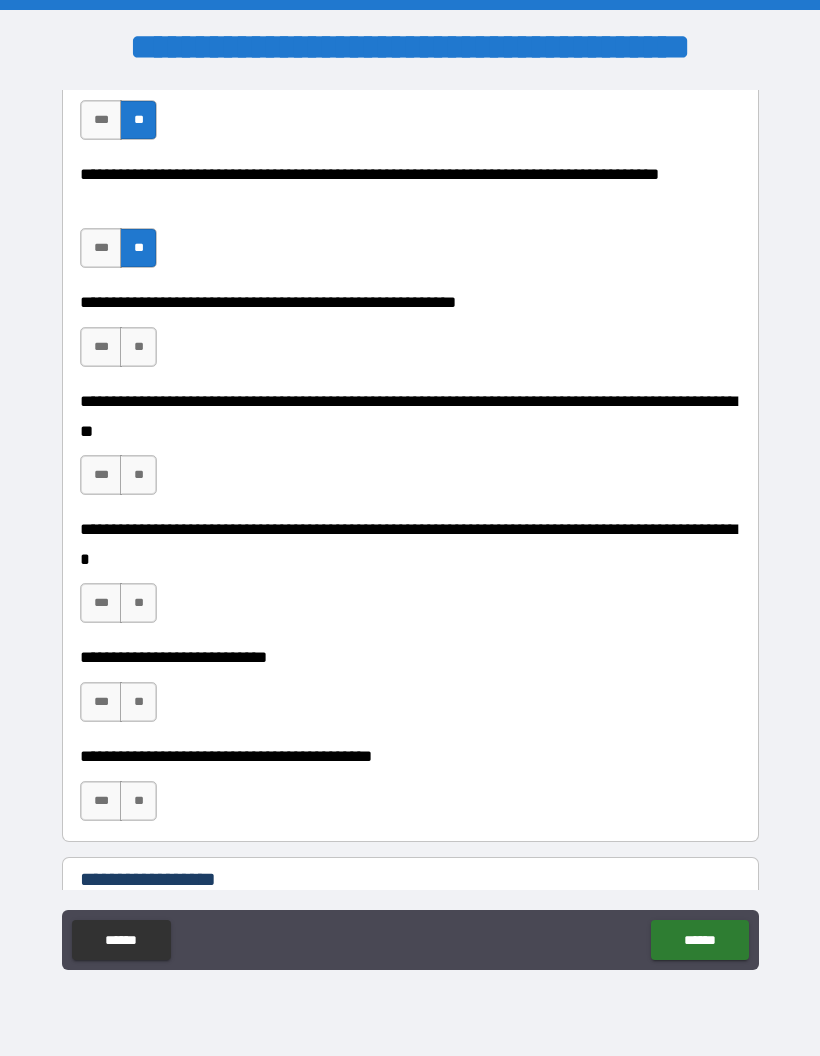 click on "**" at bounding box center [138, 347] 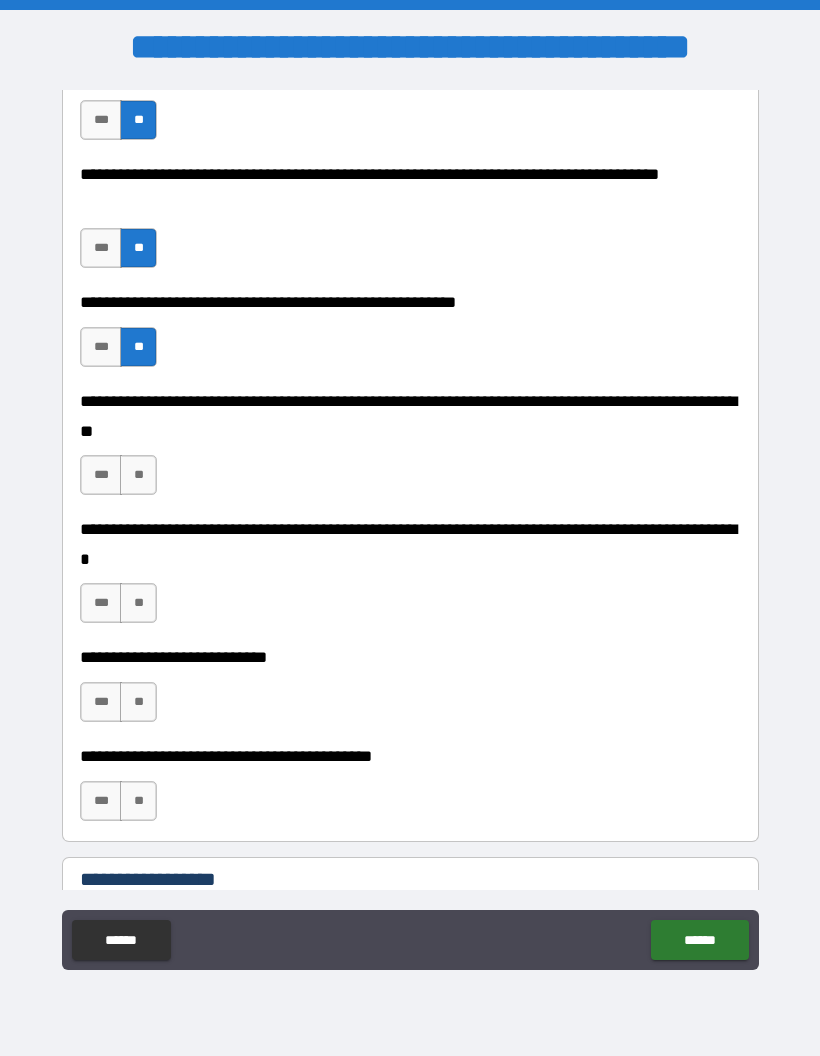 click on "**" at bounding box center [138, 475] 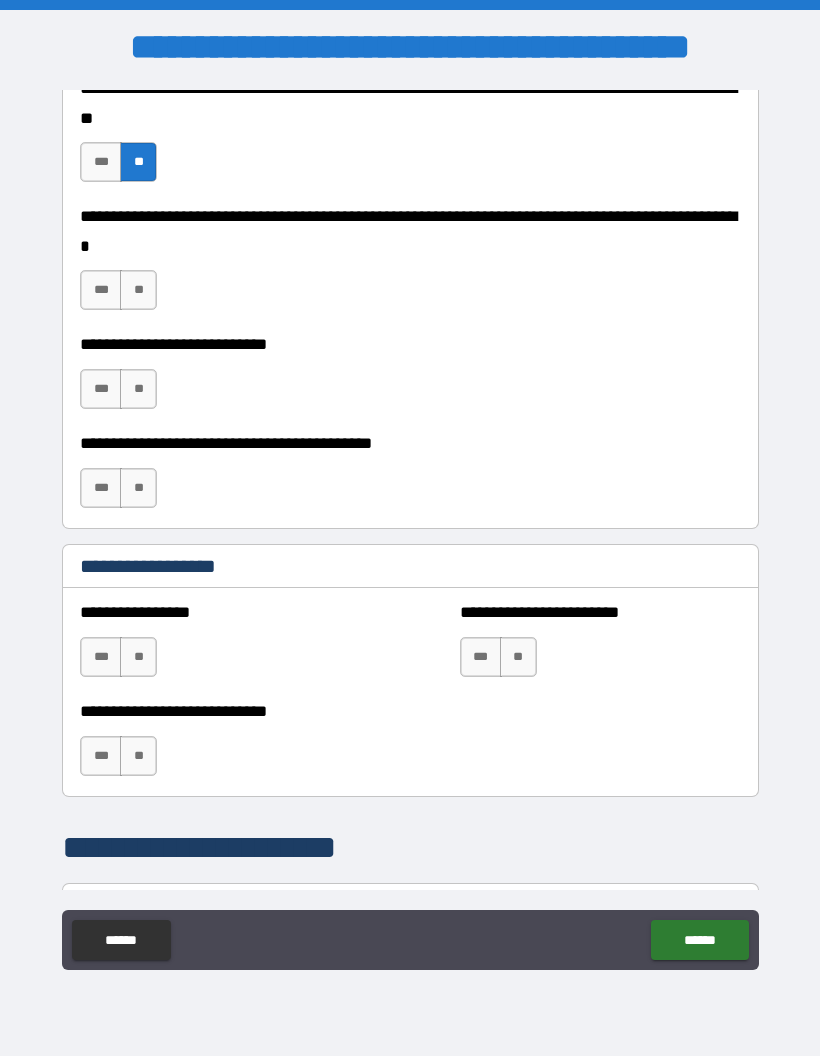 scroll, scrollTop: 2049, scrollLeft: 0, axis: vertical 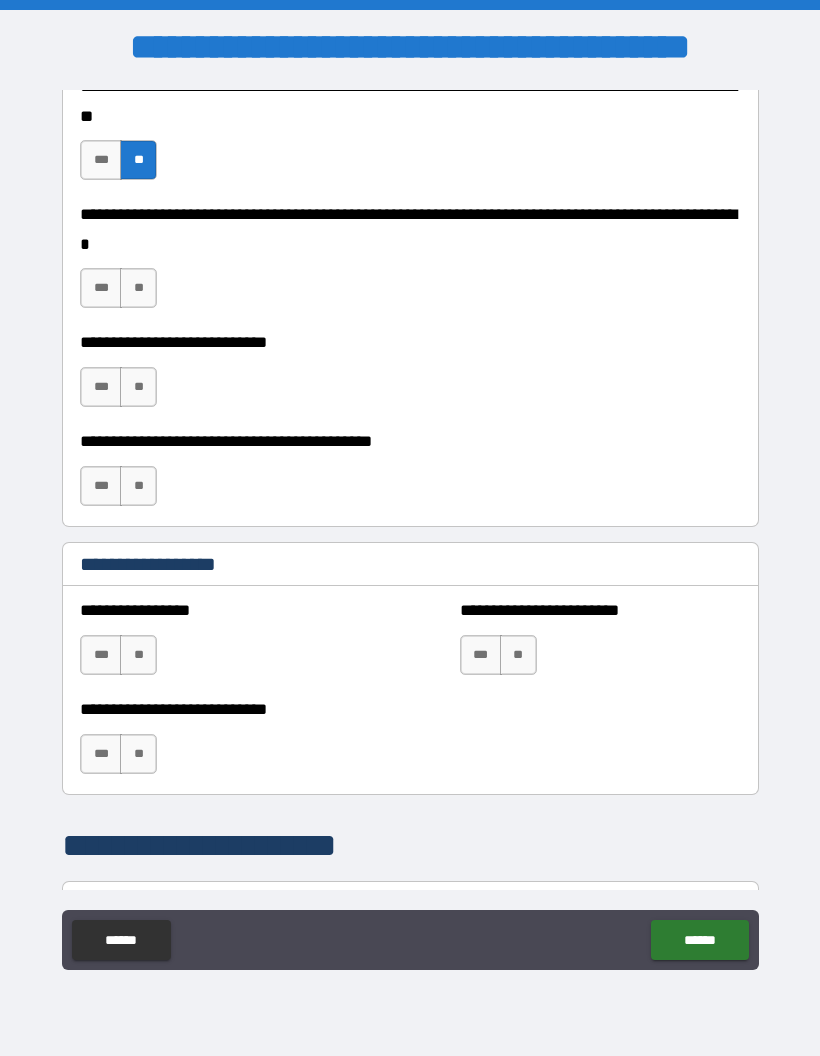 click on "**" at bounding box center [138, 288] 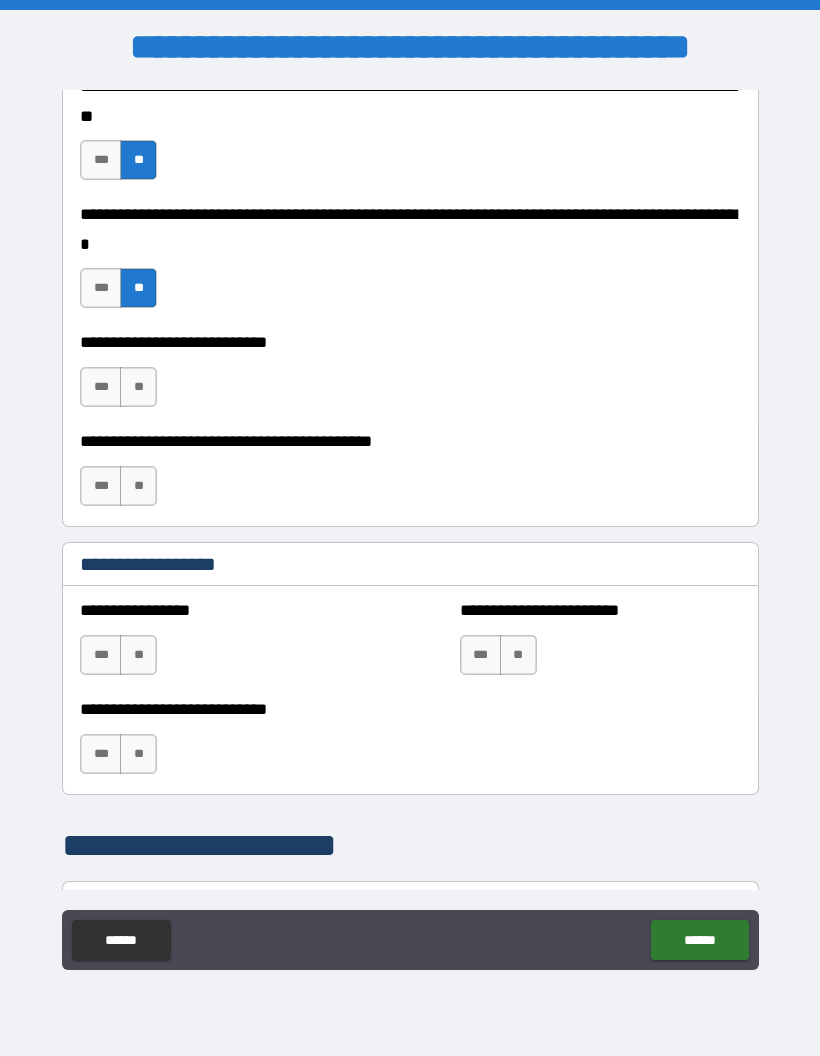 click on "**" at bounding box center [138, 387] 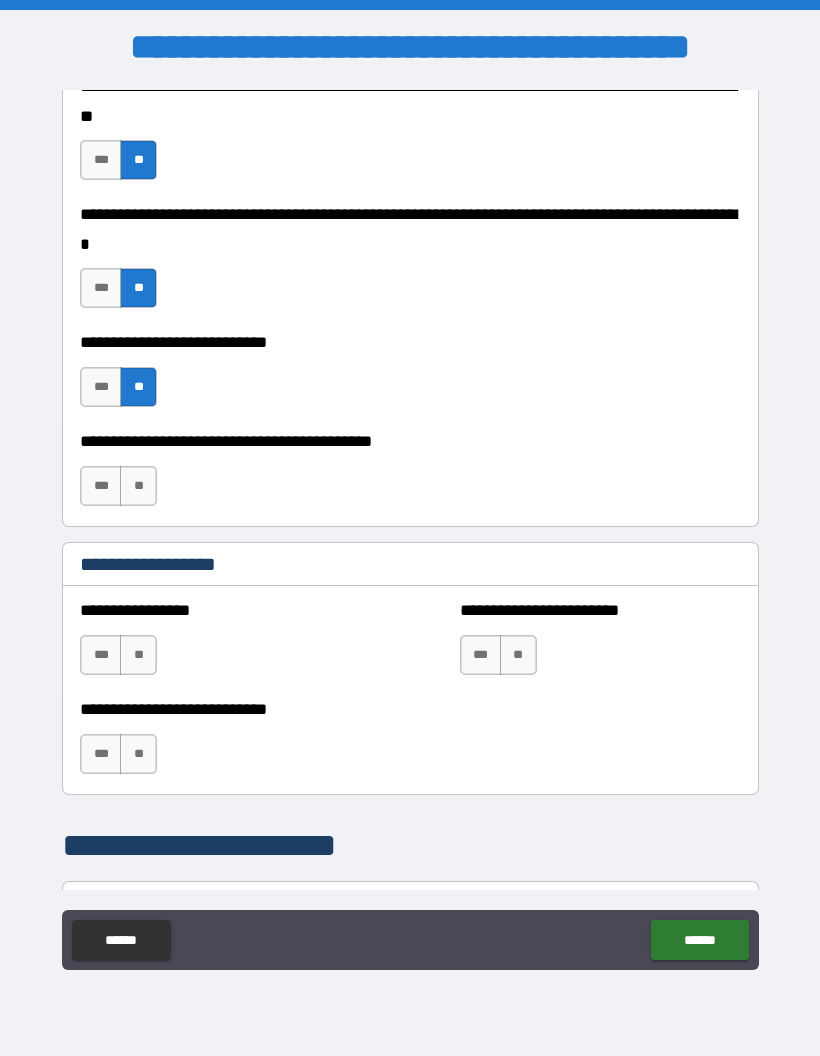 click on "**" at bounding box center [138, 486] 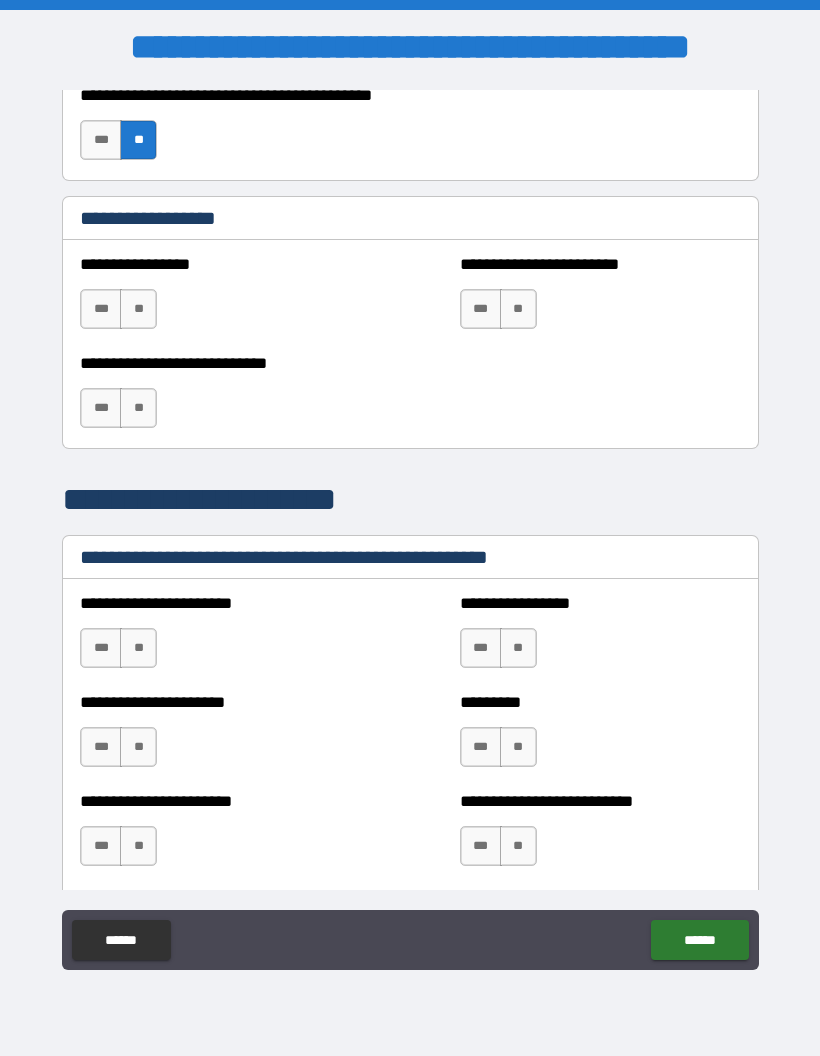scroll, scrollTop: 2400, scrollLeft: 0, axis: vertical 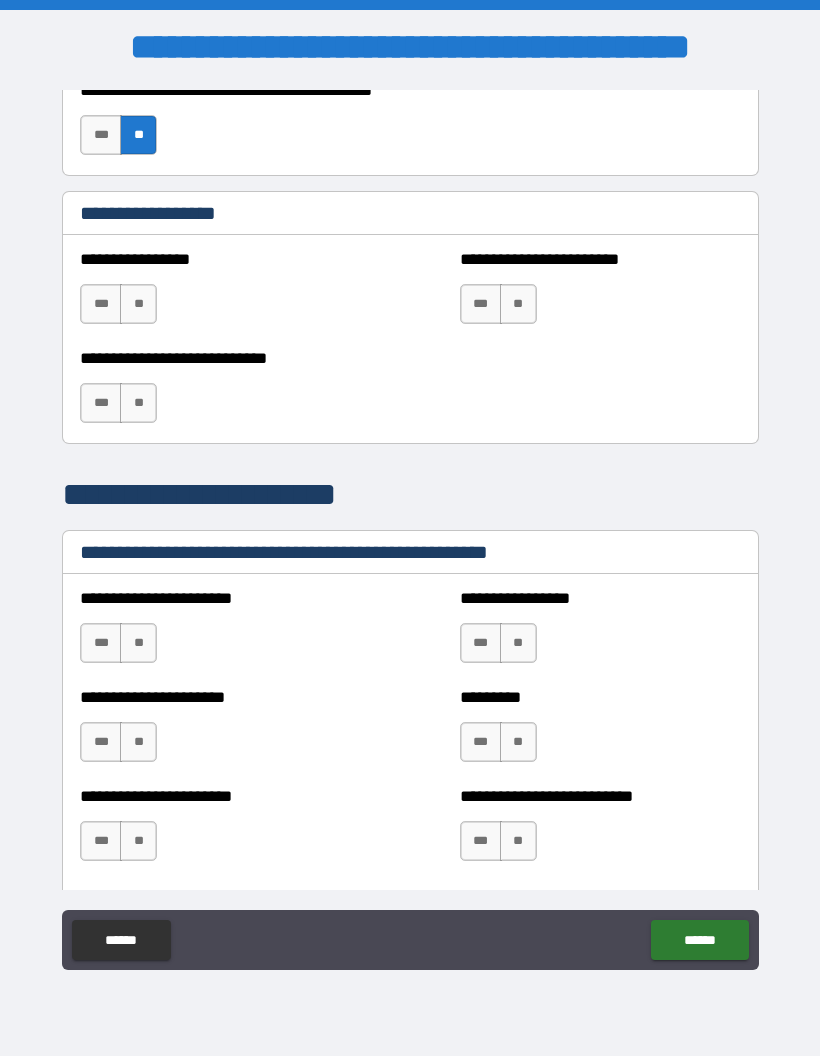 click on "**" at bounding box center [138, 304] 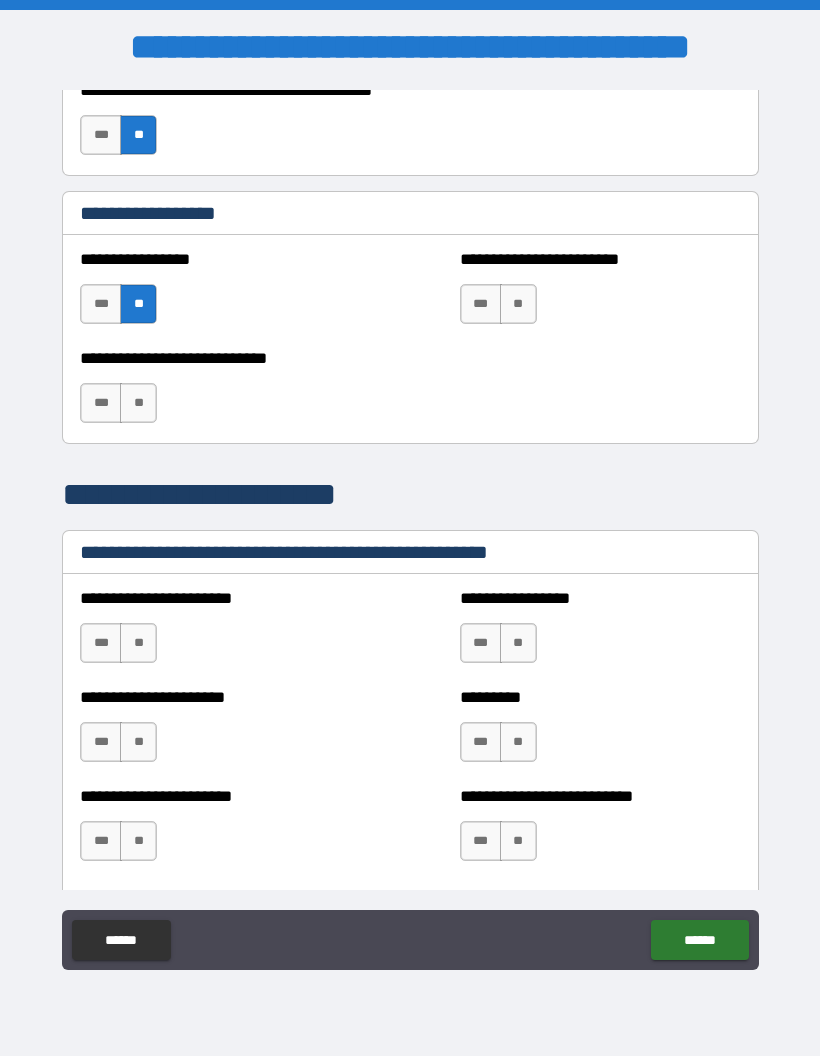 click on "**" at bounding box center [518, 304] 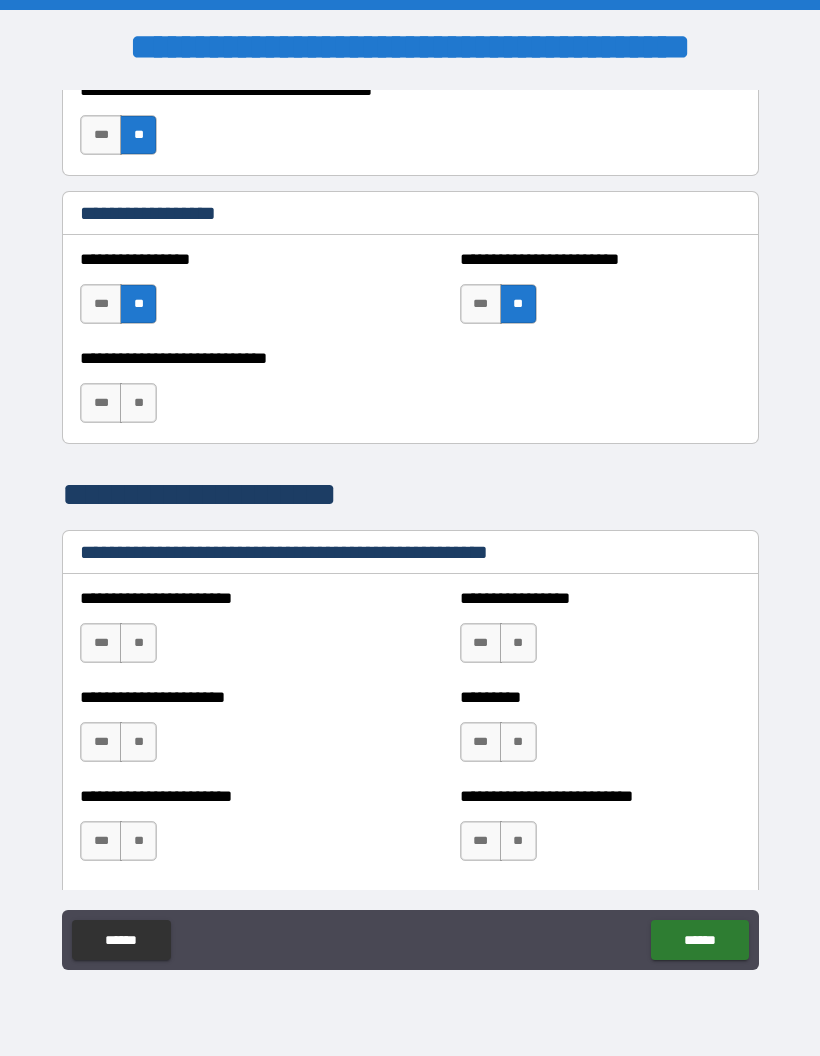 click on "**" at bounding box center (138, 403) 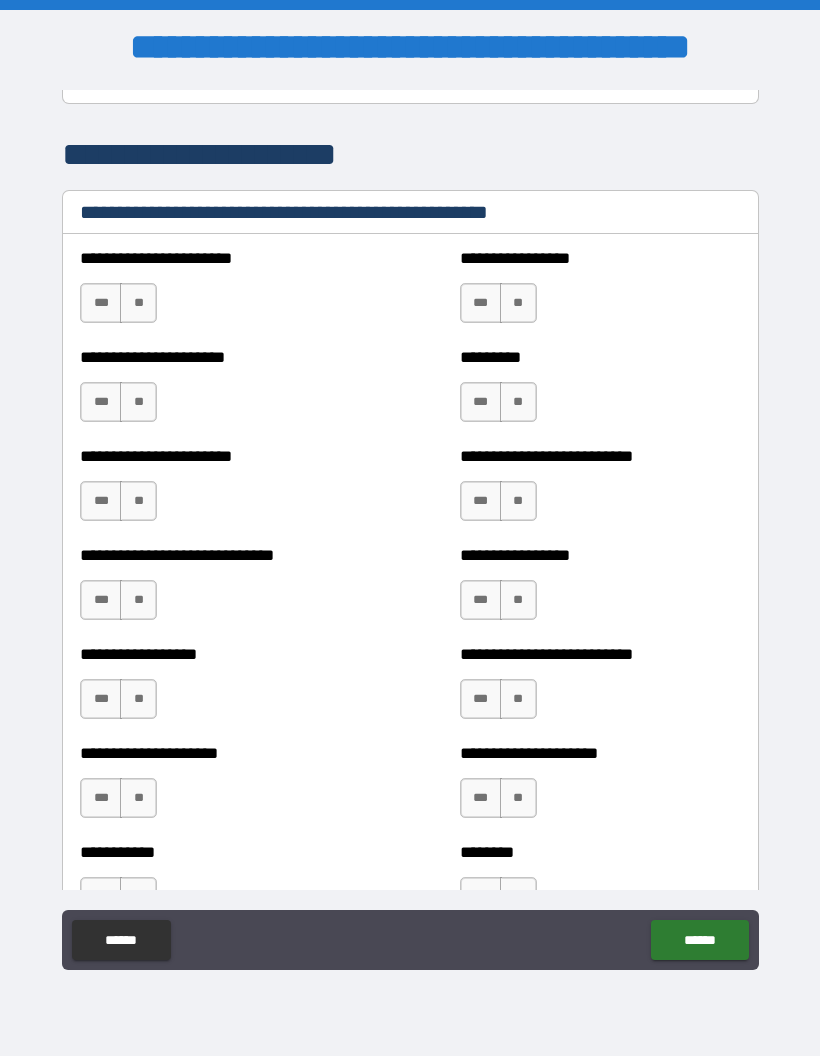 scroll, scrollTop: 2743, scrollLeft: 0, axis: vertical 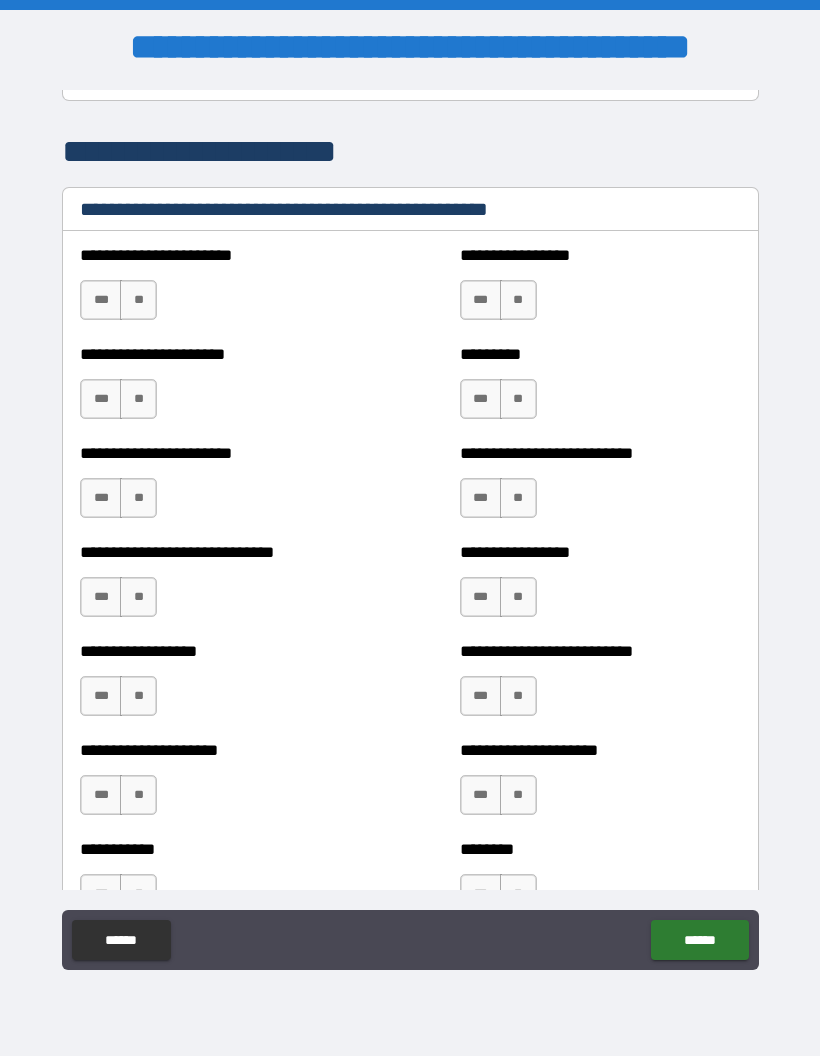 click on "**" at bounding box center [138, 300] 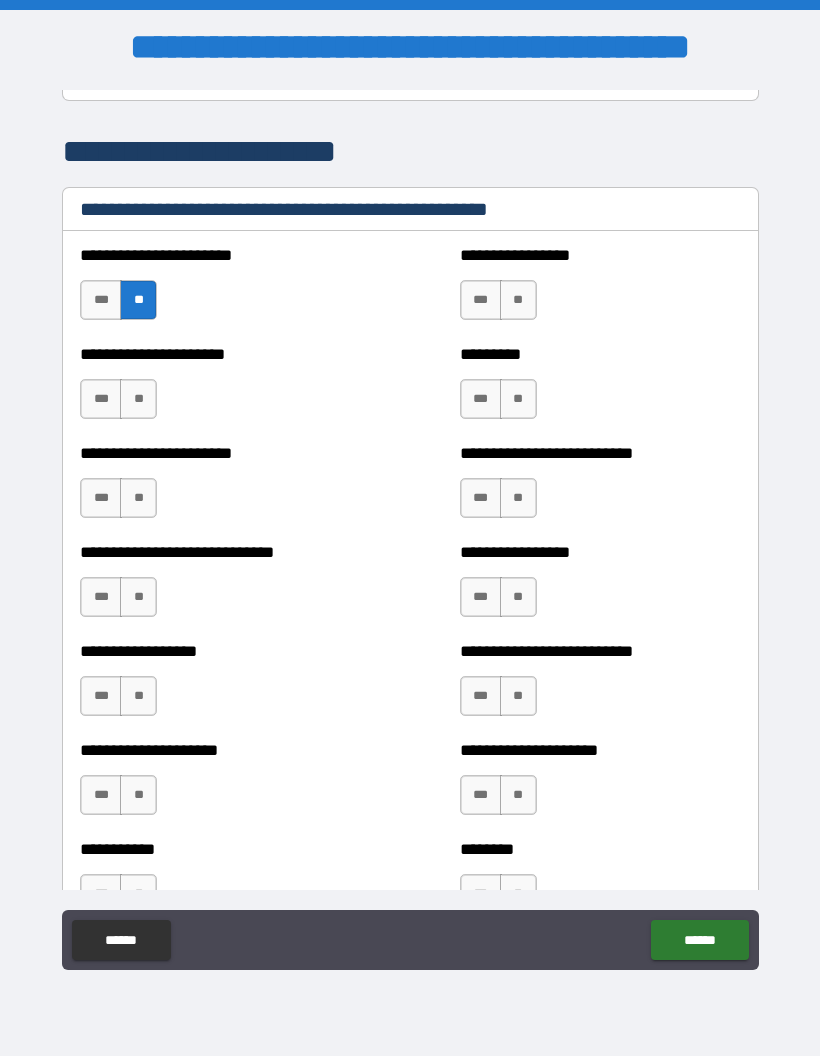 click on "**" at bounding box center [518, 300] 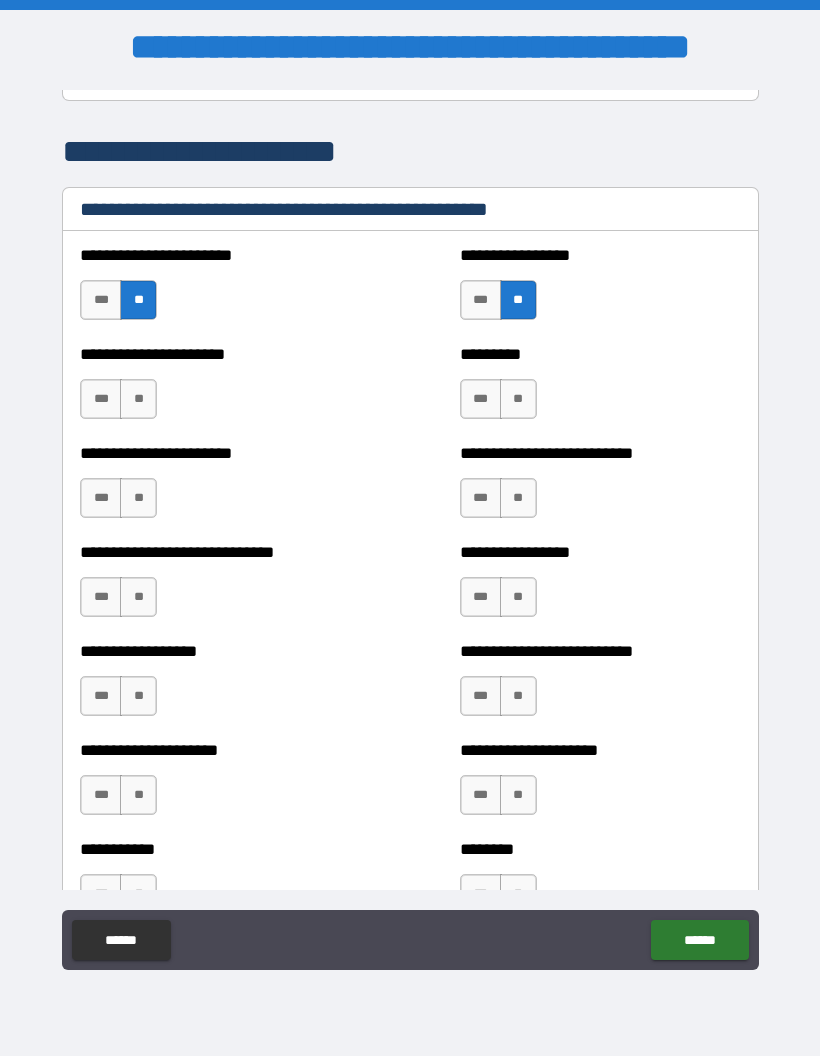 click on "**" at bounding box center [518, 399] 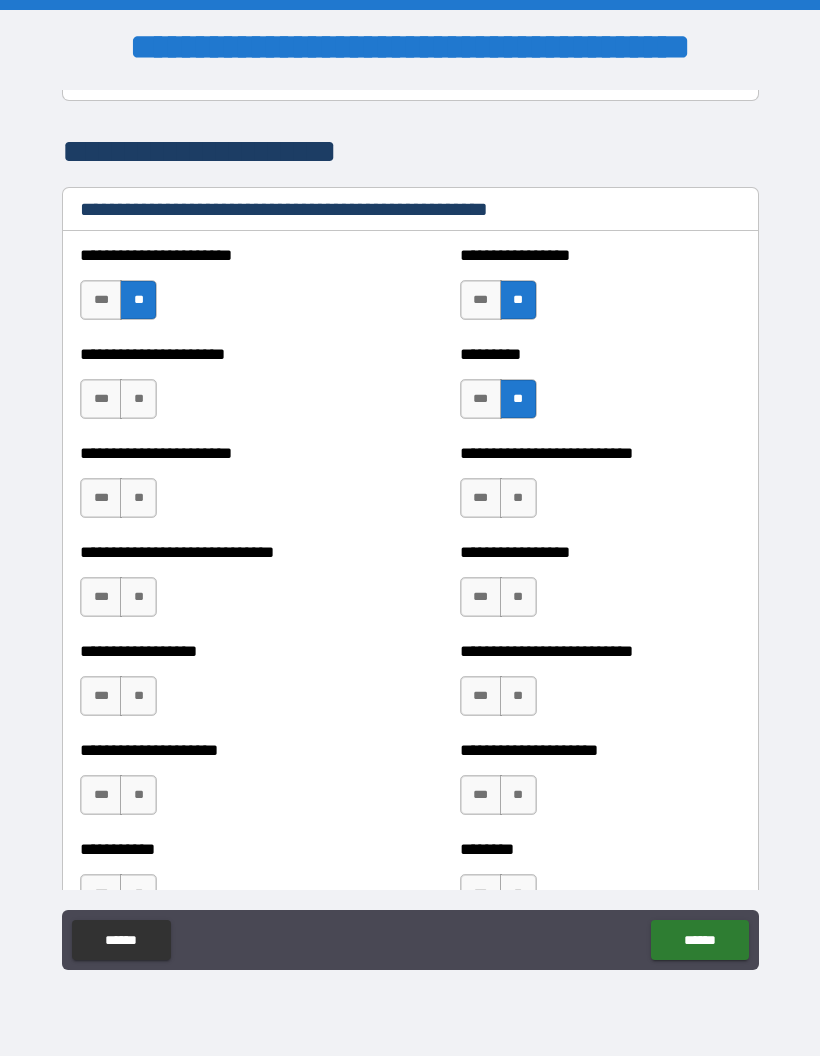 click on "**" at bounding box center (518, 498) 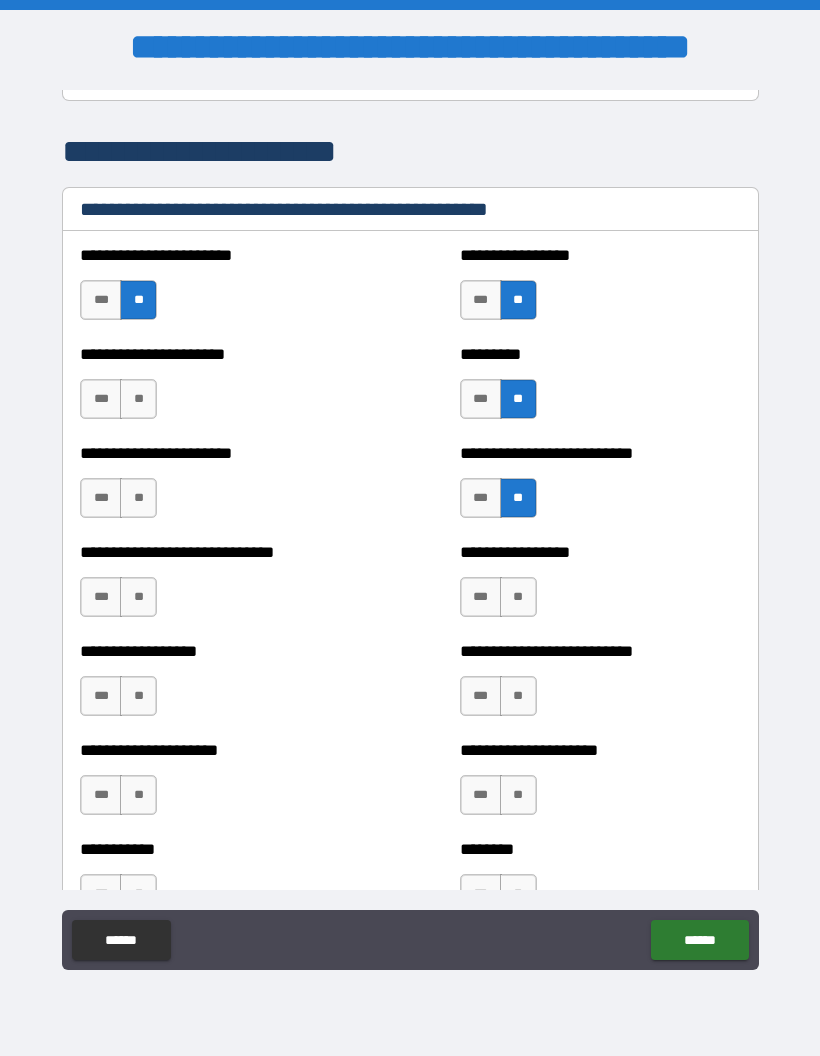 click on "**" at bounding box center (138, 498) 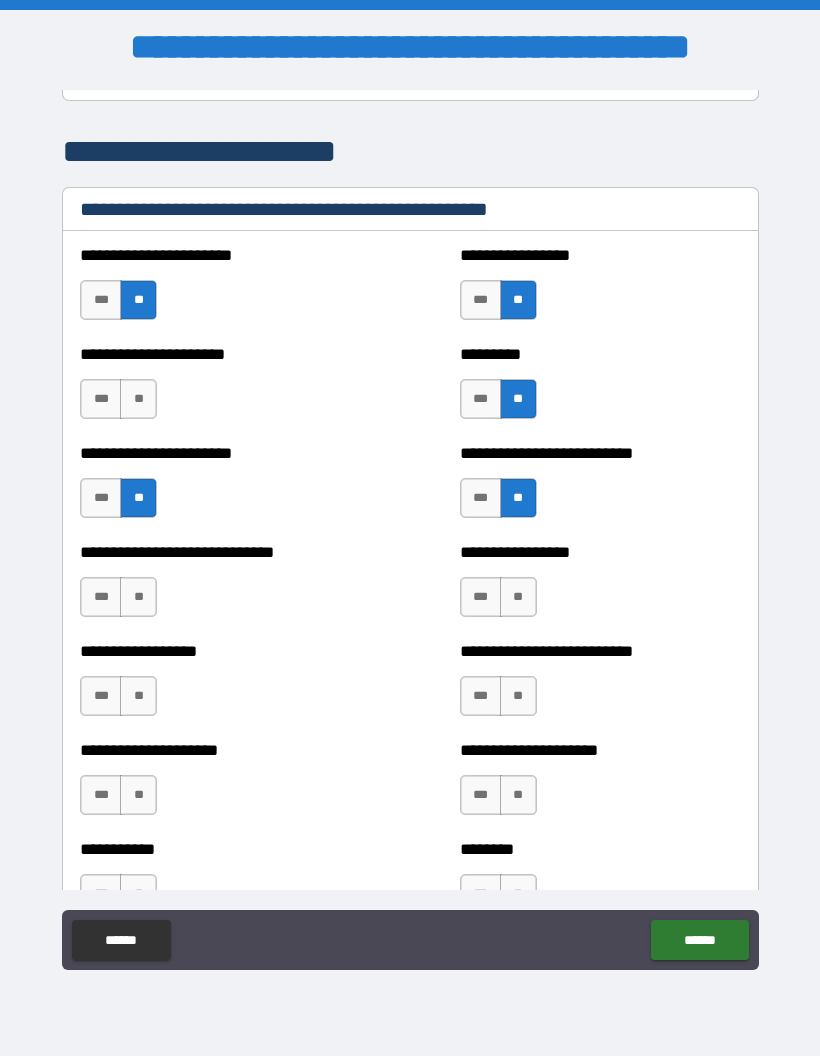 click on "**" at bounding box center (138, 399) 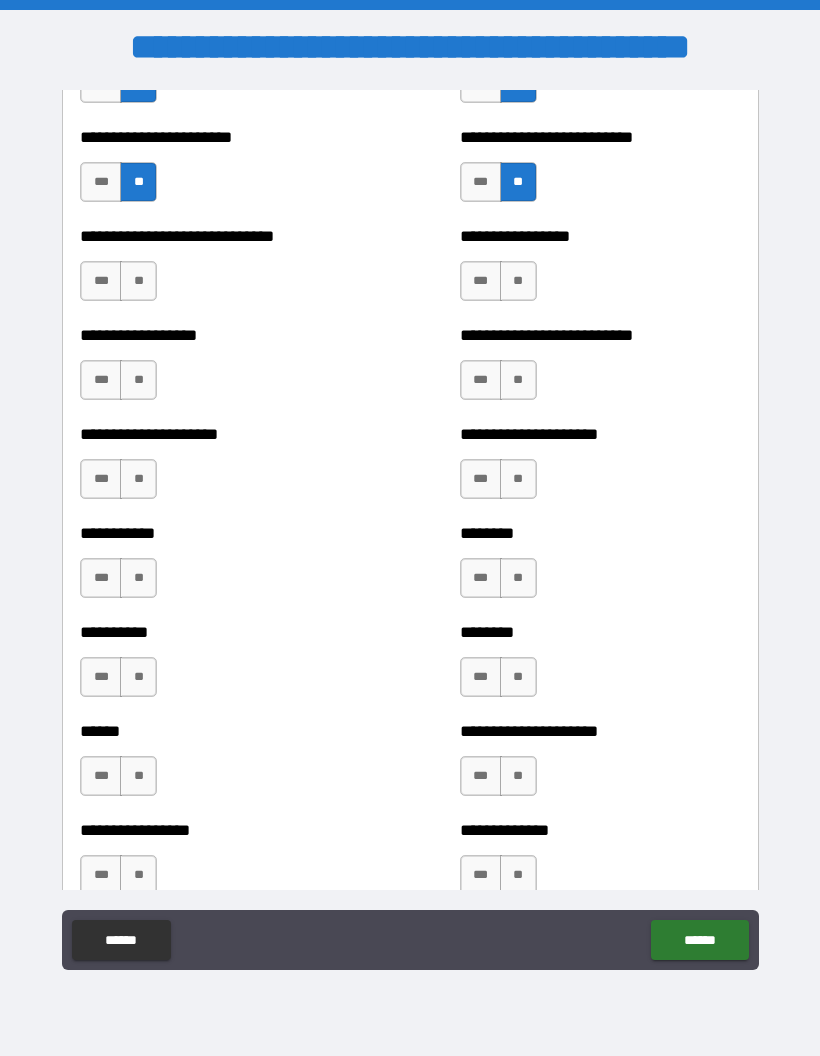 scroll, scrollTop: 3064, scrollLeft: 0, axis: vertical 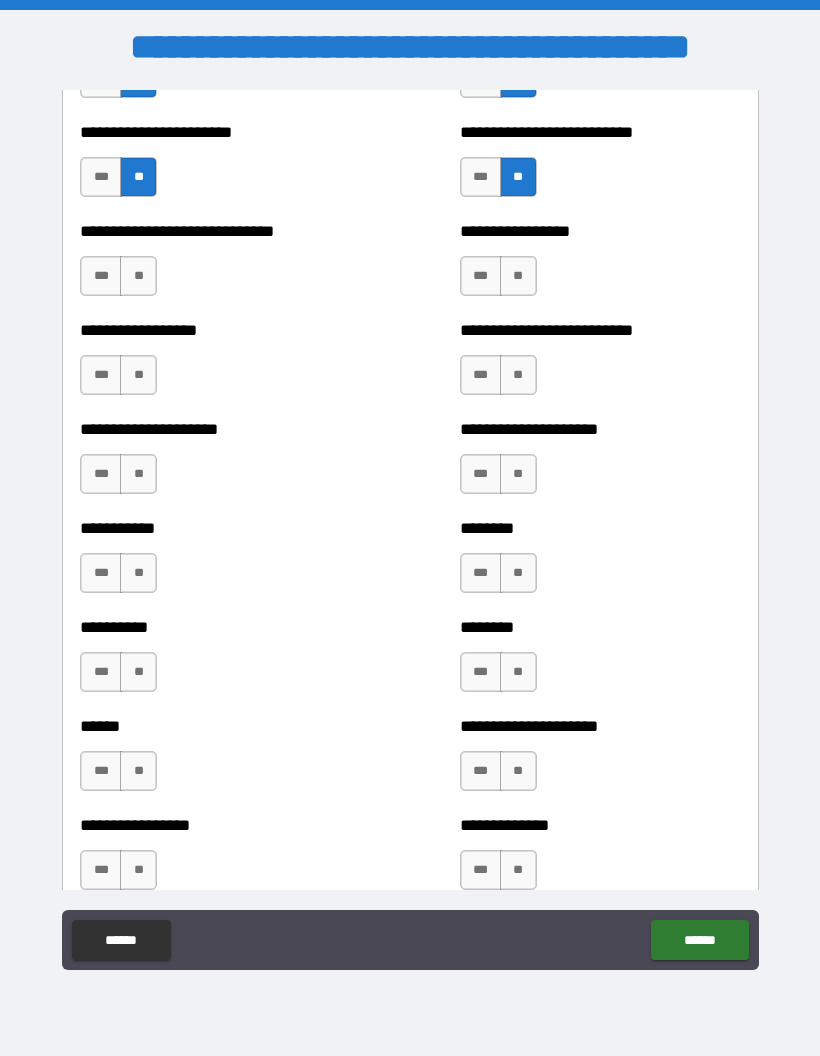 click on "***" at bounding box center [101, 276] 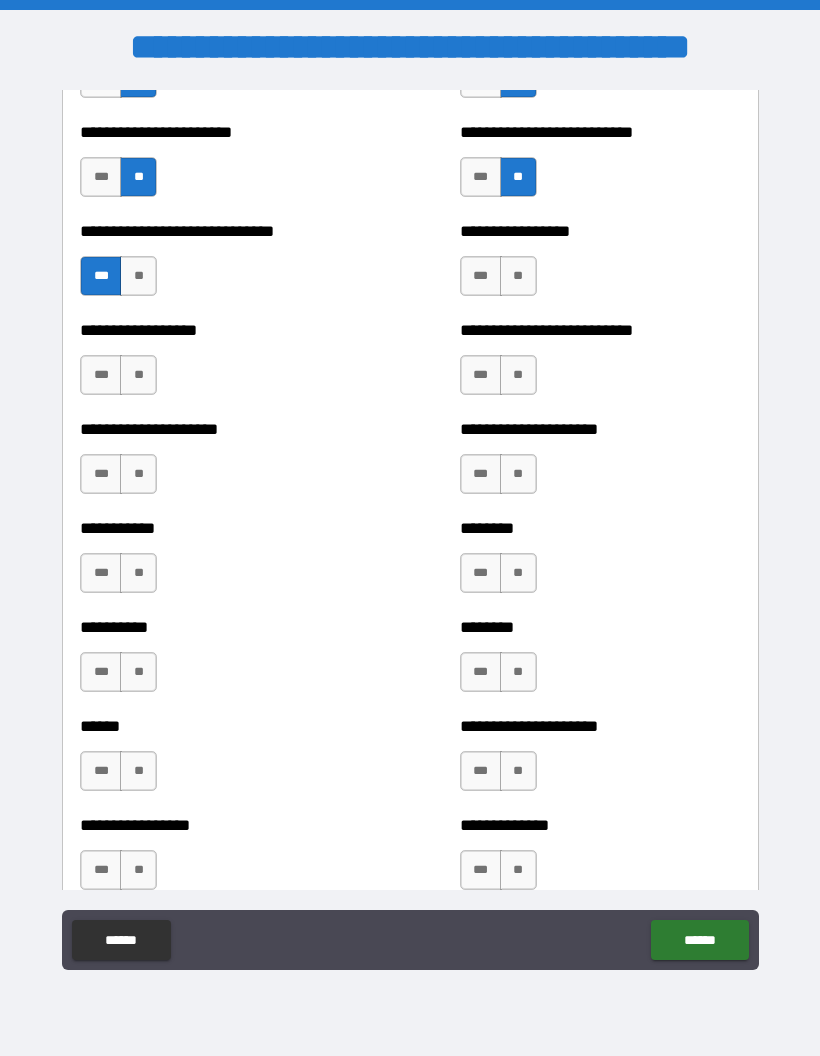 click on "**" at bounding box center (518, 276) 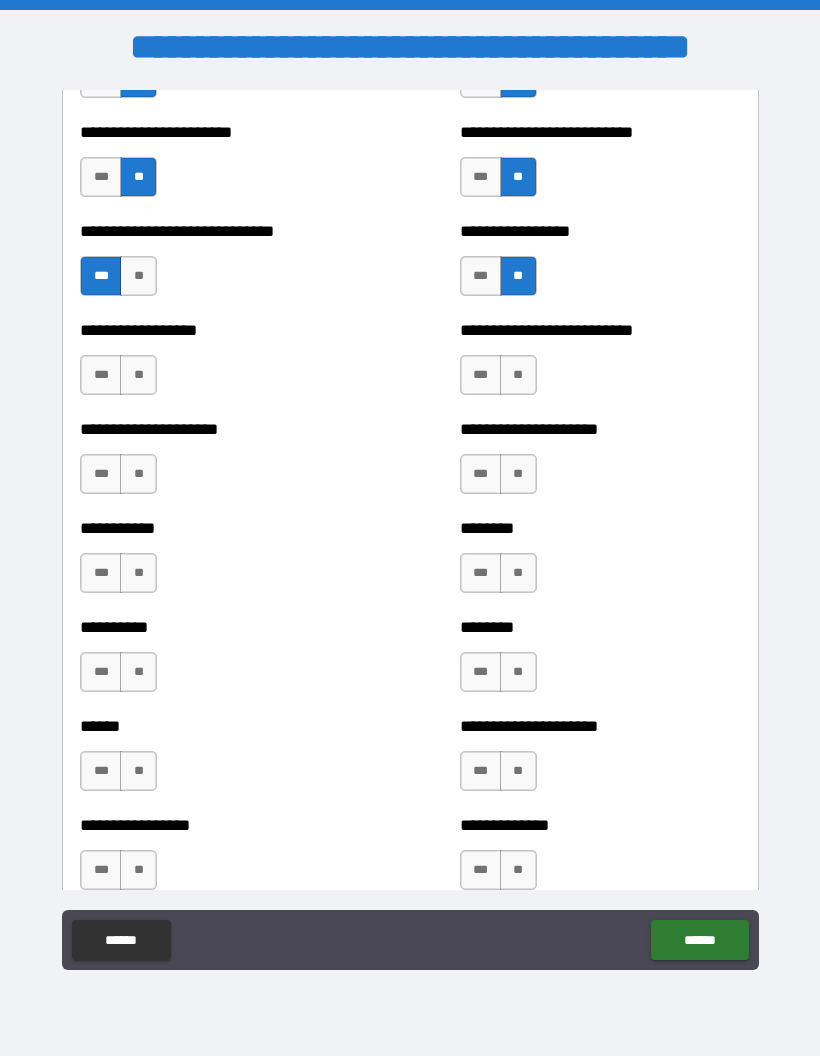 click on "**" at bounding box center [518, 375] 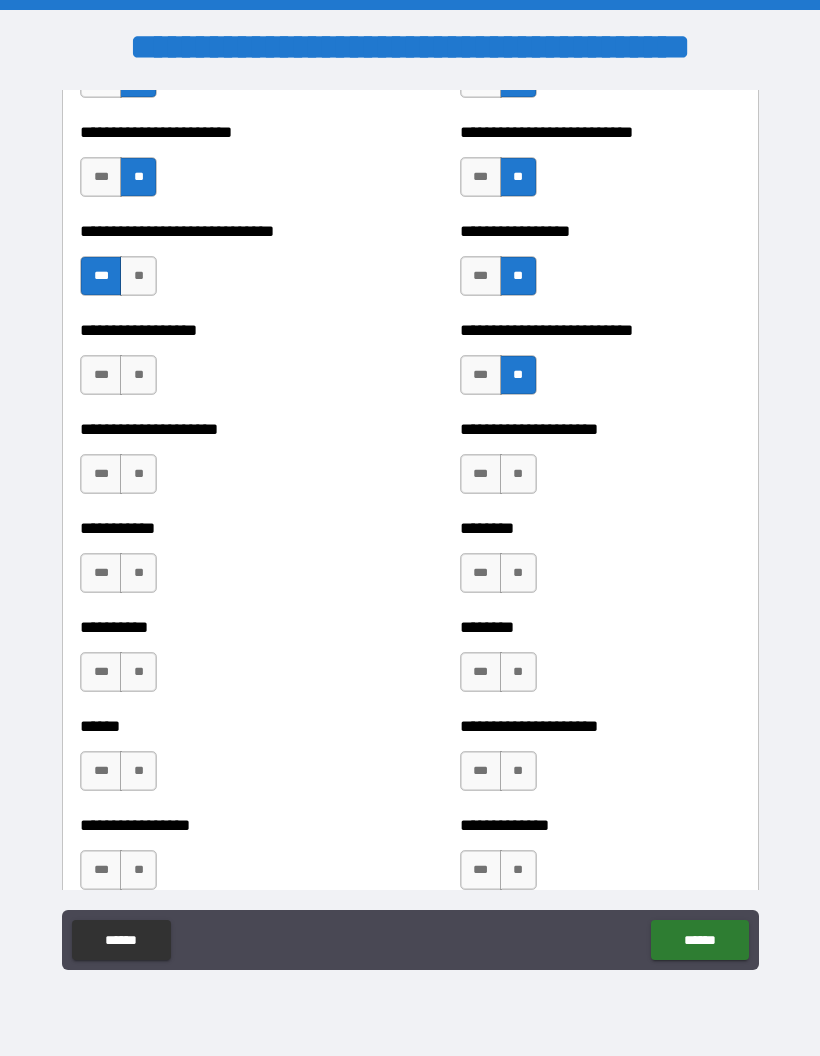 click on "**" at bounding box center [138, 375] 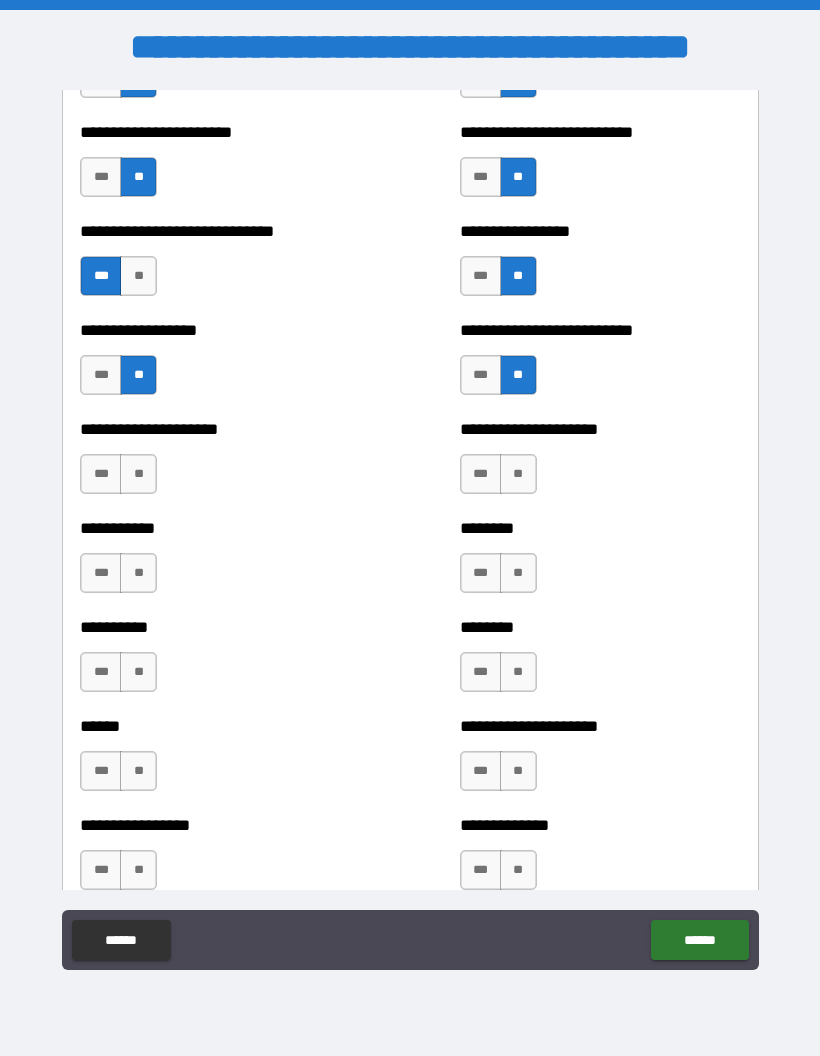 click on "**" at bounding box center (138, 474) 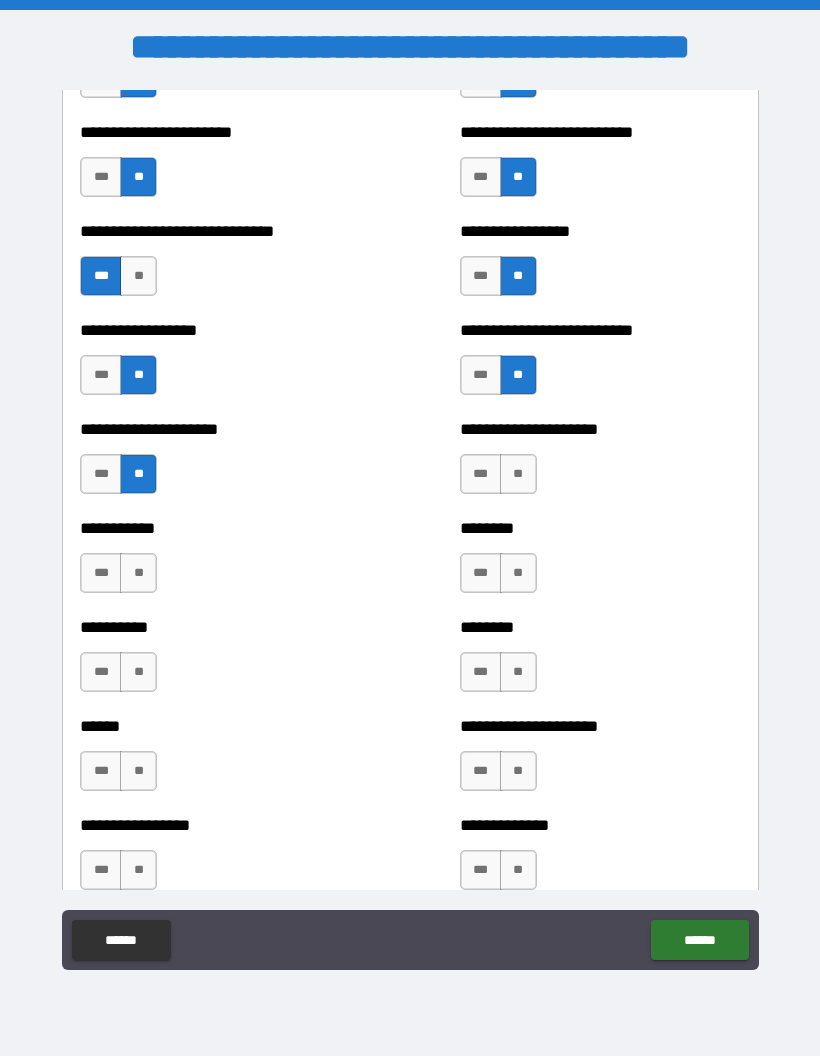 click on "**" at bounding box center [518, 474] 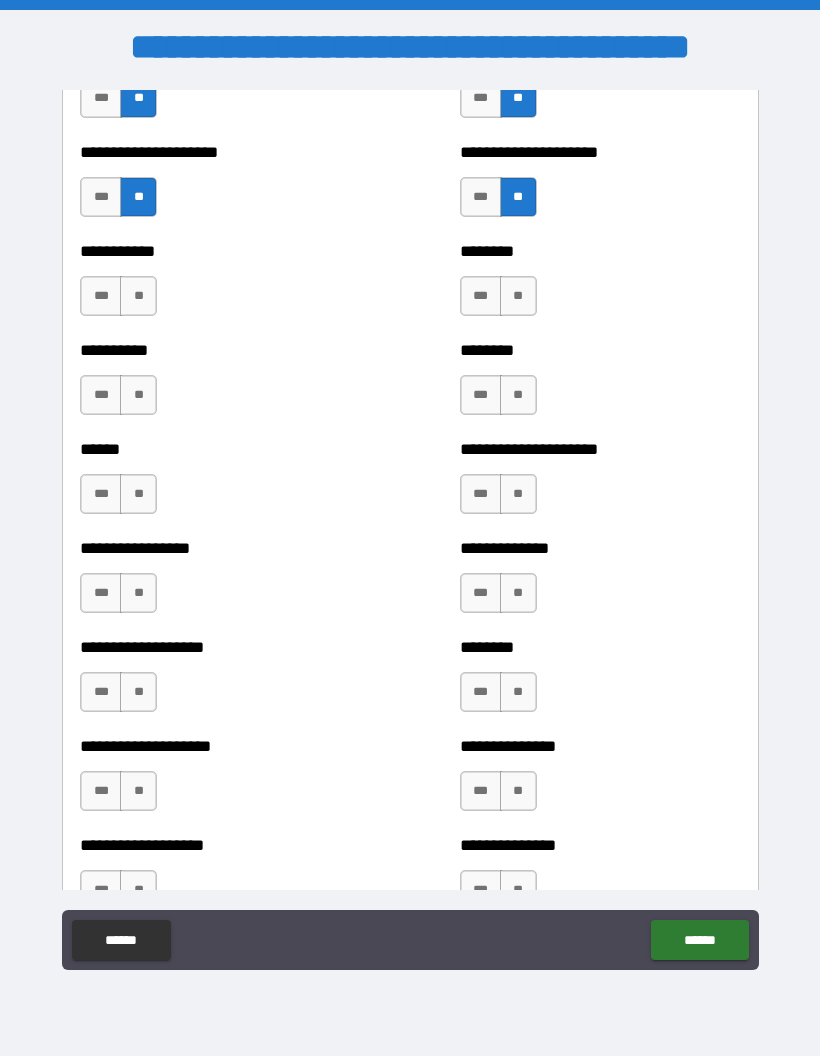scroll, scrollTop: 3382, scrollLeft: 0, axis: vertical 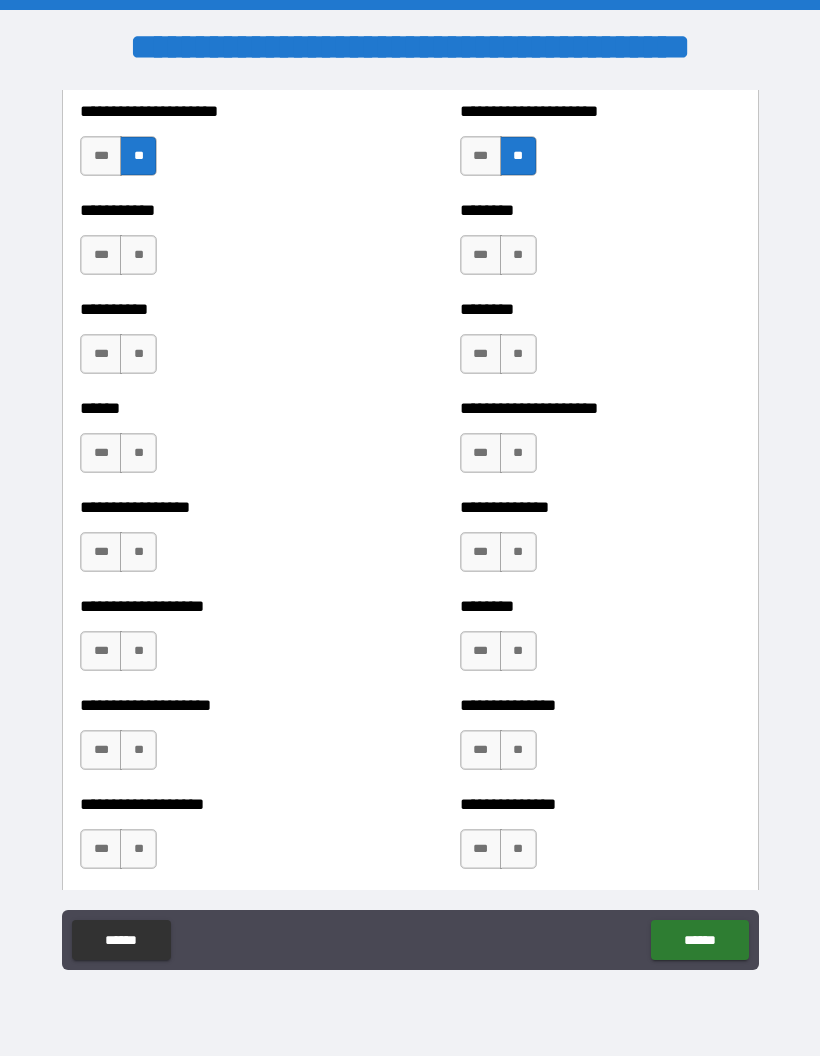 click on "**" at bounding box center [518, 255] 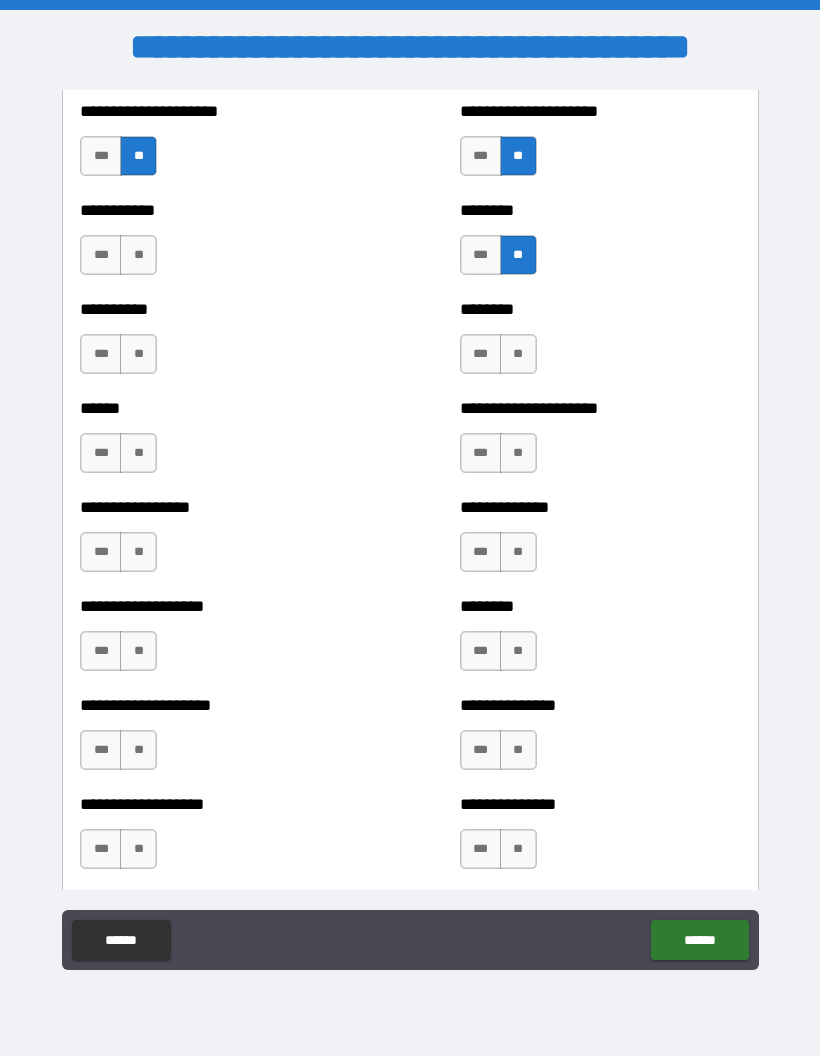 click on "**" at bounding box center (138, 255) 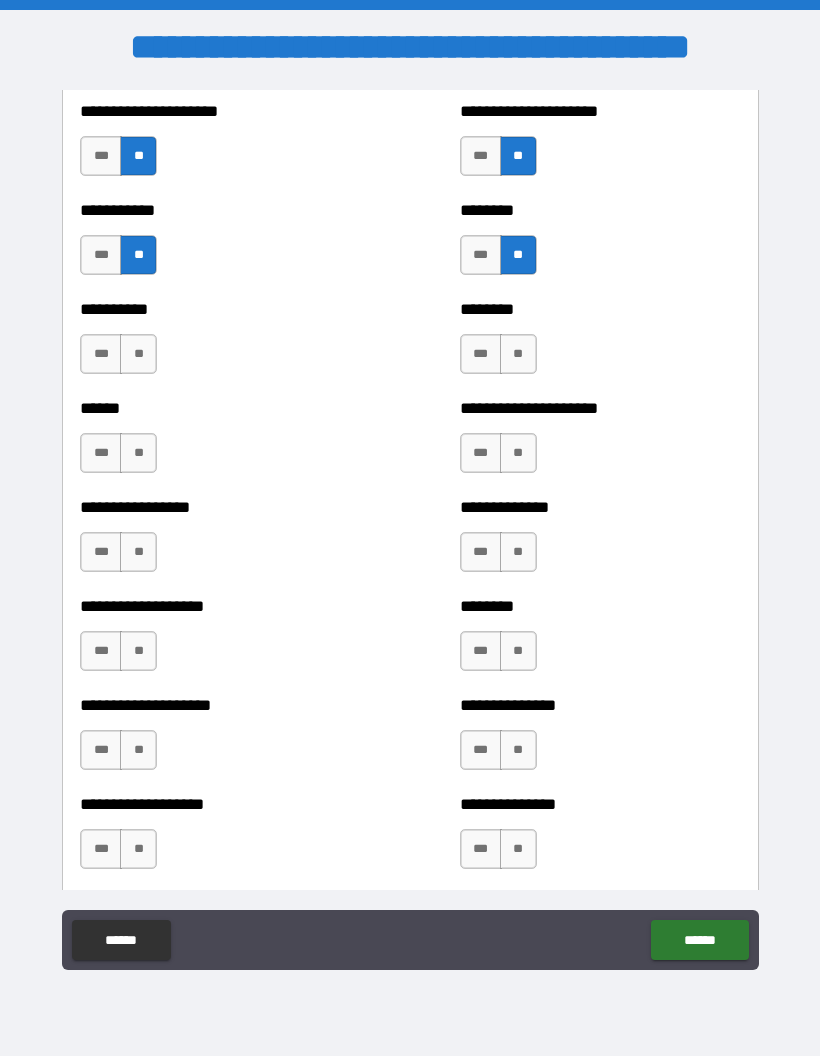 click on "**" at bounding box center (138, 354) 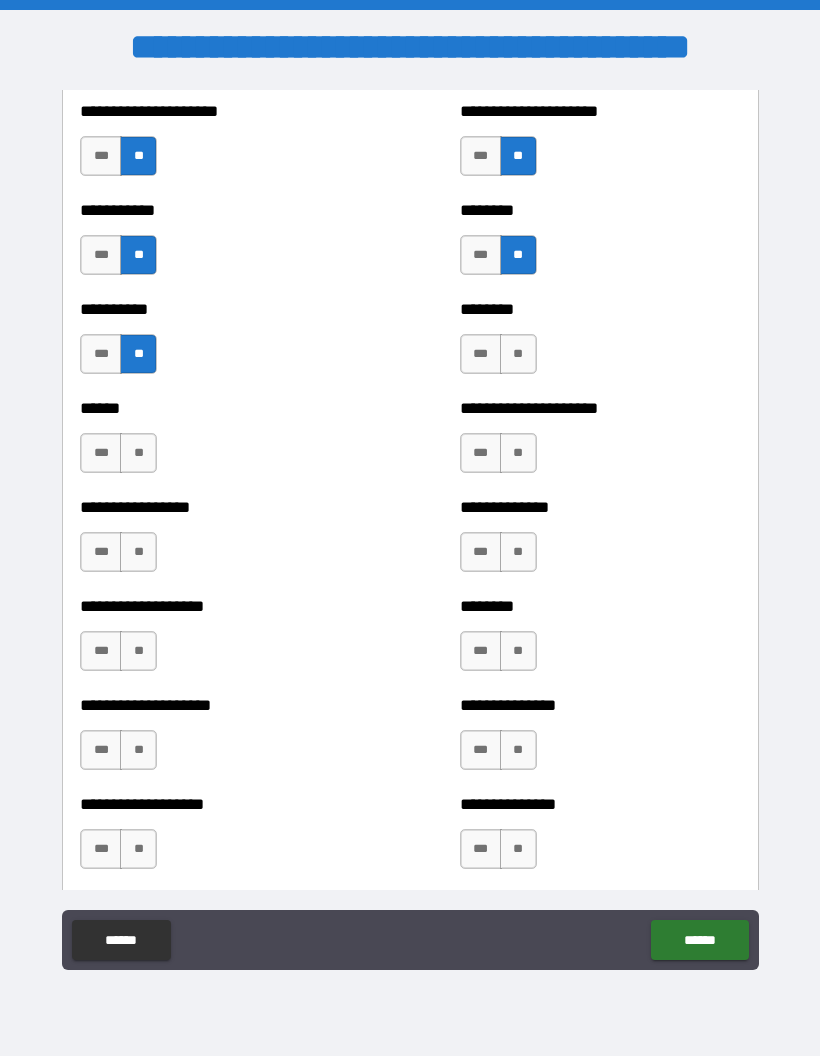 click on "**" at bounding box center [518, 354] 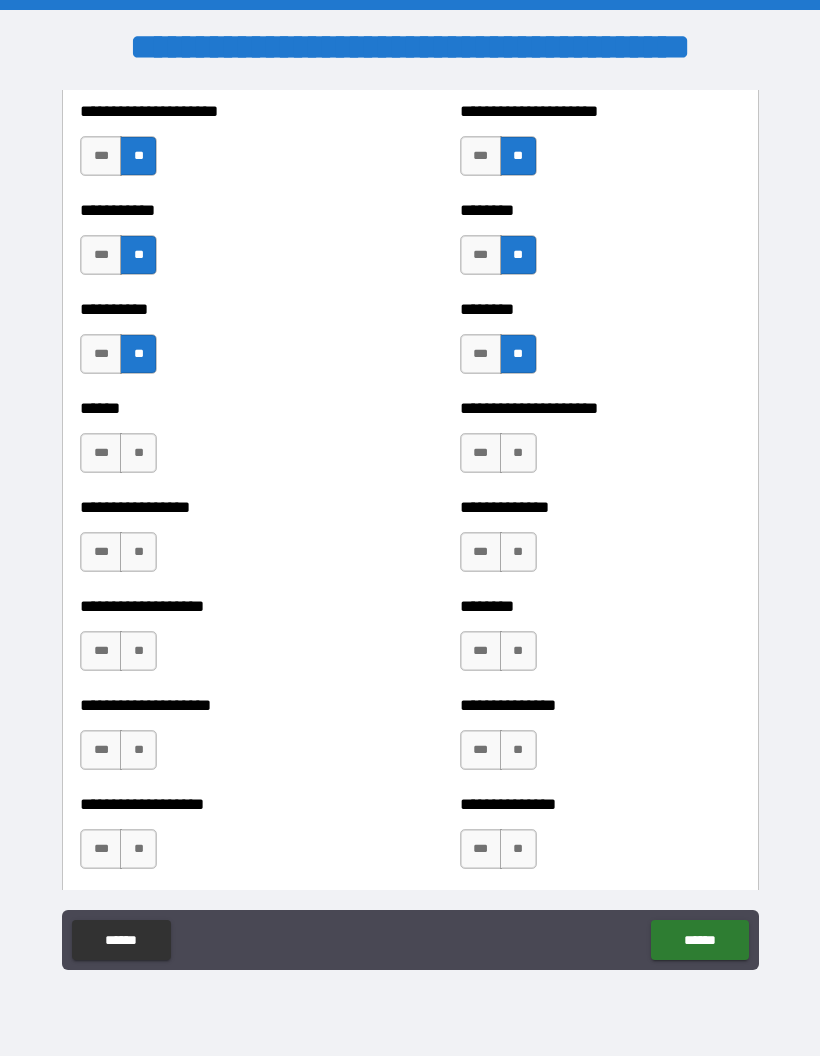click on "**" at bounding box center [518, 453] 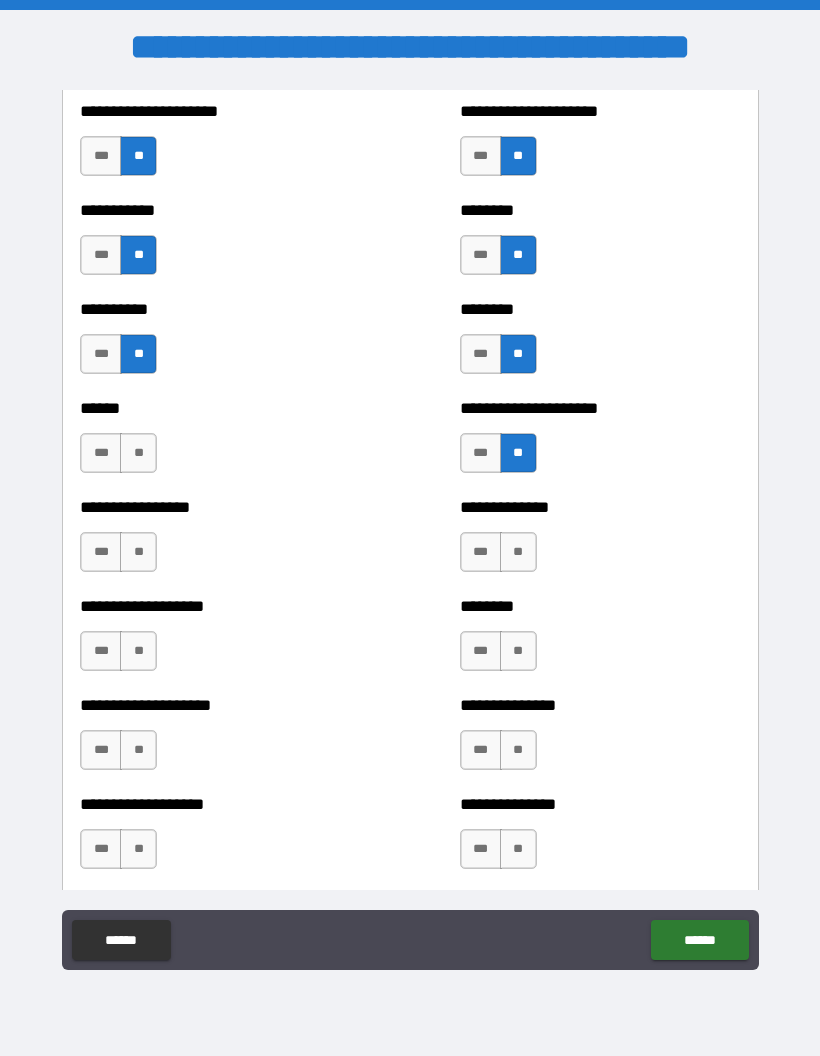 click on "***" at bounding box center [101, 453] 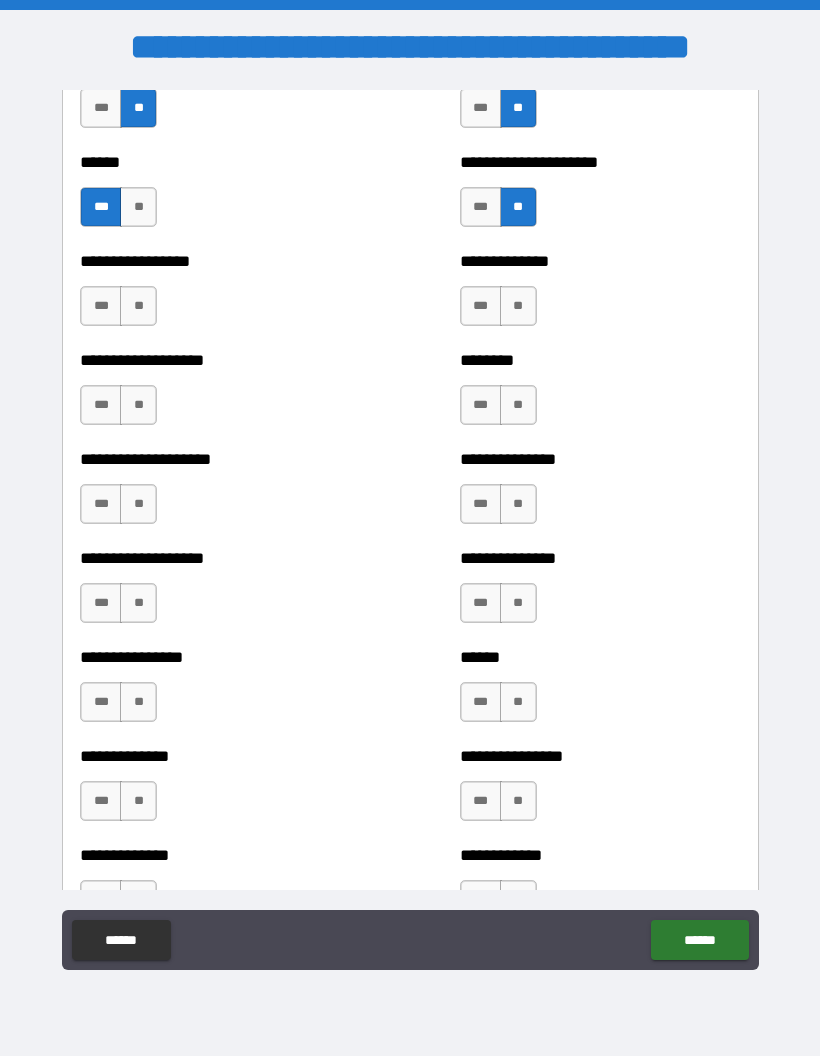 scroll, scrollTop: 3629, scrollLeft: 0, axis: vertical 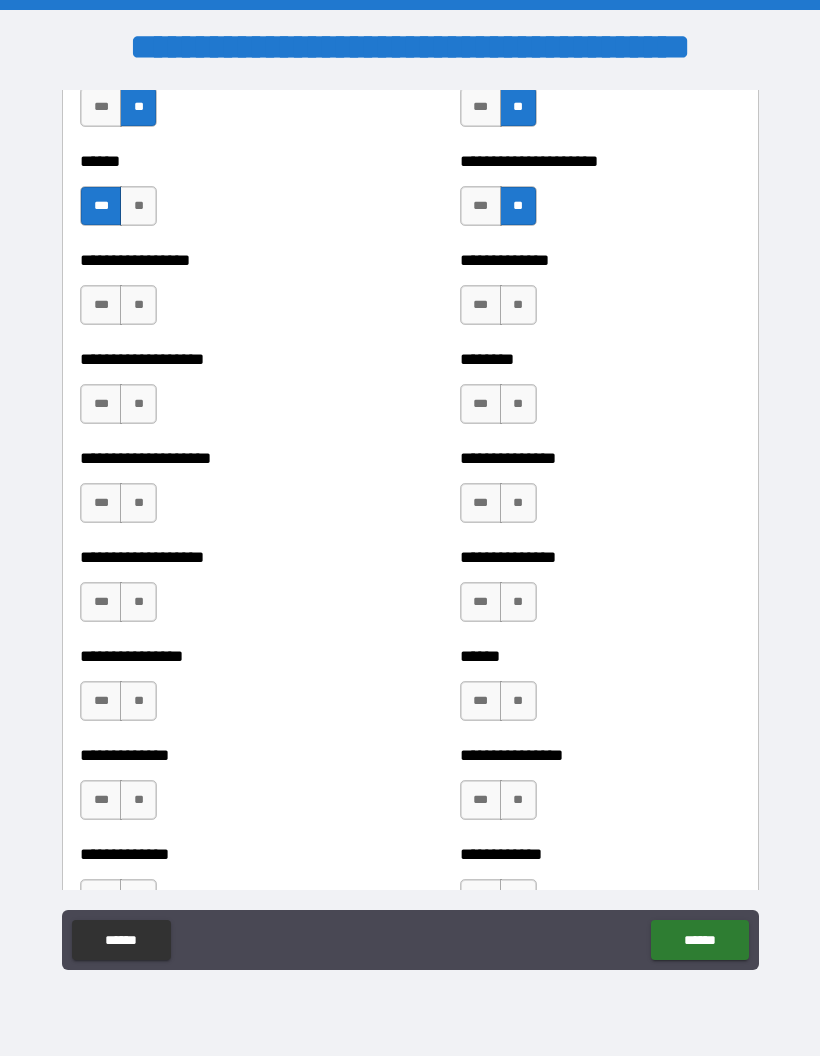 click on "**" at bounding box center (138, 305) 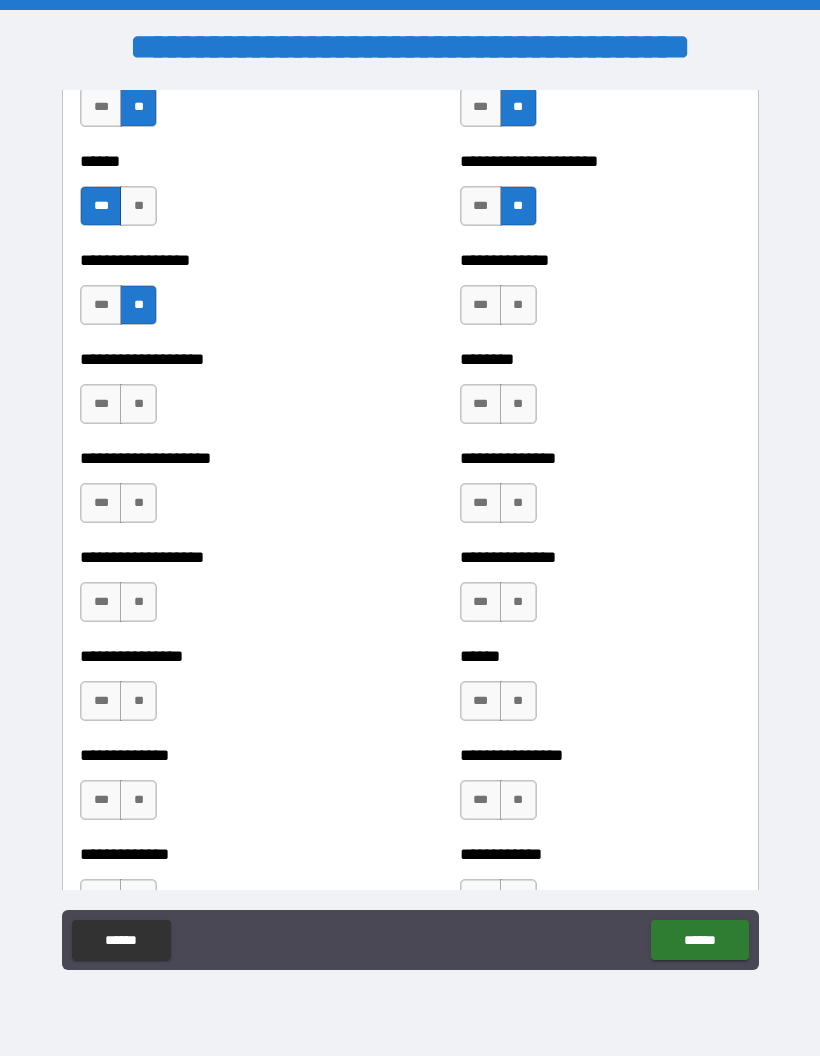 click on "**" at bounding box center [518, 305] 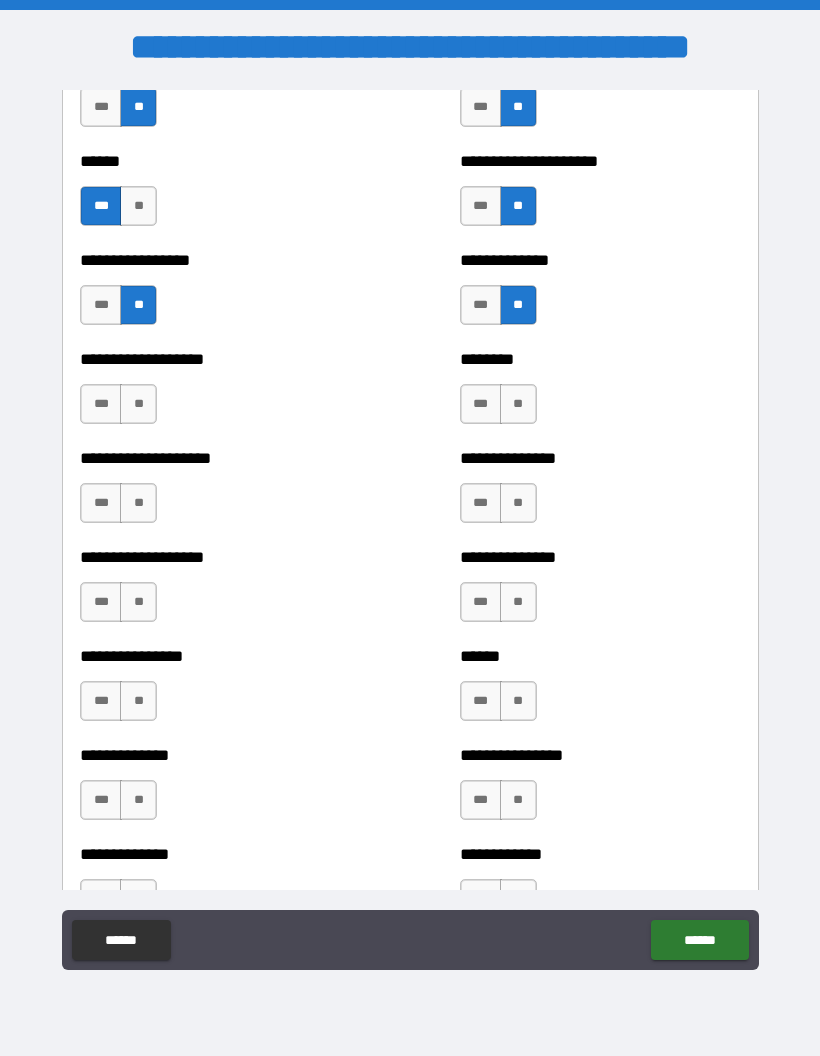 click on "**" at bounding box center [518, 404] 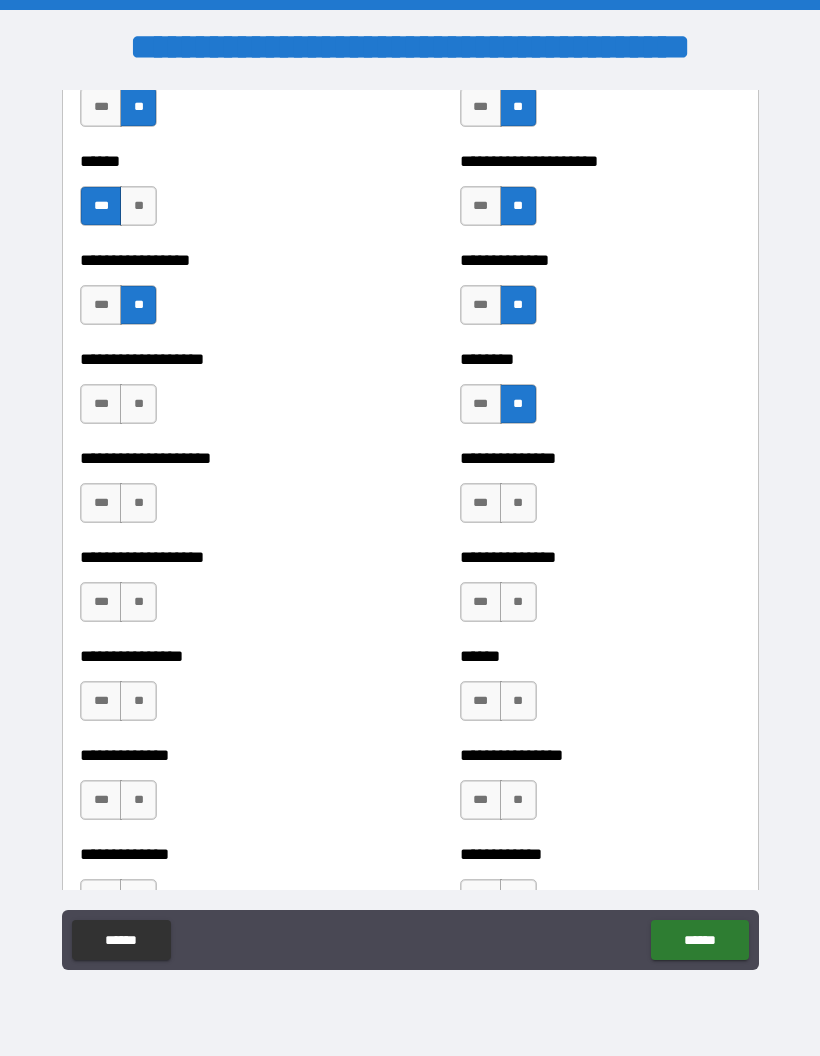 click on "**" at bounding box center (138, 404) 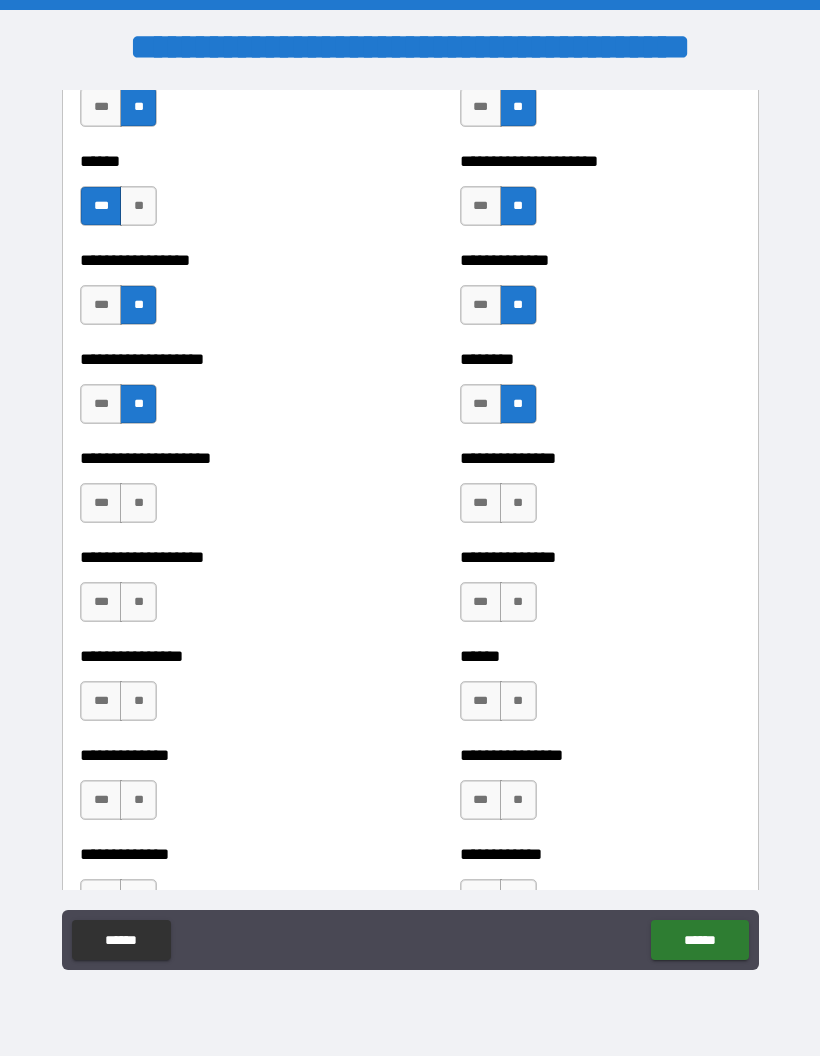 click on "**" at bounding box center (138, 503) 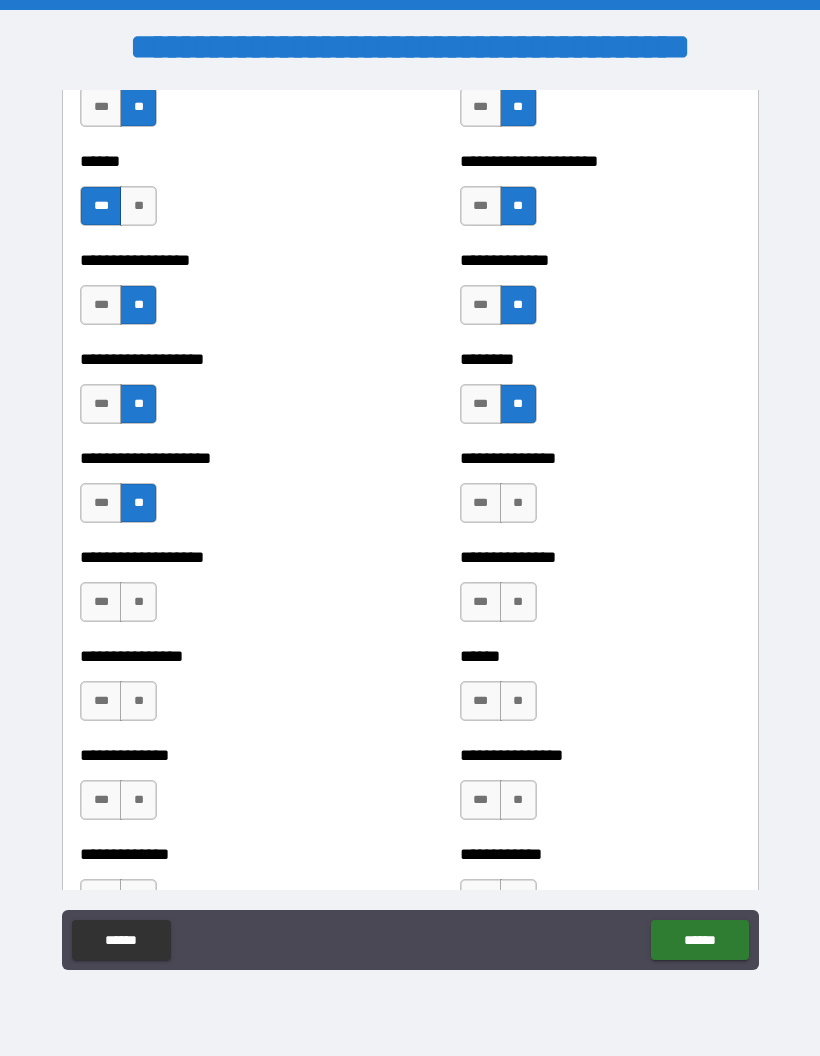 click on "**" at bounding box center [518, 503] 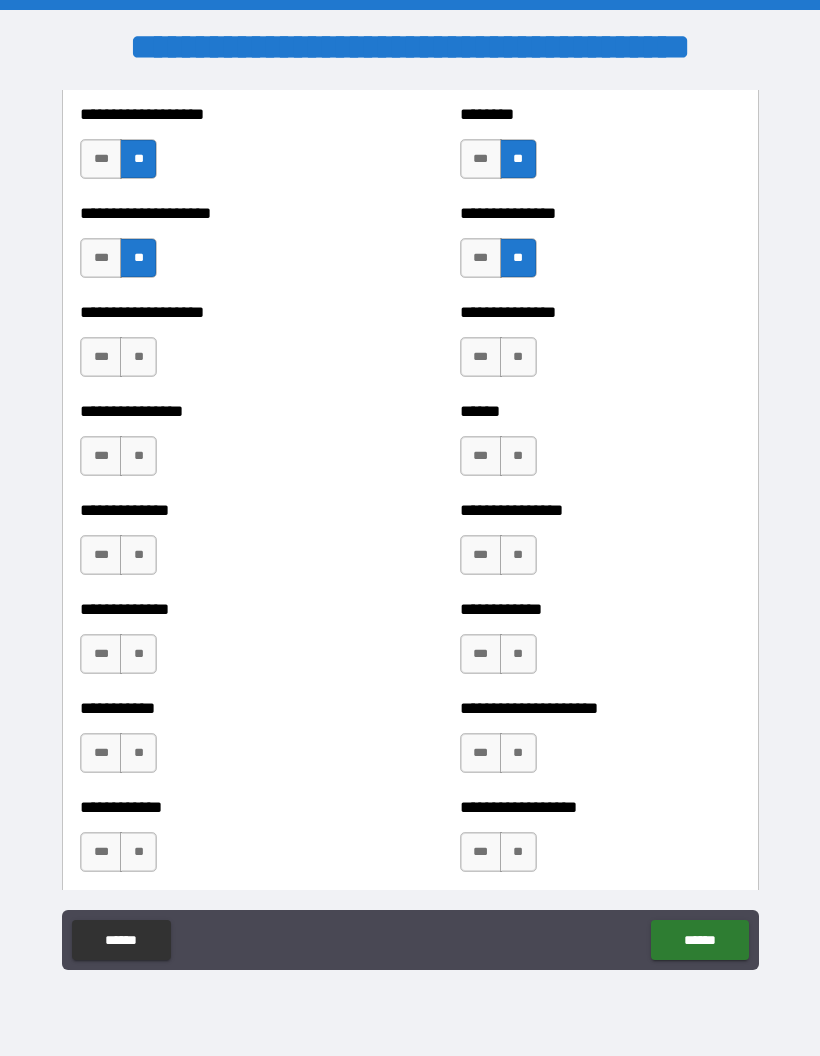 scroll, scrollTop: 3885, scrollLeft: 0, axis: vertical 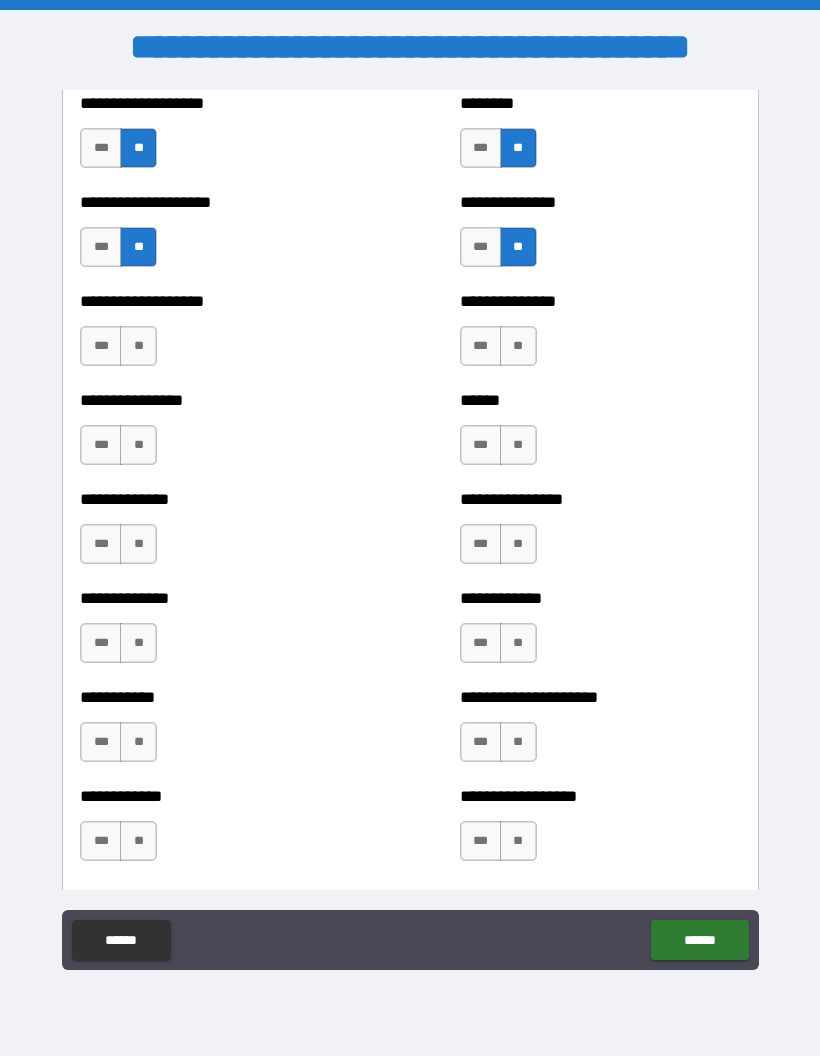 click on "**" at bounding box center (138, 346) 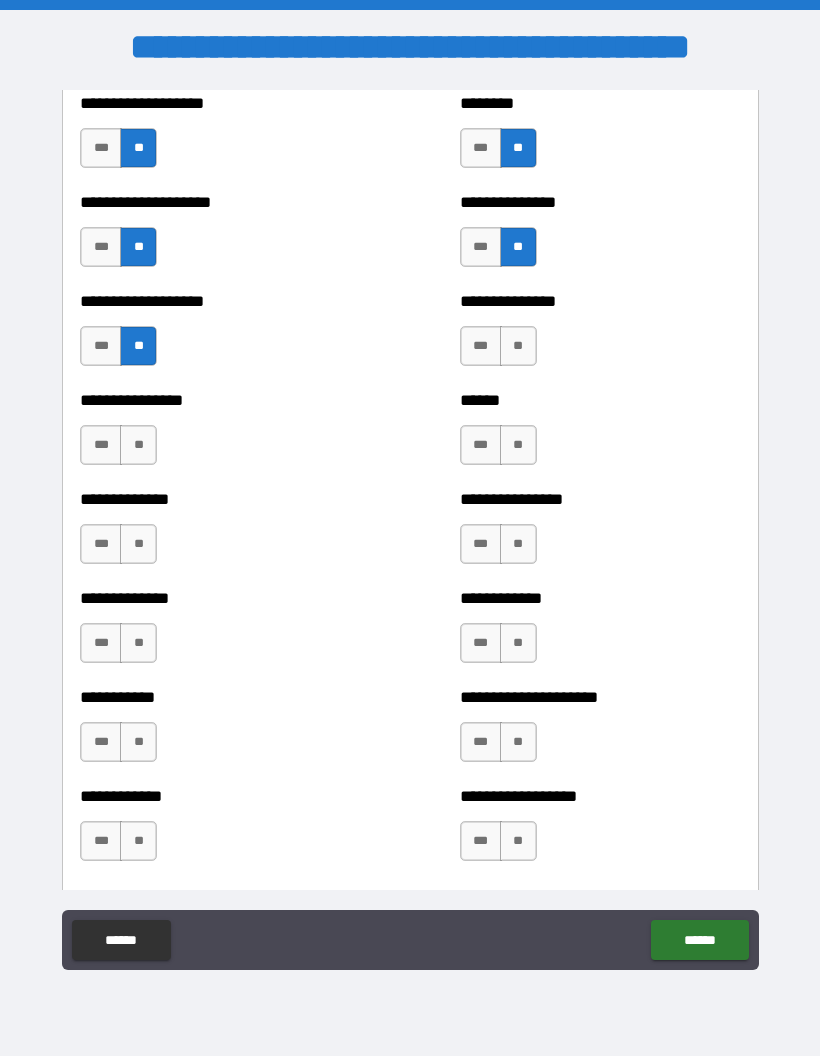 click on "**" at bounding box center [518, 346] 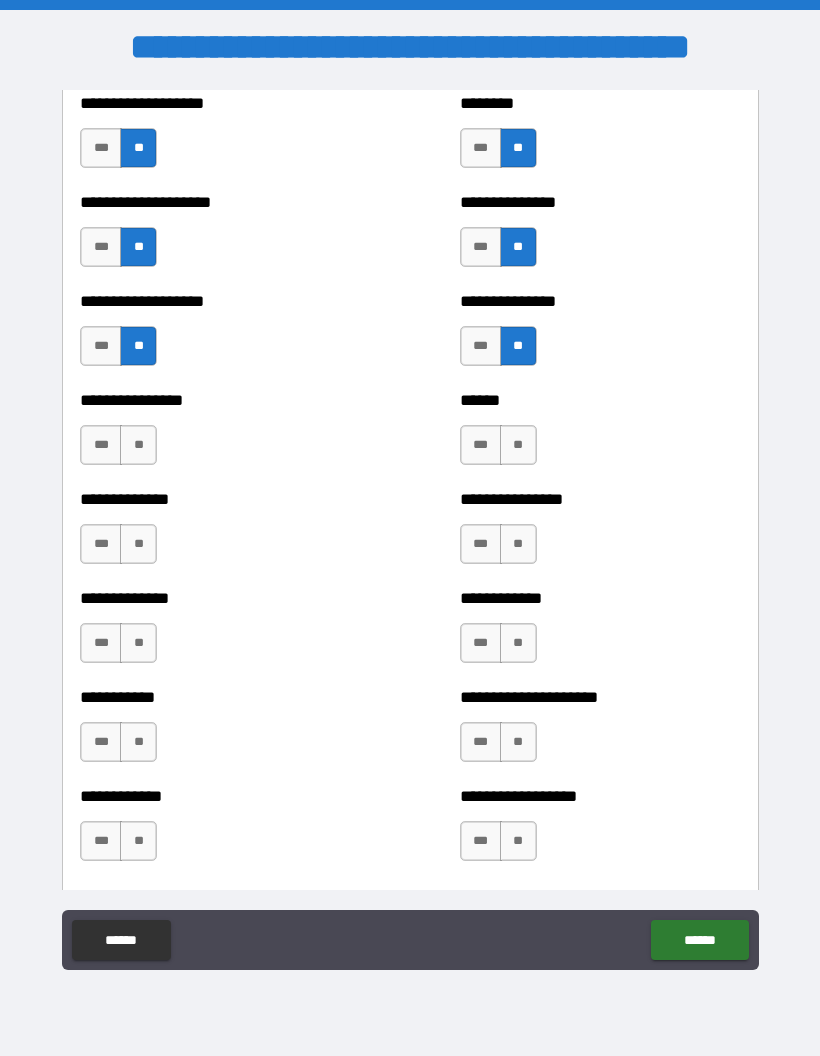 click on "**" at bounding box center (518, 445) 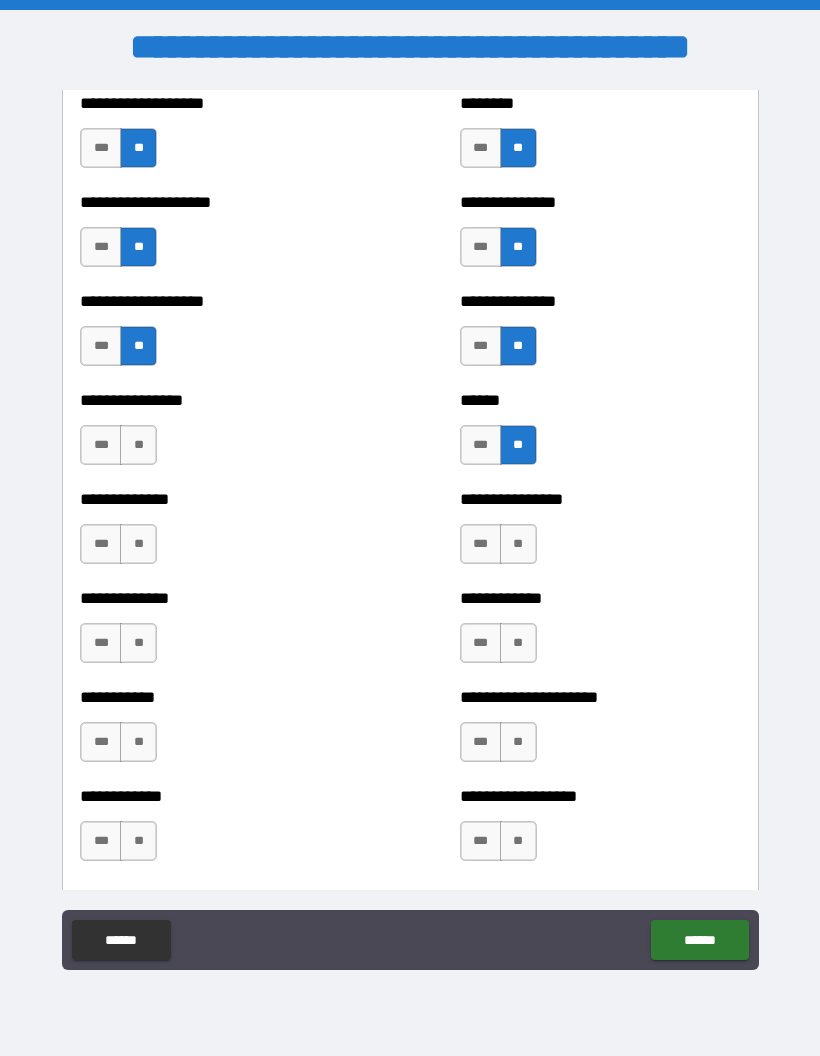 click on "**" at bounding box center (138, 445) 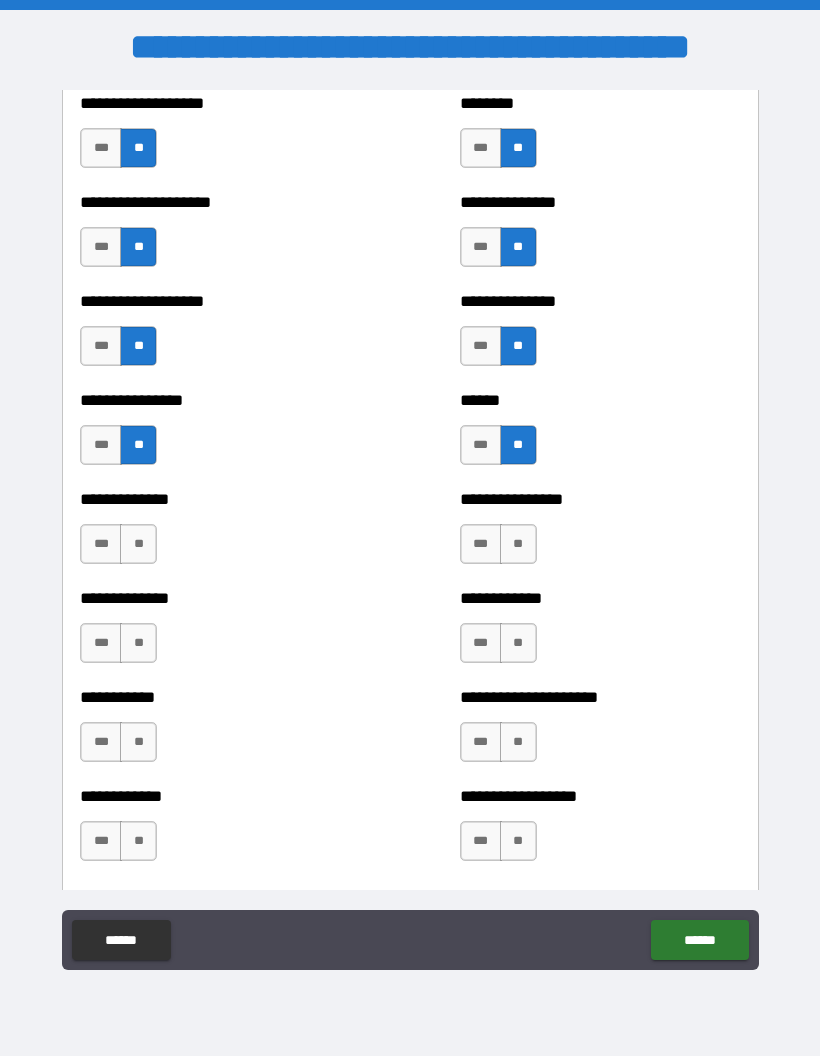 click on "**" at bounding box center [138, 544] 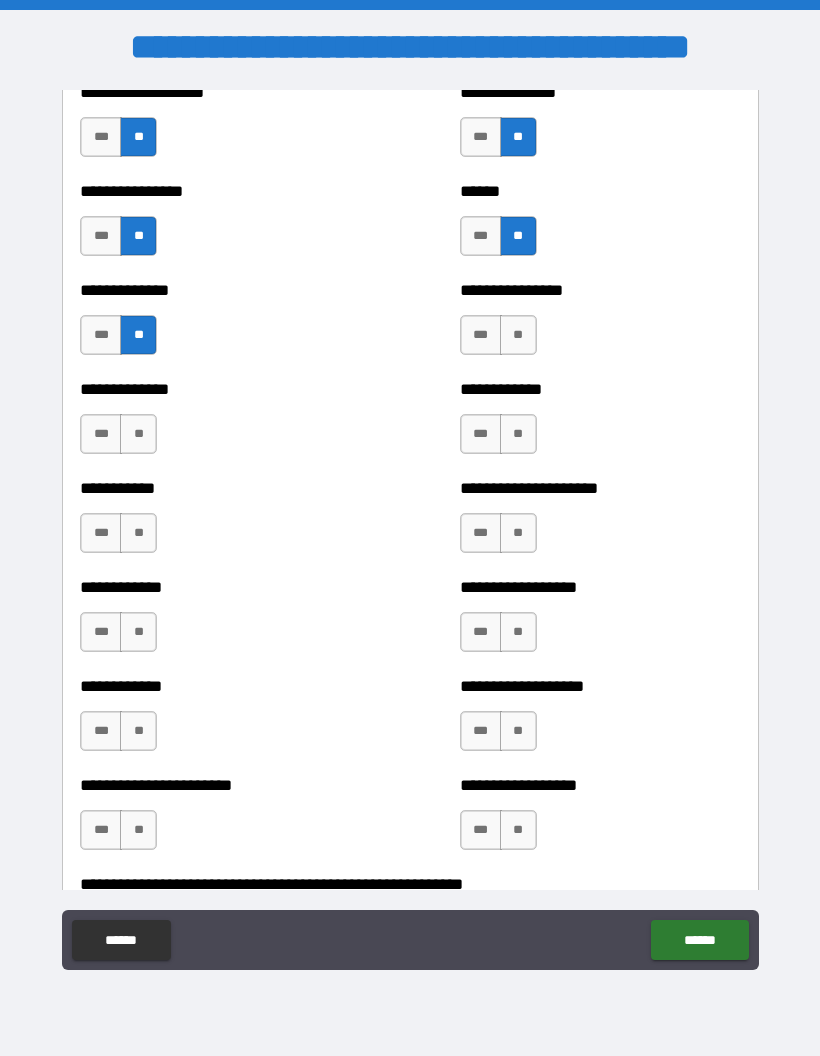 scroll, scrollTop: 4106, scrollLeft: 0, axis: vertical 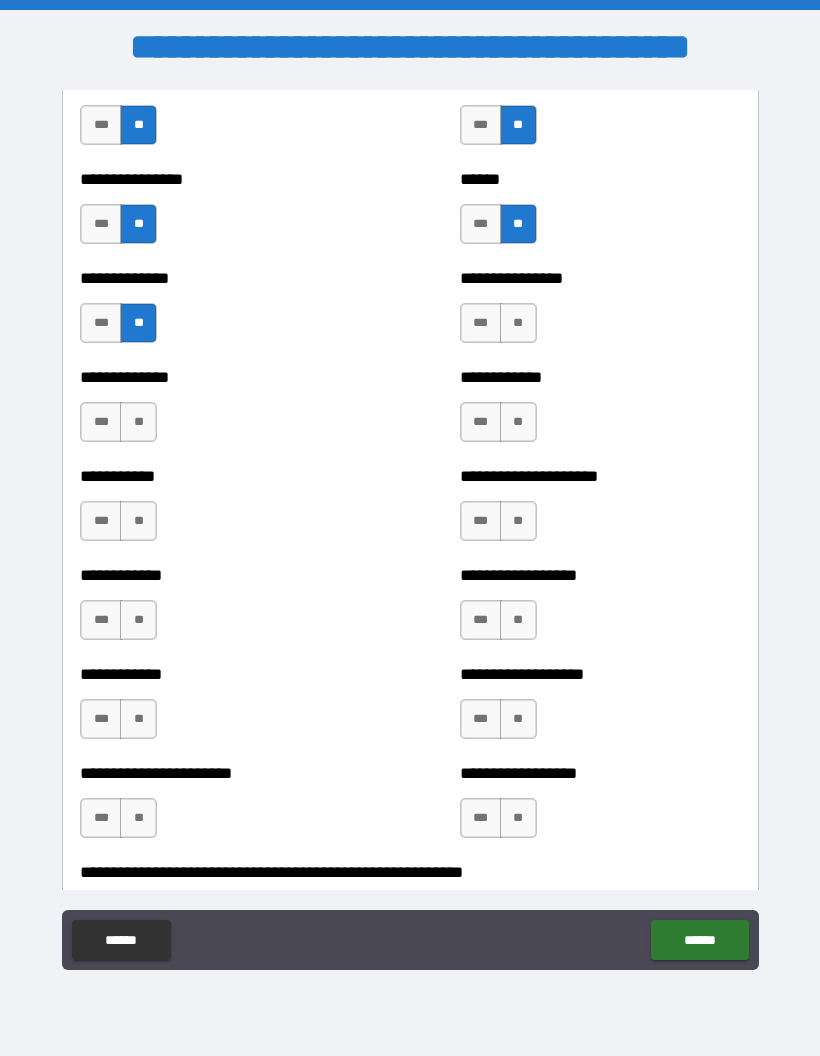 click on "**" at bounding box center (518, 323) 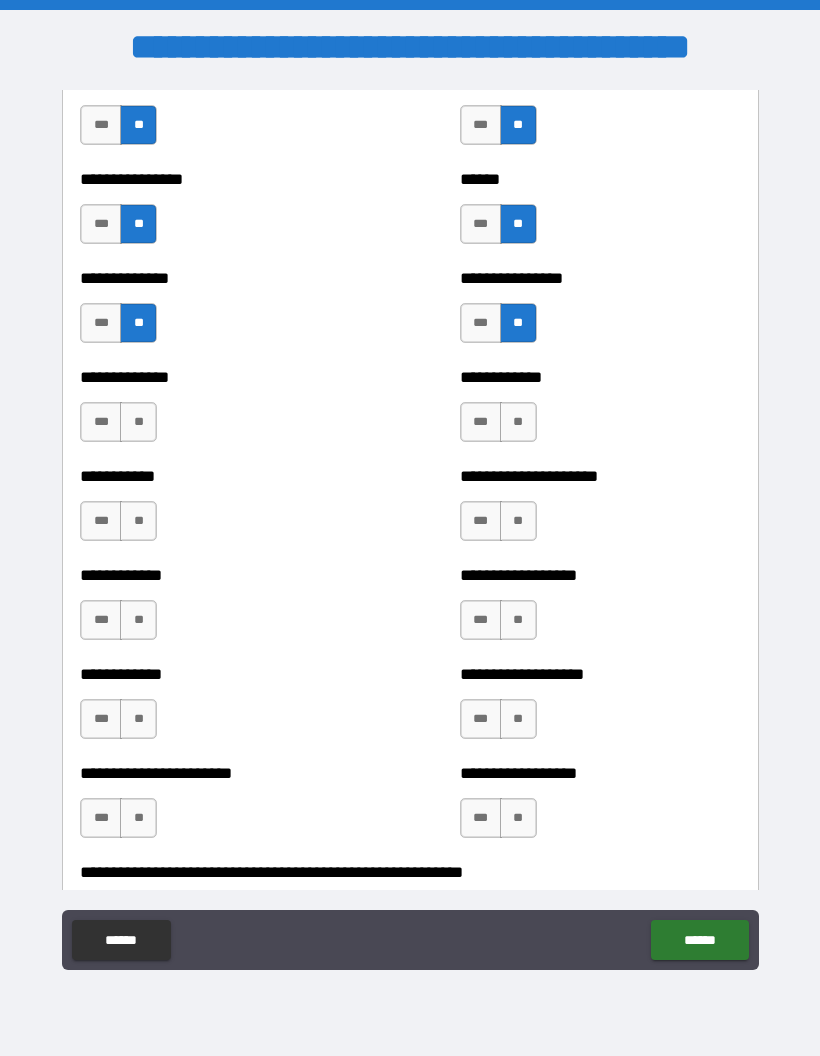 click on "**" at bounding box center (138, 422) 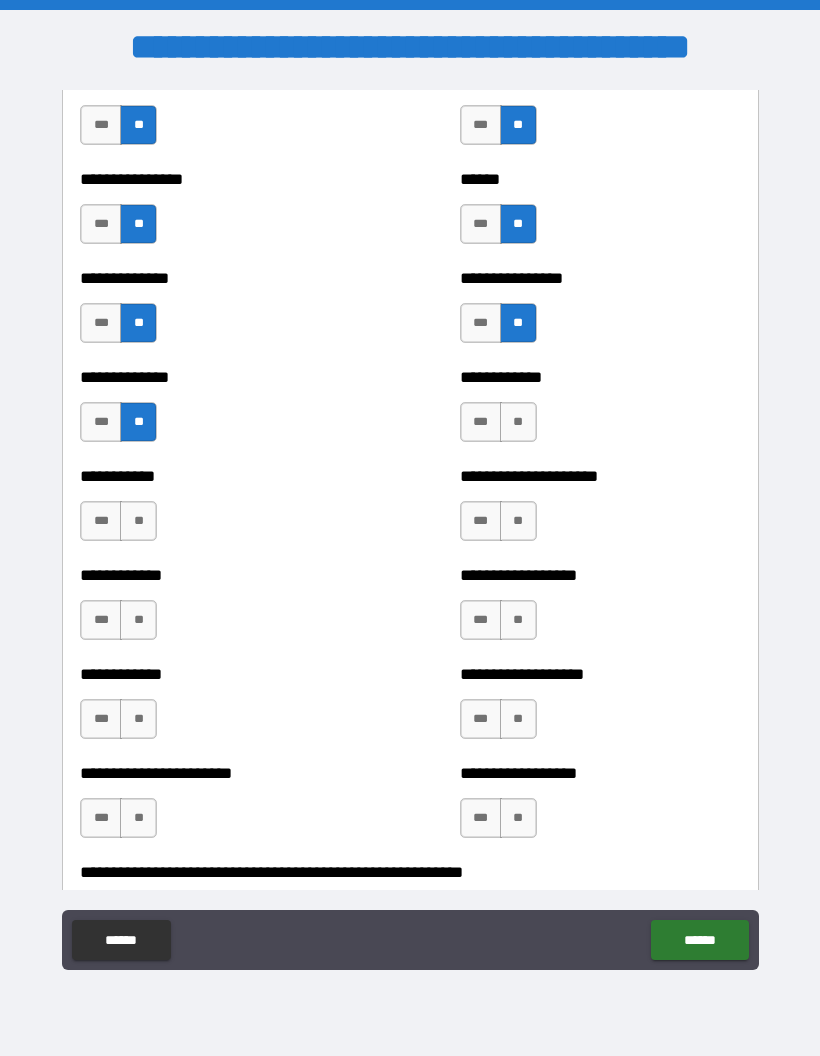 click on "**" at bounding box center [518, 422] 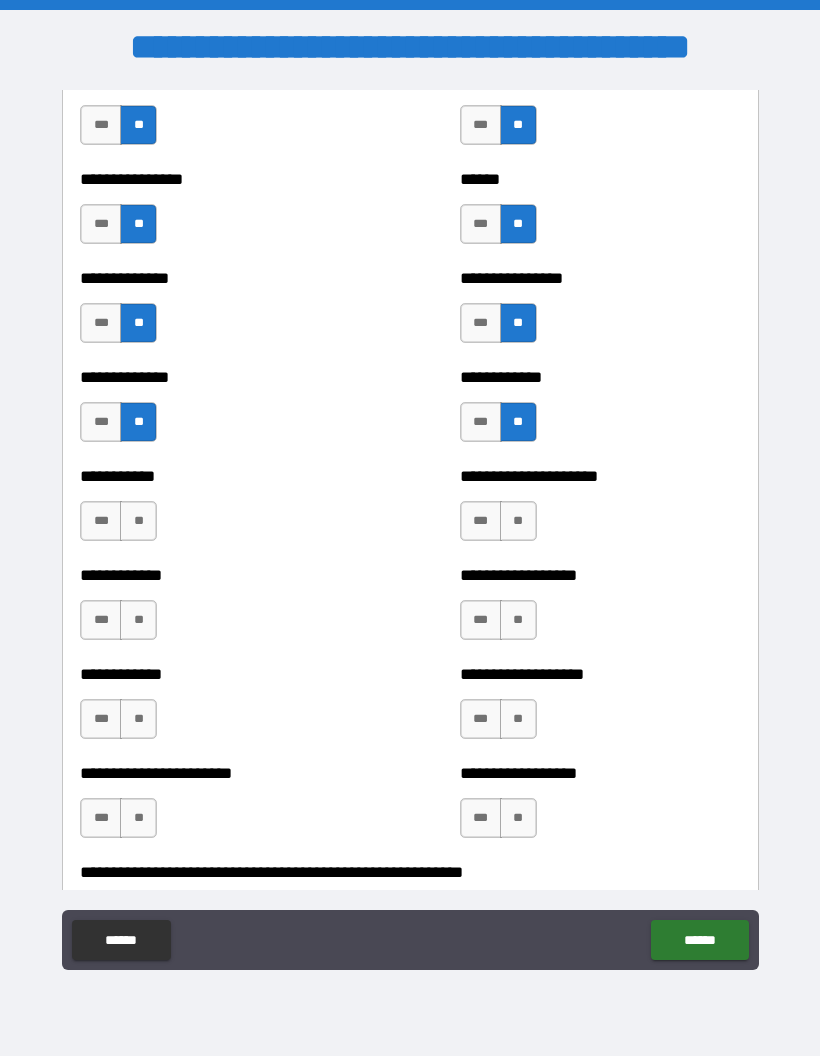 click on "**" at bounding box center (138, 521) 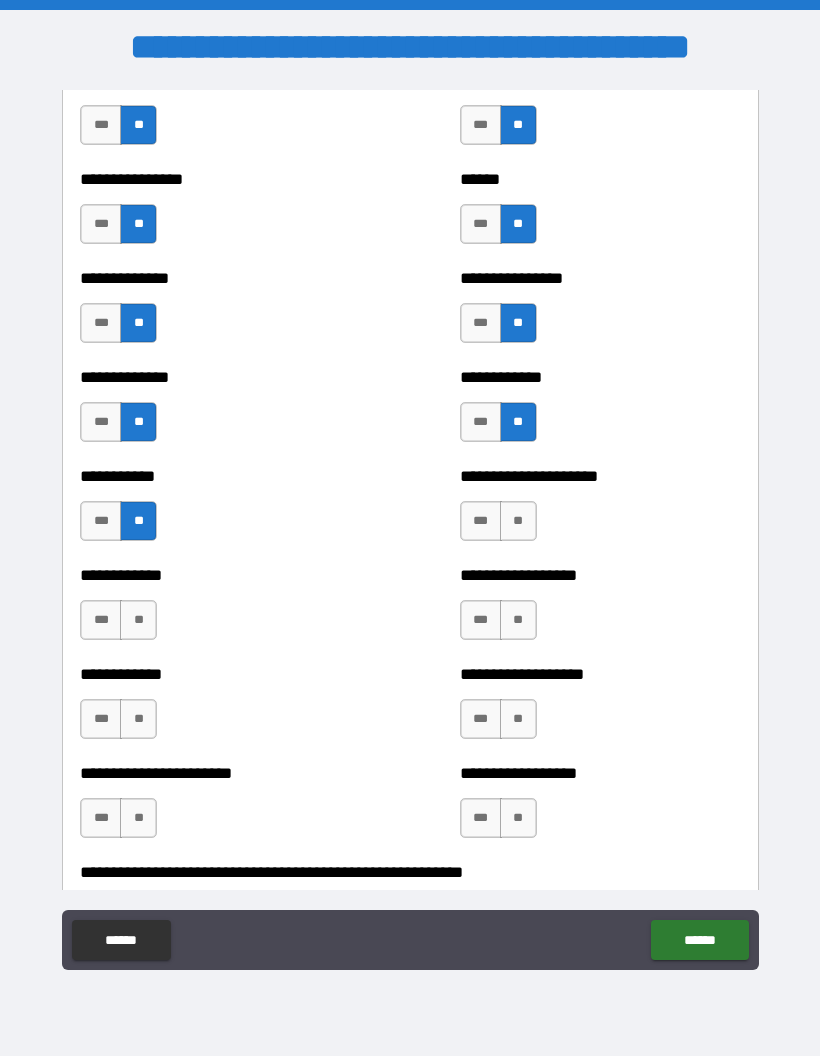 click on "**" at bounding box center [518, 521] 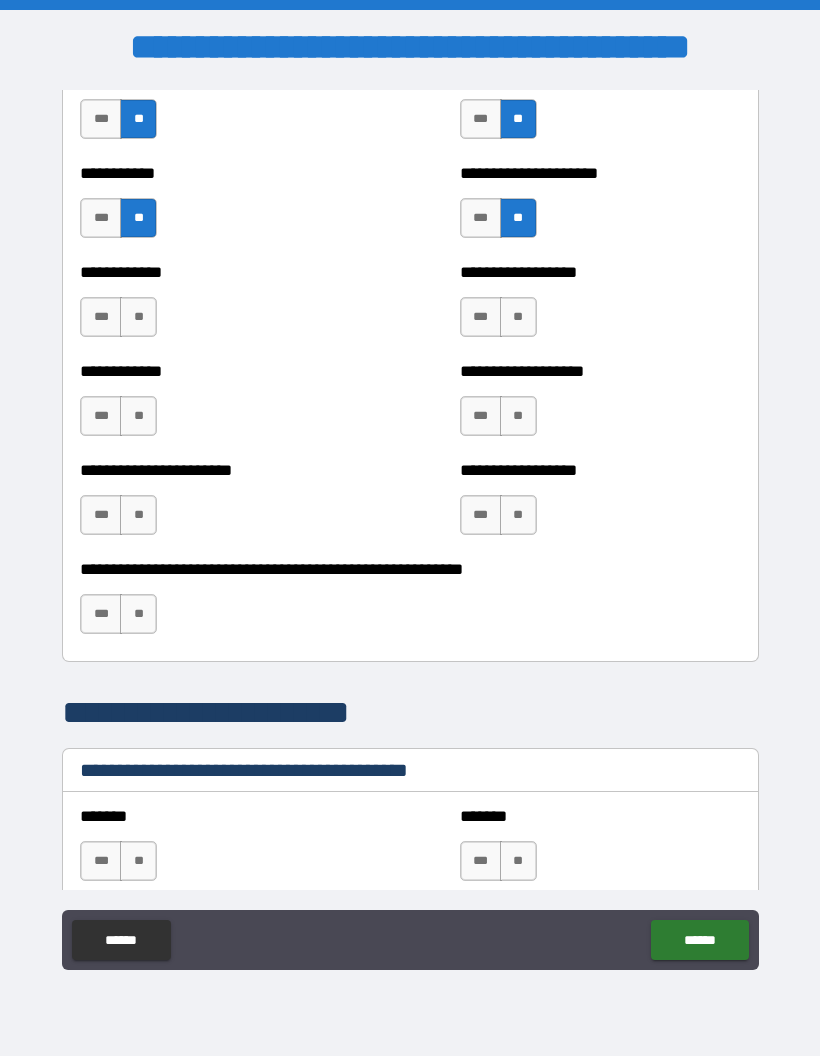 scroll, scrollTop: 4429, scrollLeft: 0, axis: vertical 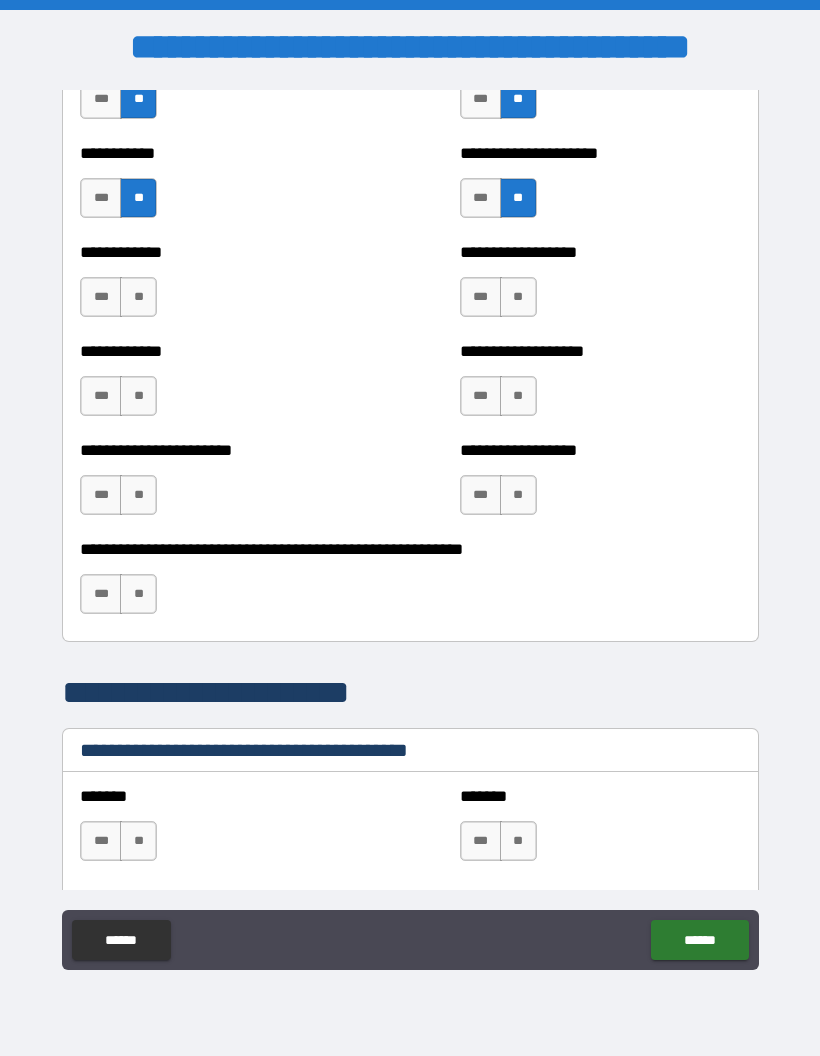 click on "**" at bounding box center (138, 297) 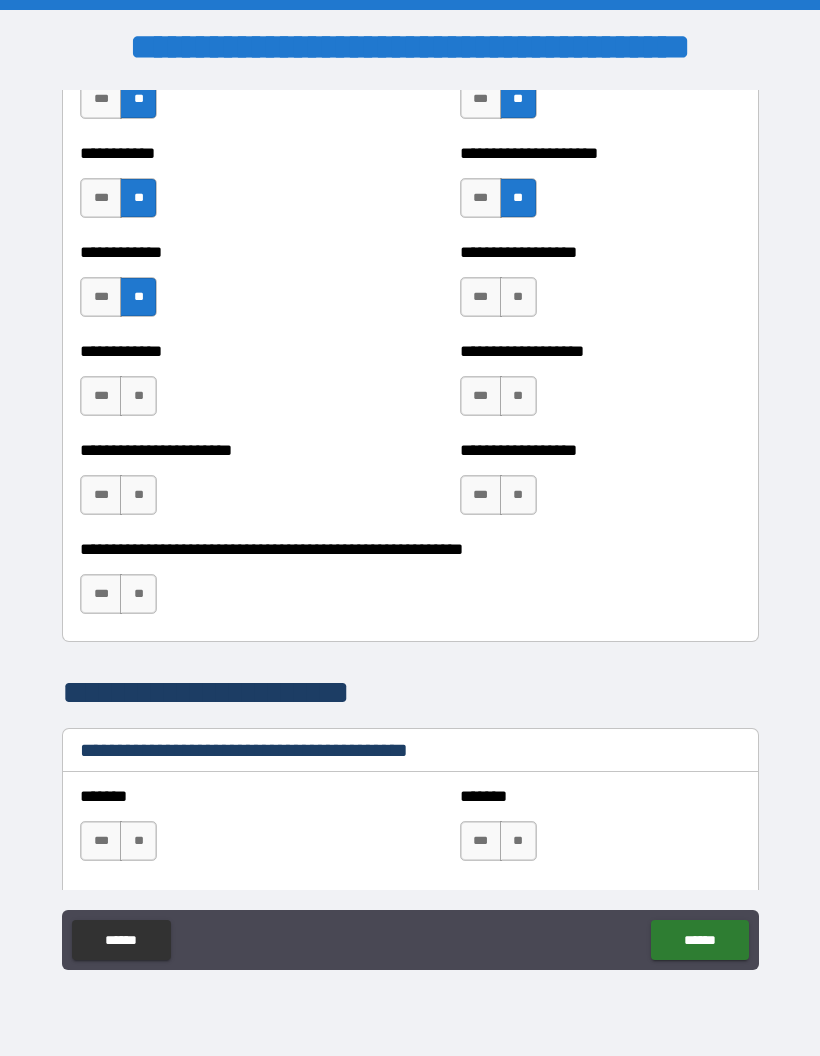 click on "**" at bounding box center [518, 297] 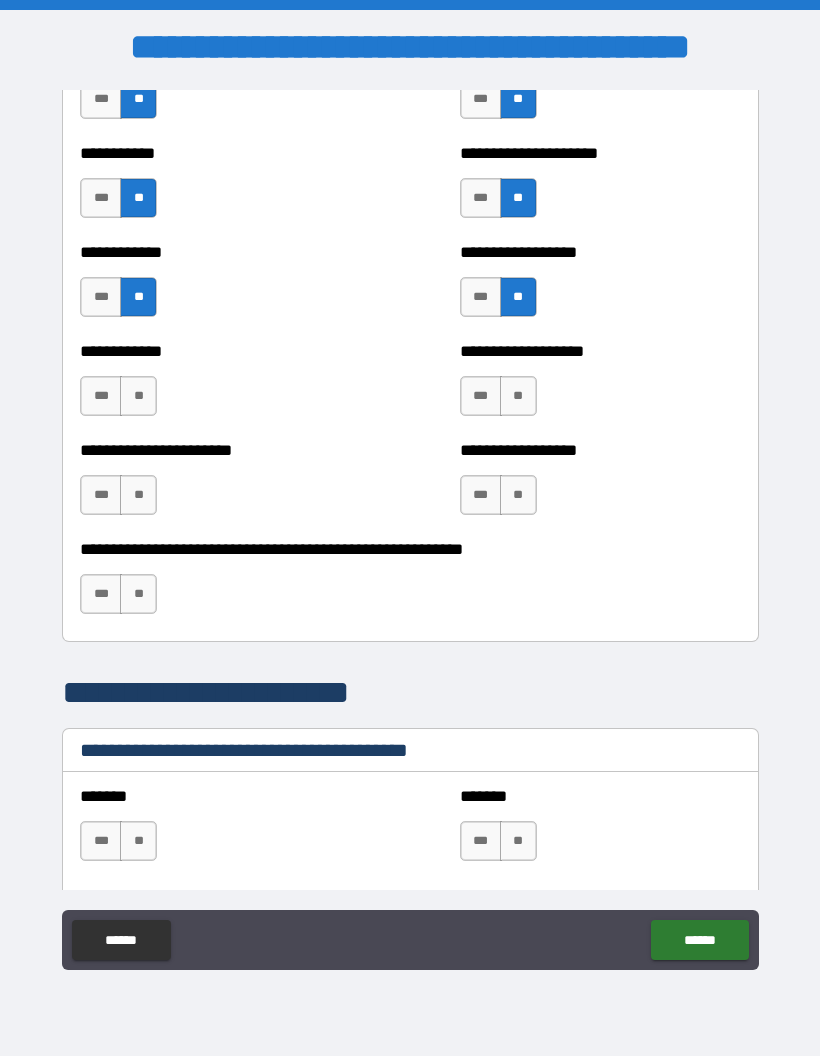 click on "**" at bounding box center [138, 396] 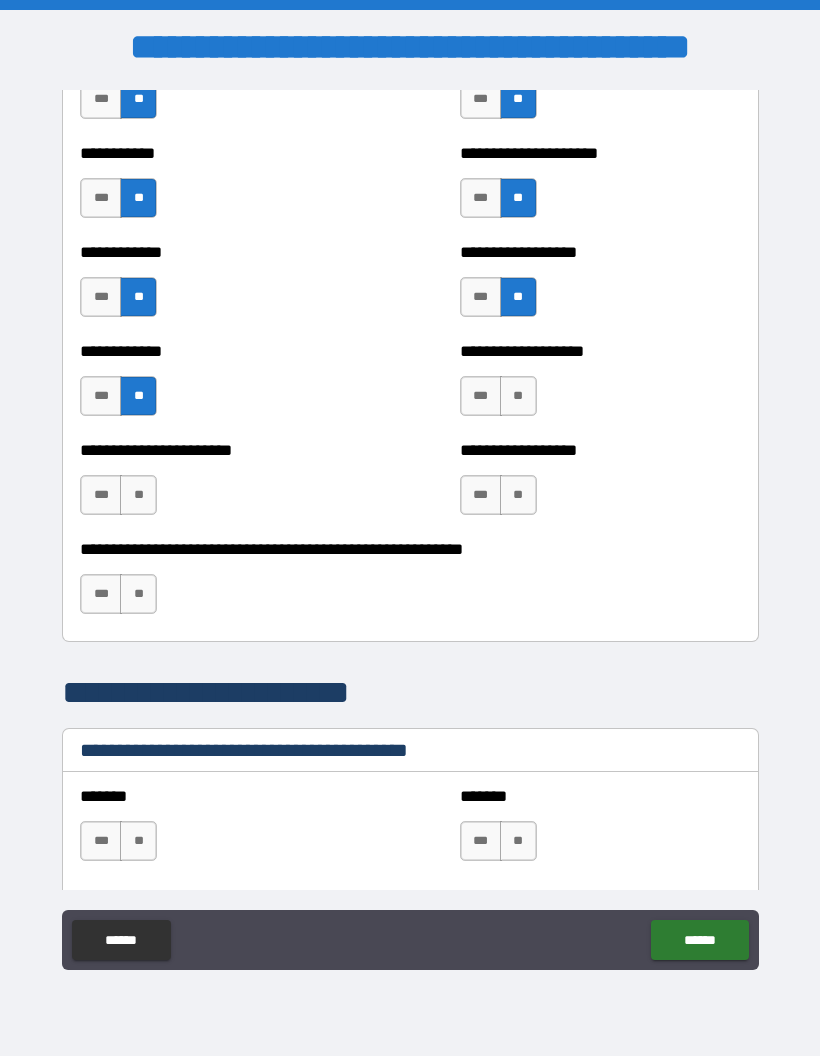 click on "**" at bounding box center [518, 396] 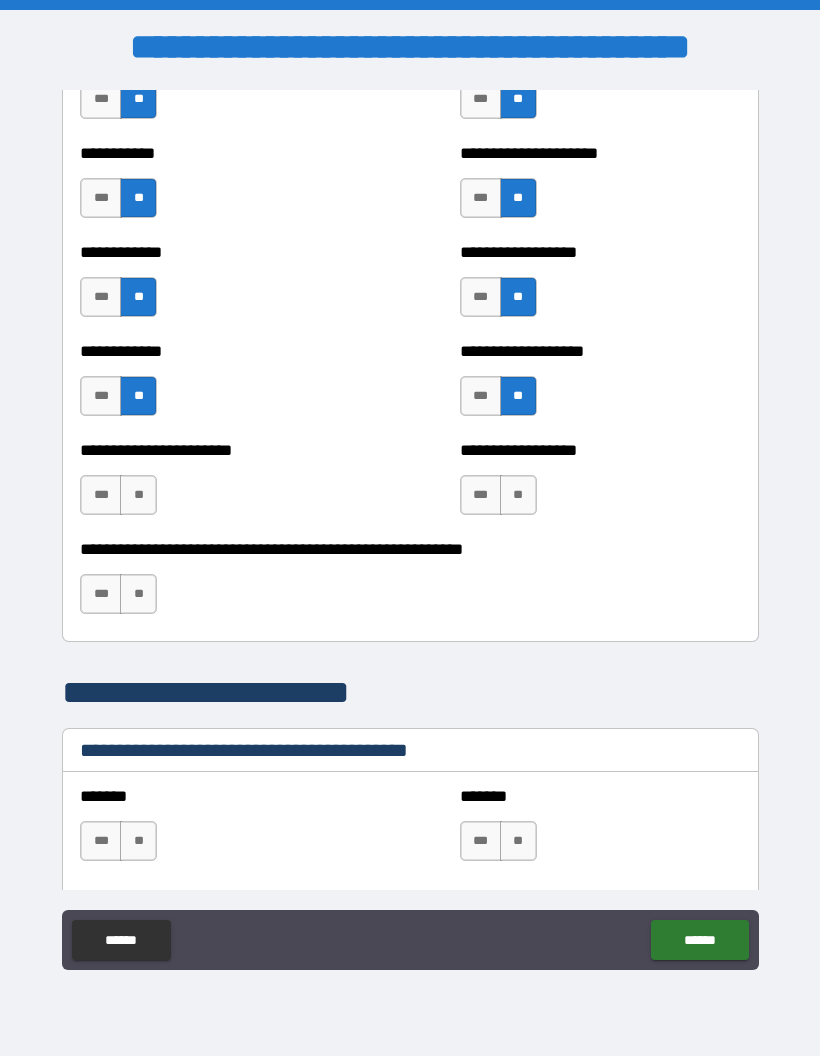 click on "**" at bounding box center (138, 495) 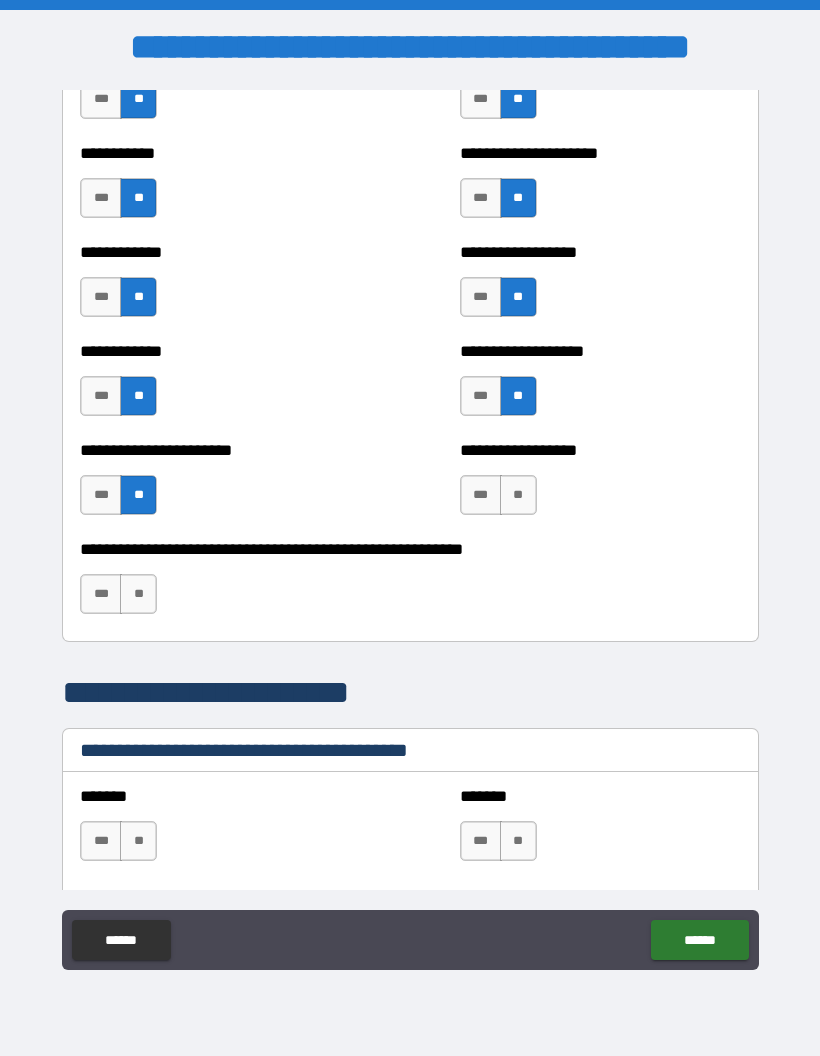 click on "**" at bounding box center (518, 495) 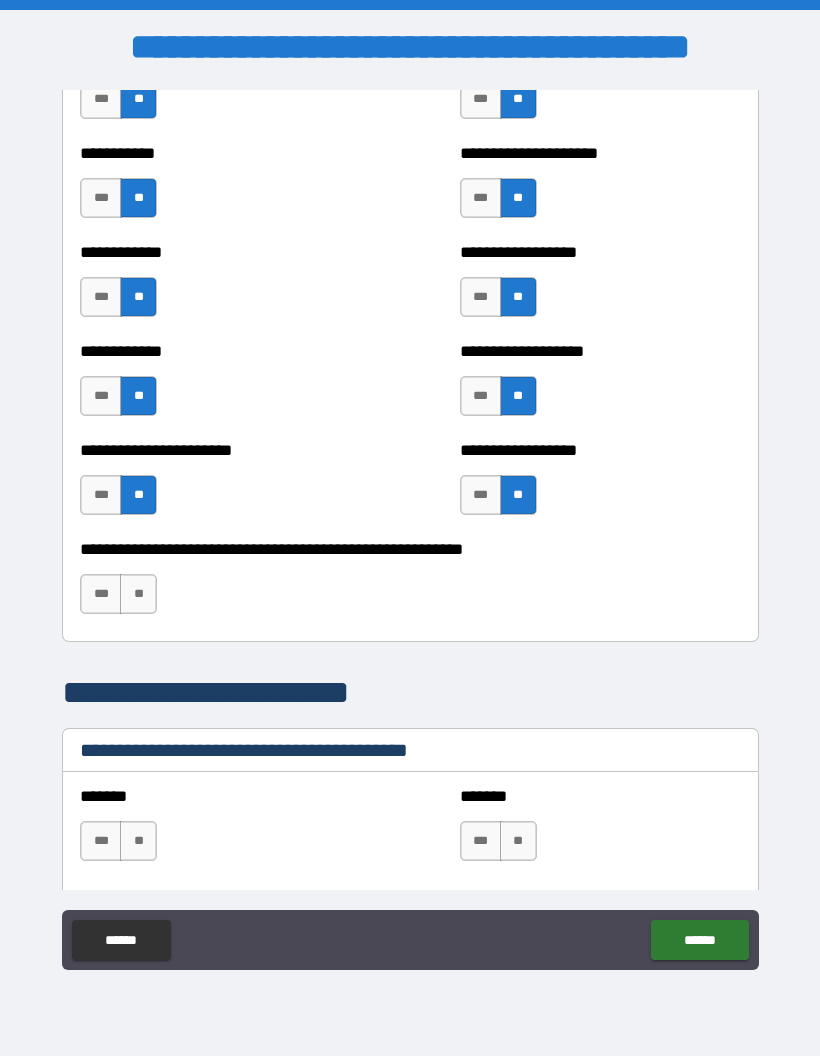 click on "**" at bounding box center (138, 594) 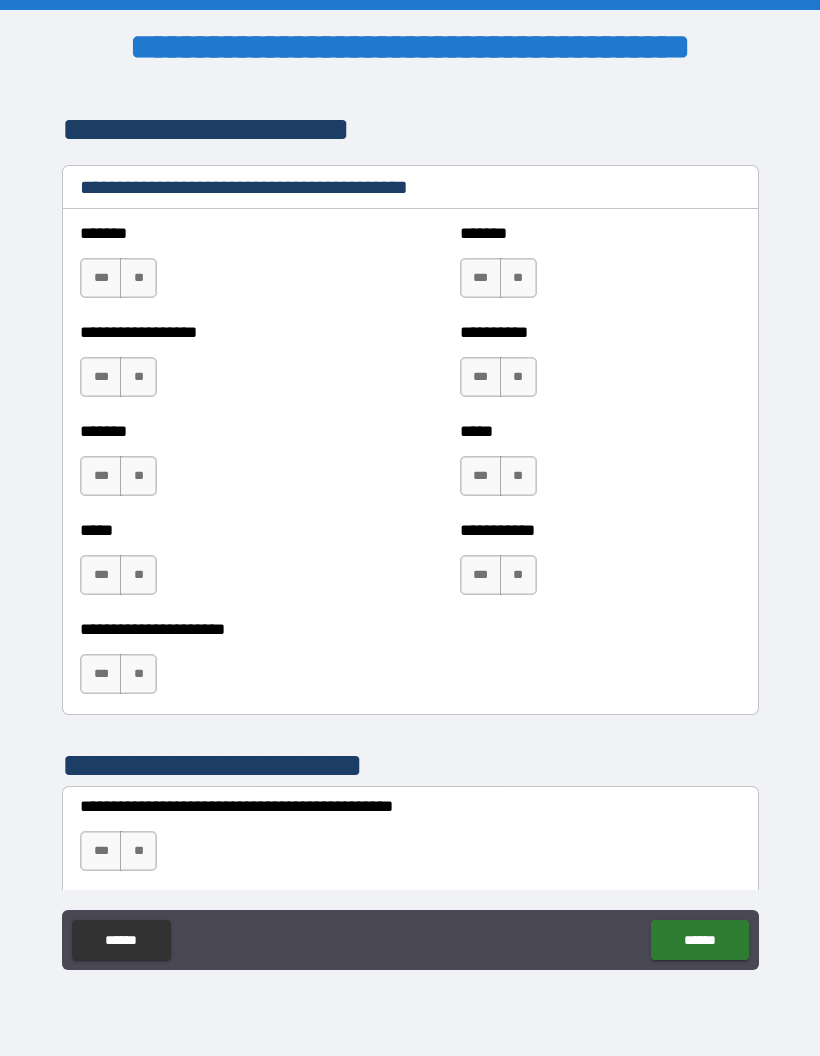 scroll, scrollTop: 4993, scrollLeft: 0, axis: vertical 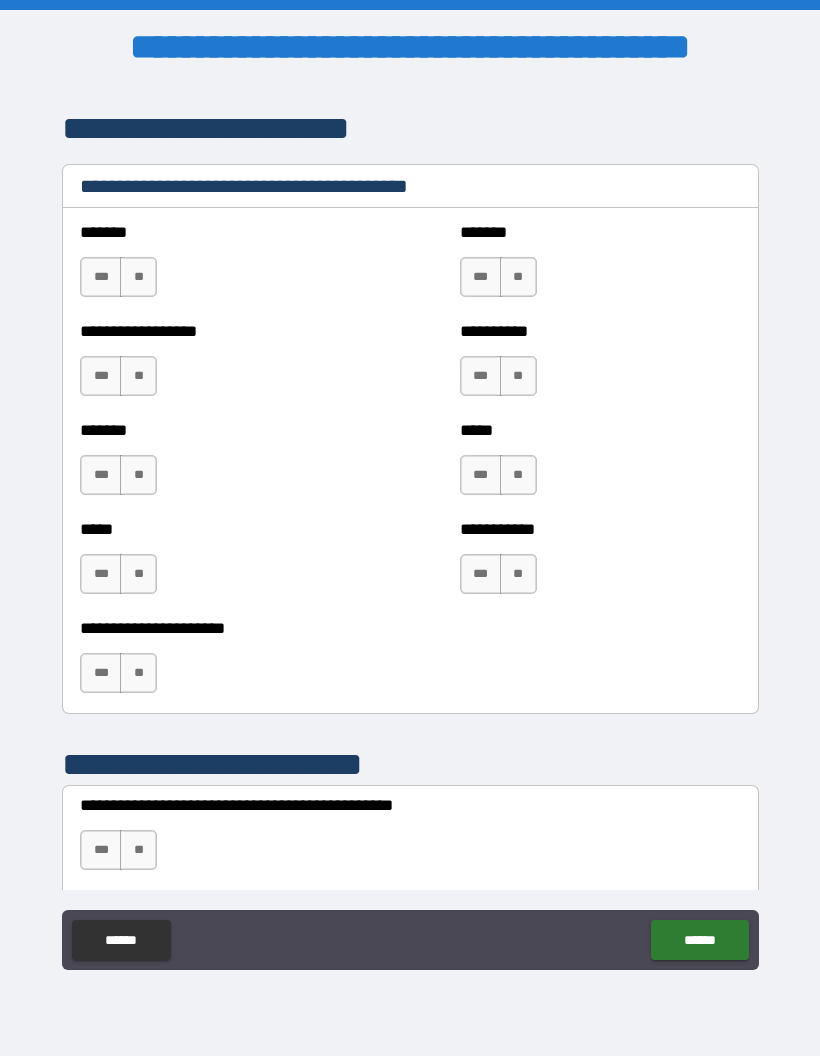 click on "**" at bounding box center [138, 277] 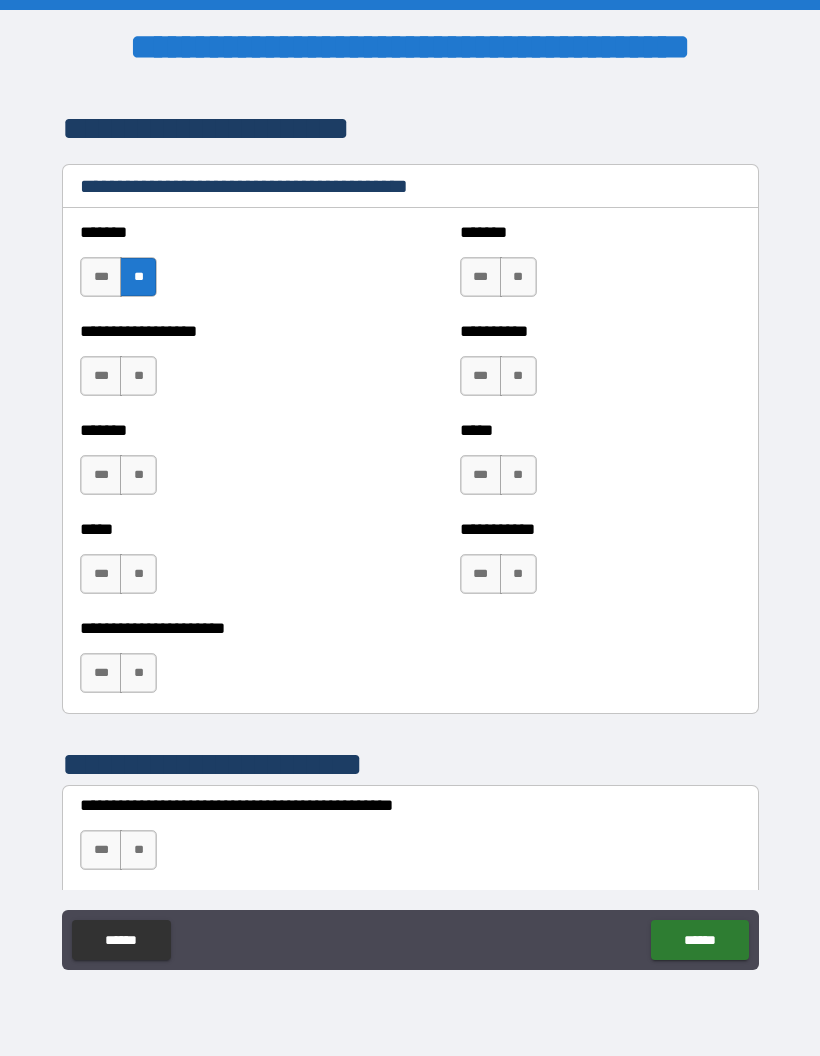 click on "**" at bounding box center (518, 277) 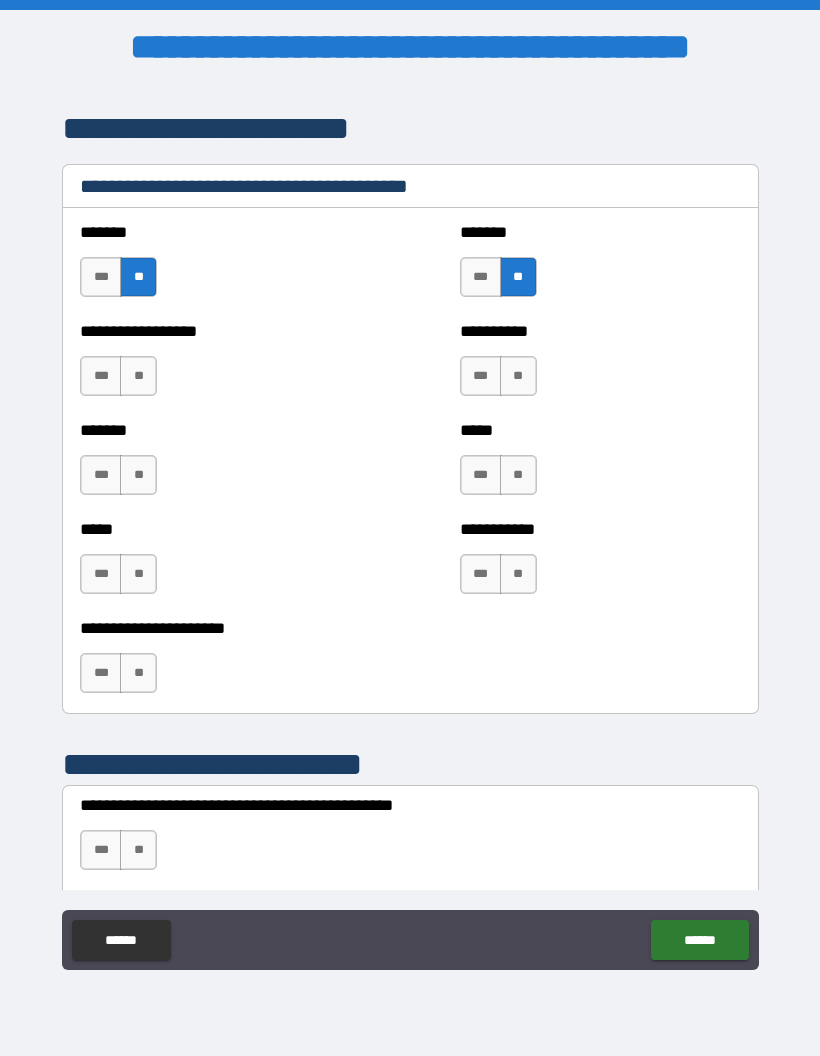 click on "***" at bounding box center [481, 376] 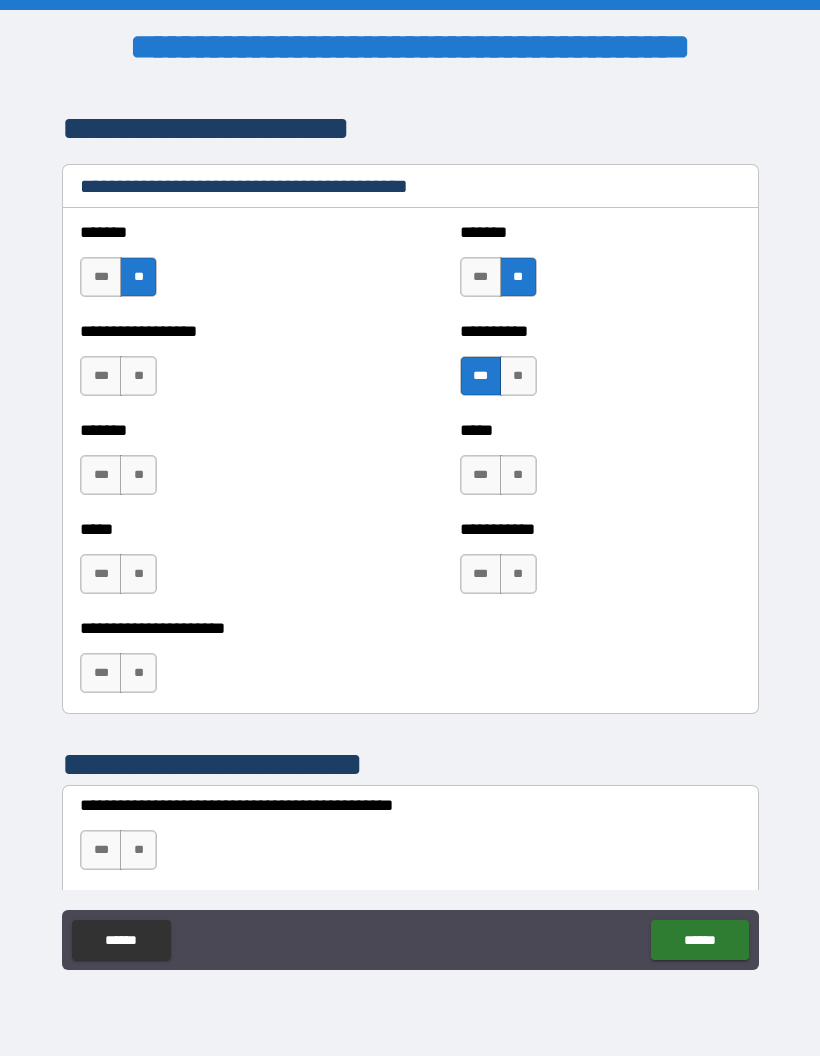 click on "**" at bounding box center [138, 376] 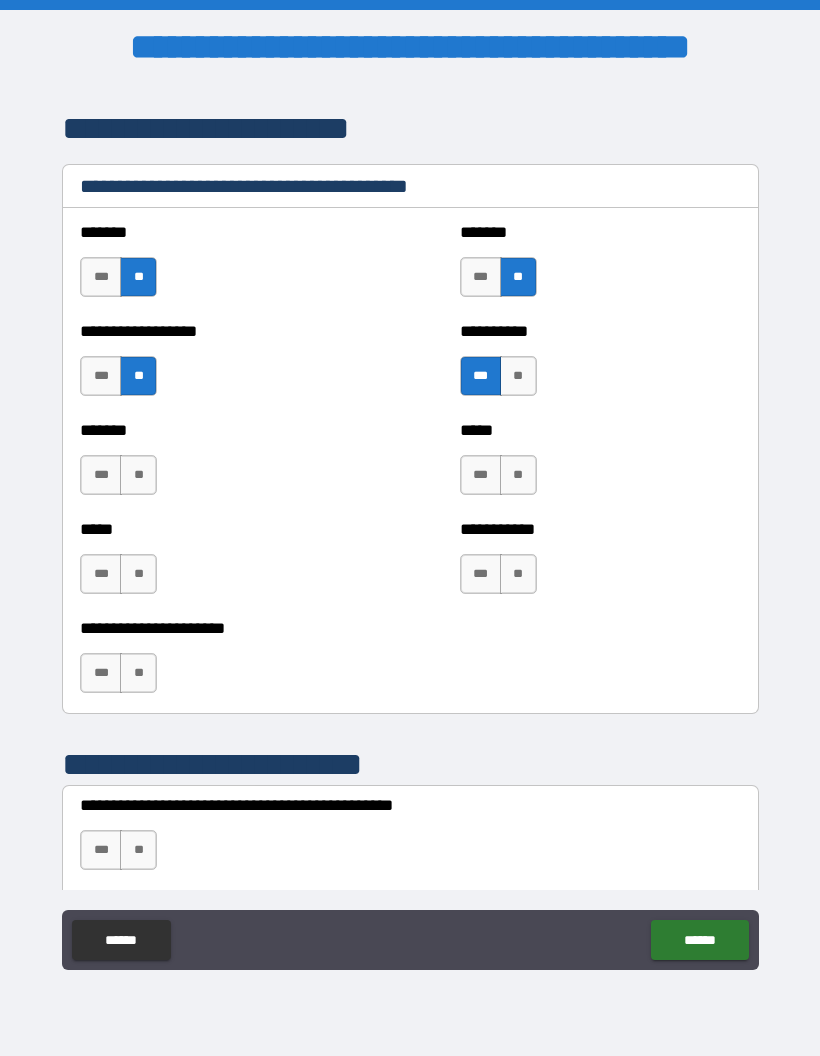 click on "**" at bounding box center (138, 475) 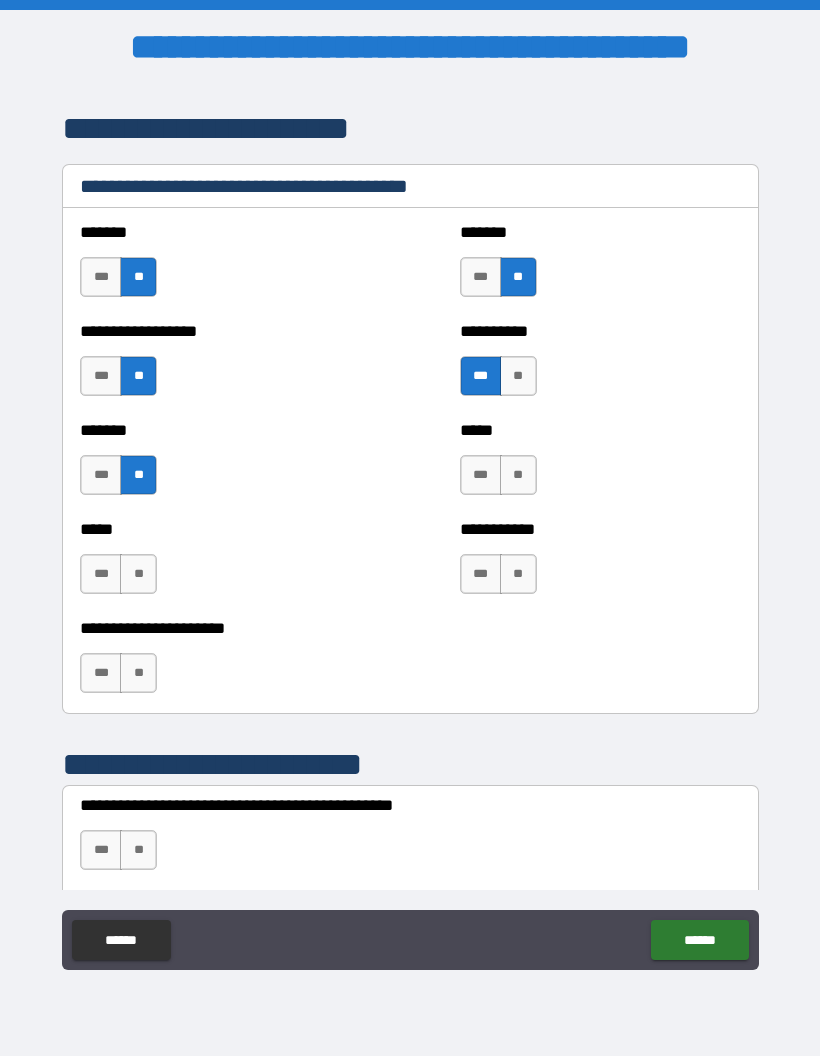 click on "**" at bounding box center [518, 475] 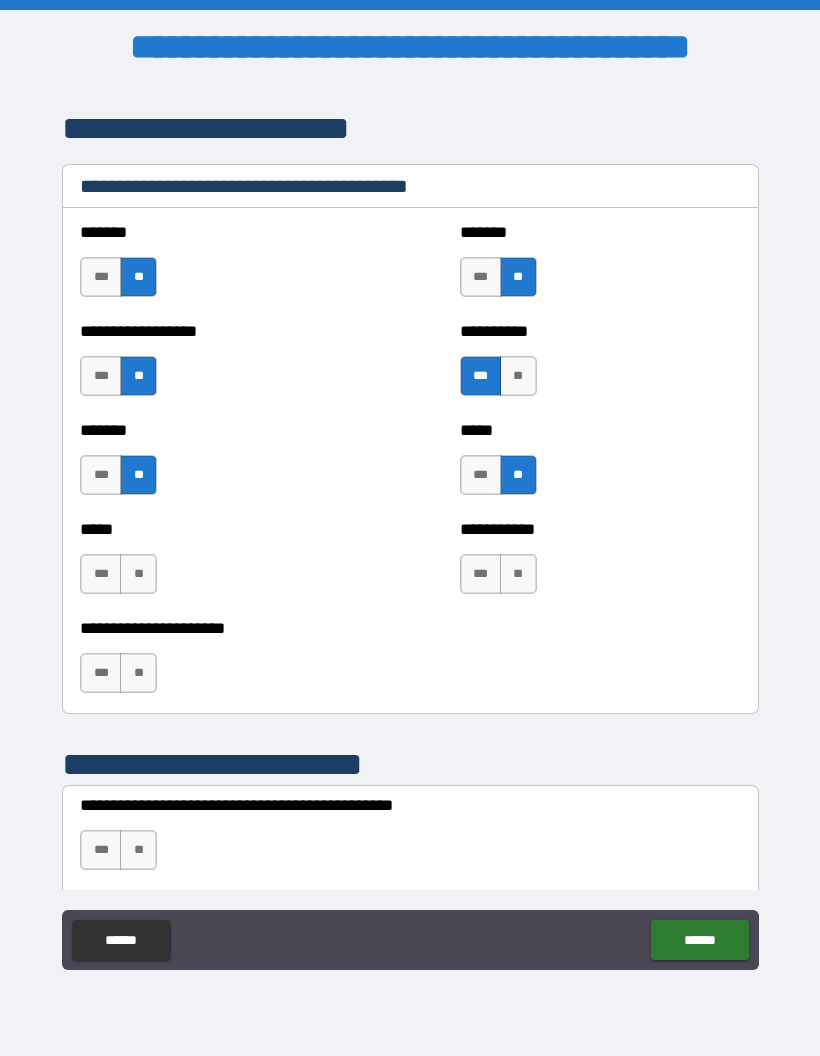 click on "**" at bounding box center [138, 574] 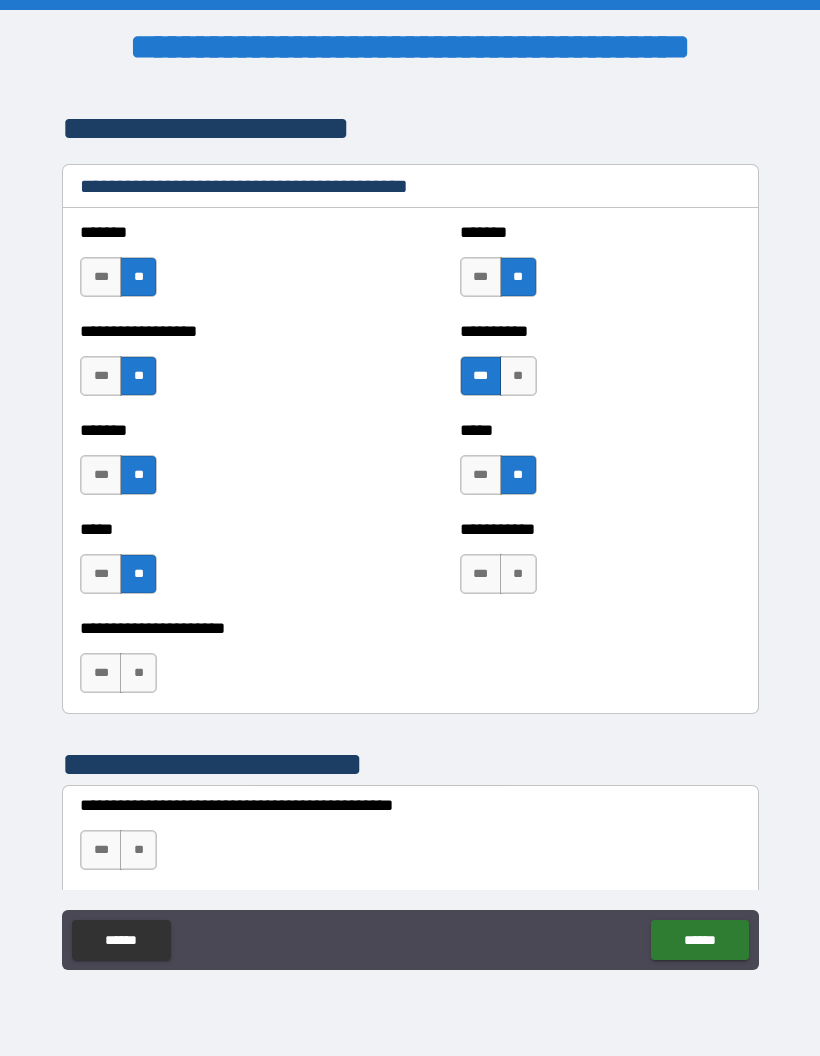 click on "**" at bounding box center (518, 574) 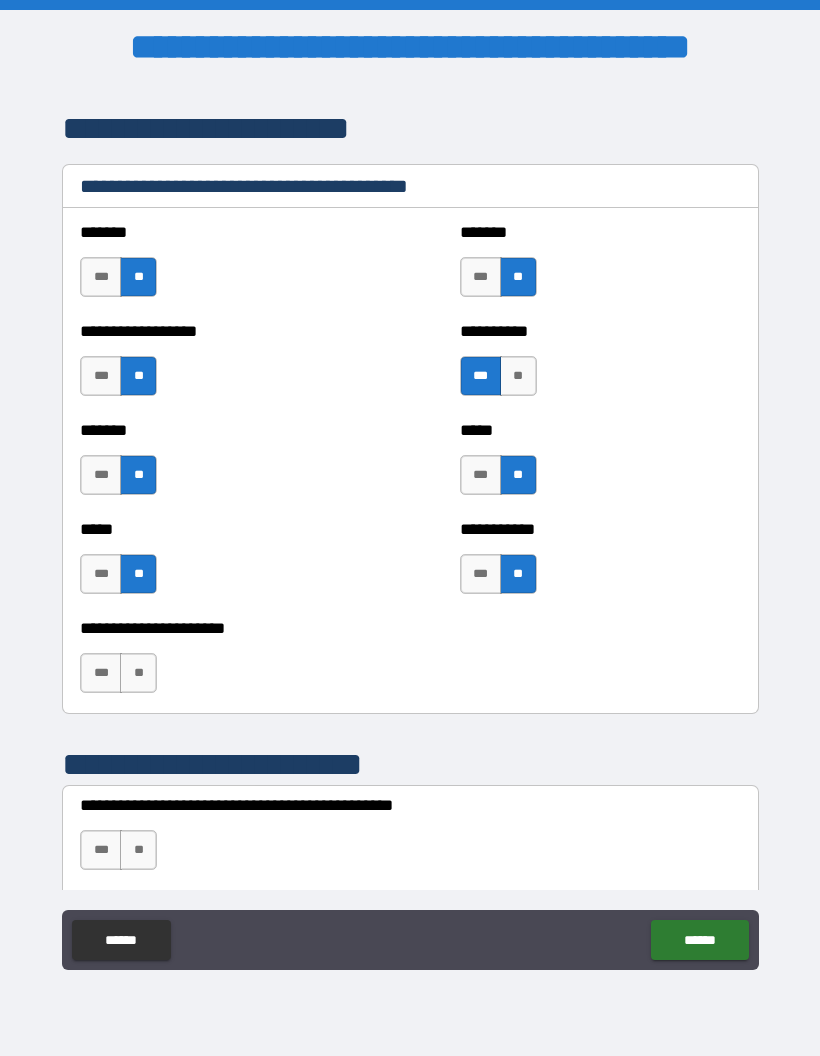click on "**" at bounding box center (138, 673) 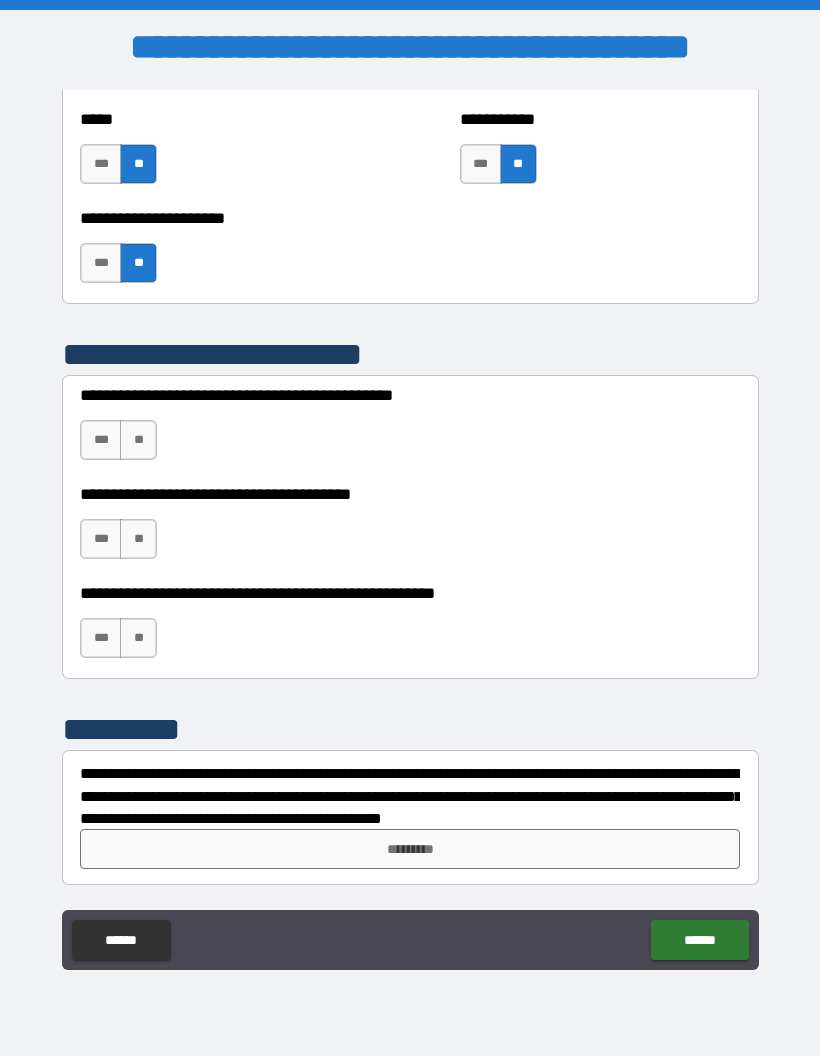 scroll, scrollTop: 5403, scrollLeft: 0, axis: vertical 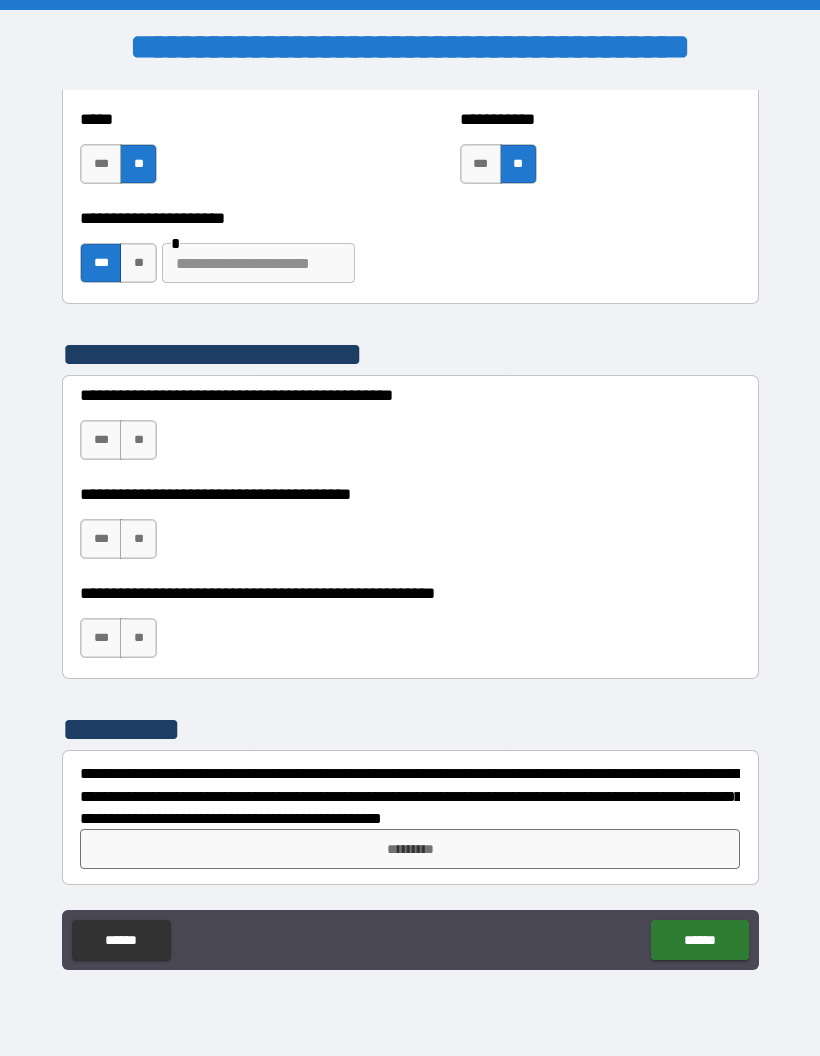click at bounding box center (258, 263) 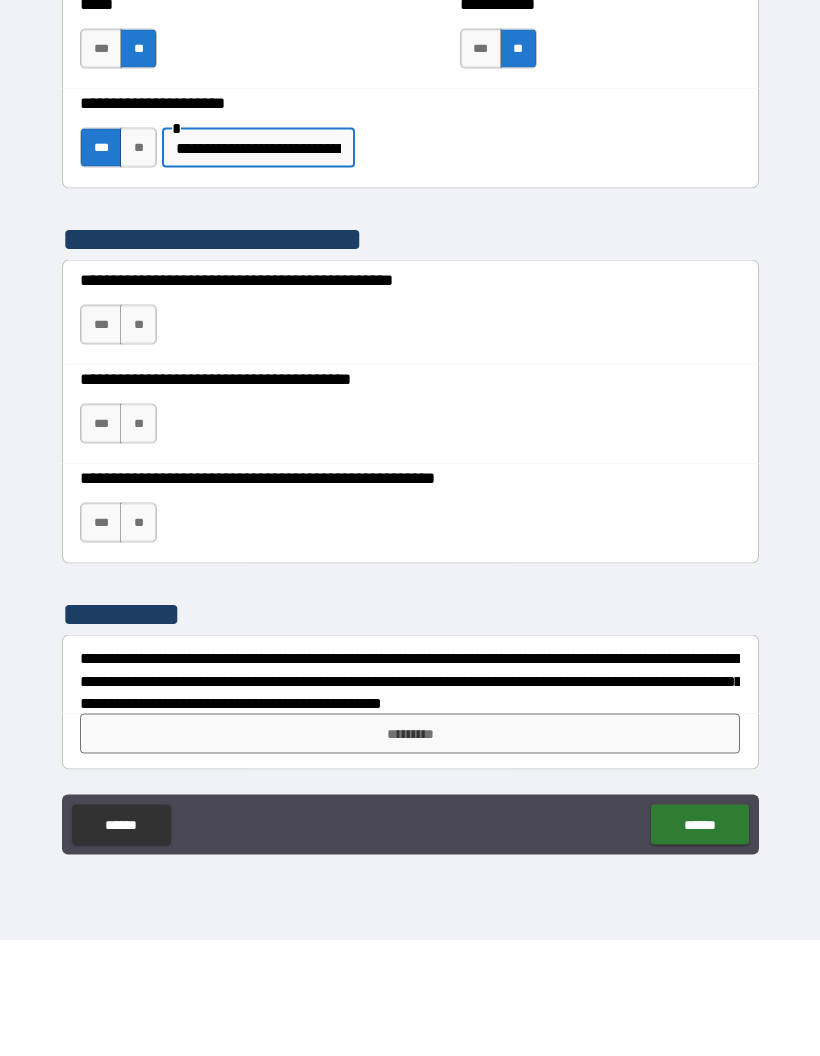 type on "**********" 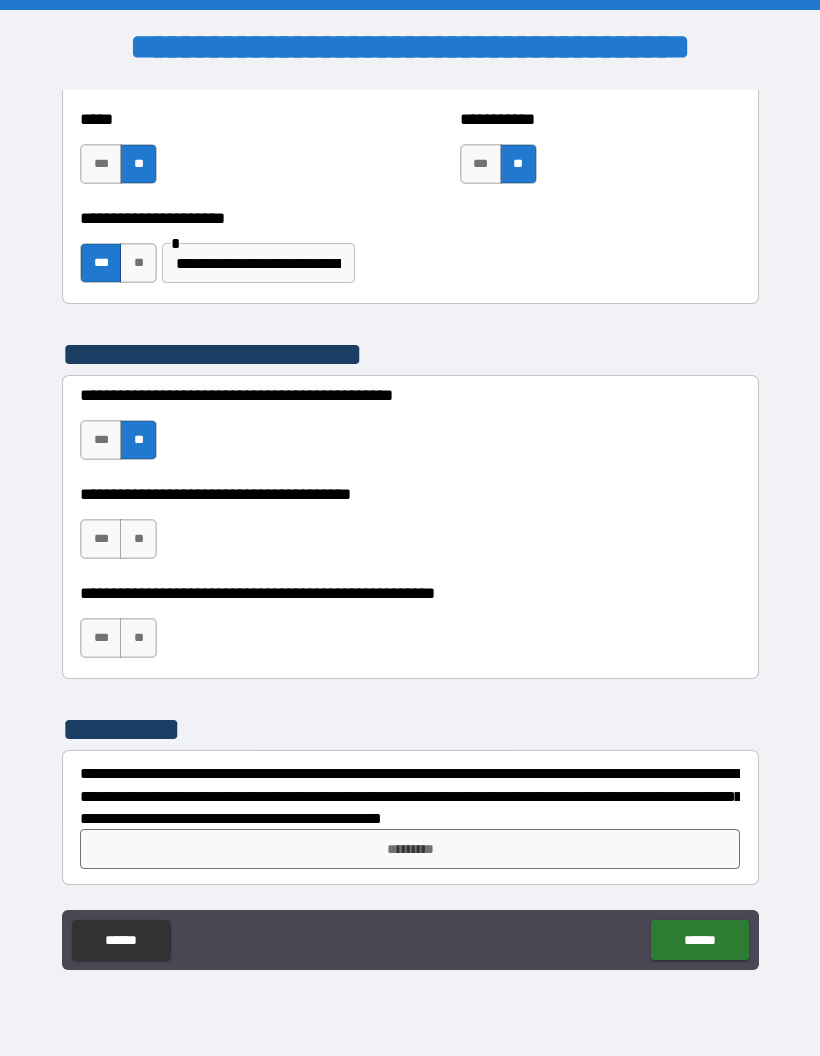 click on "**" at bounding box center [138, 539] 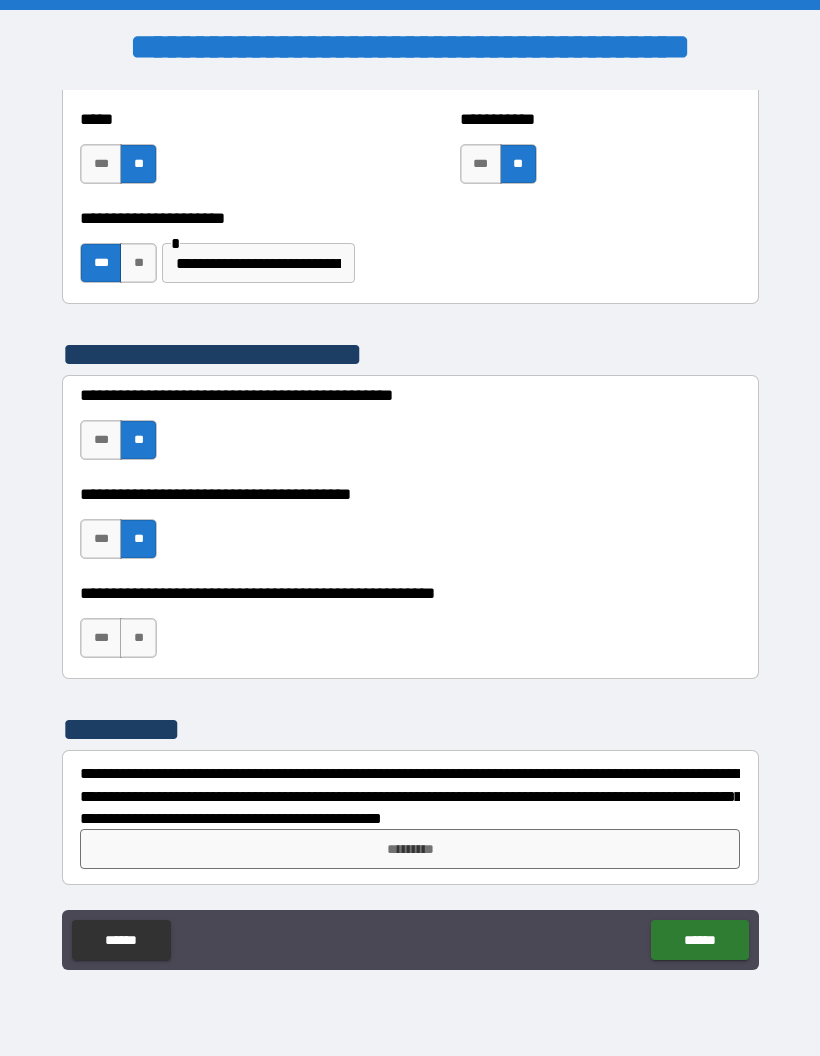 click on "**" at bounding box center (138, 638) 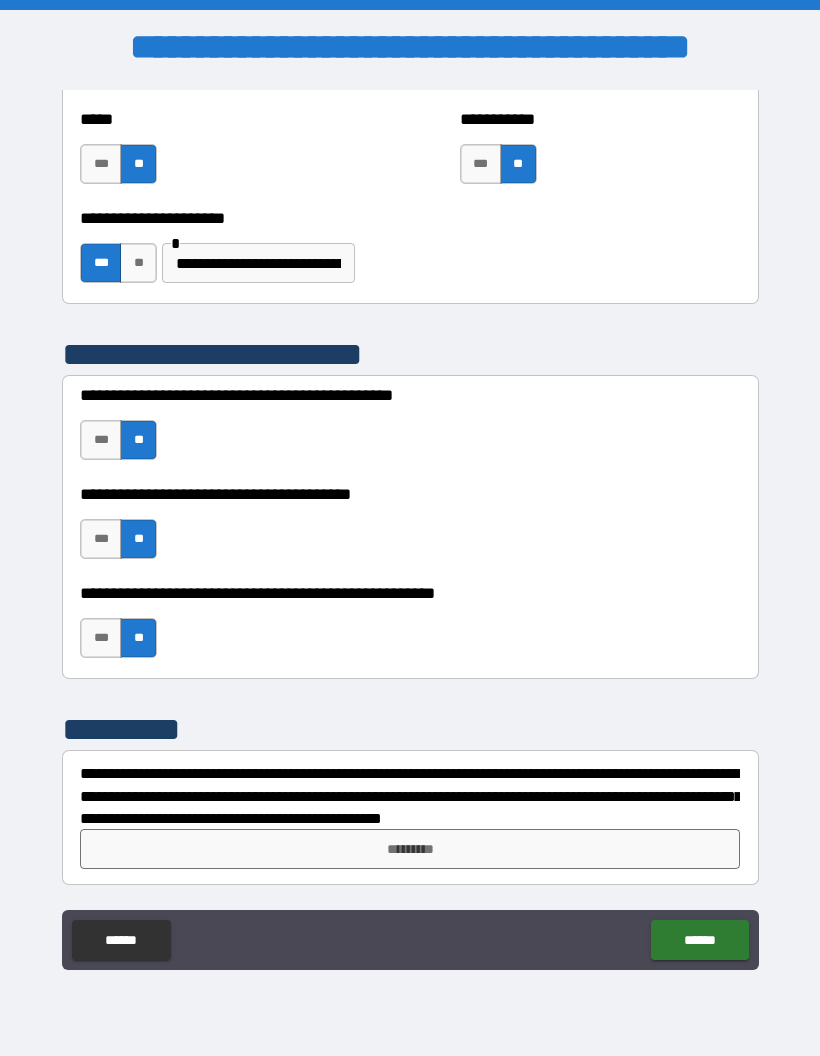 scroll, scrollTop: 5403, scrollLeft: 0, axis: vertical 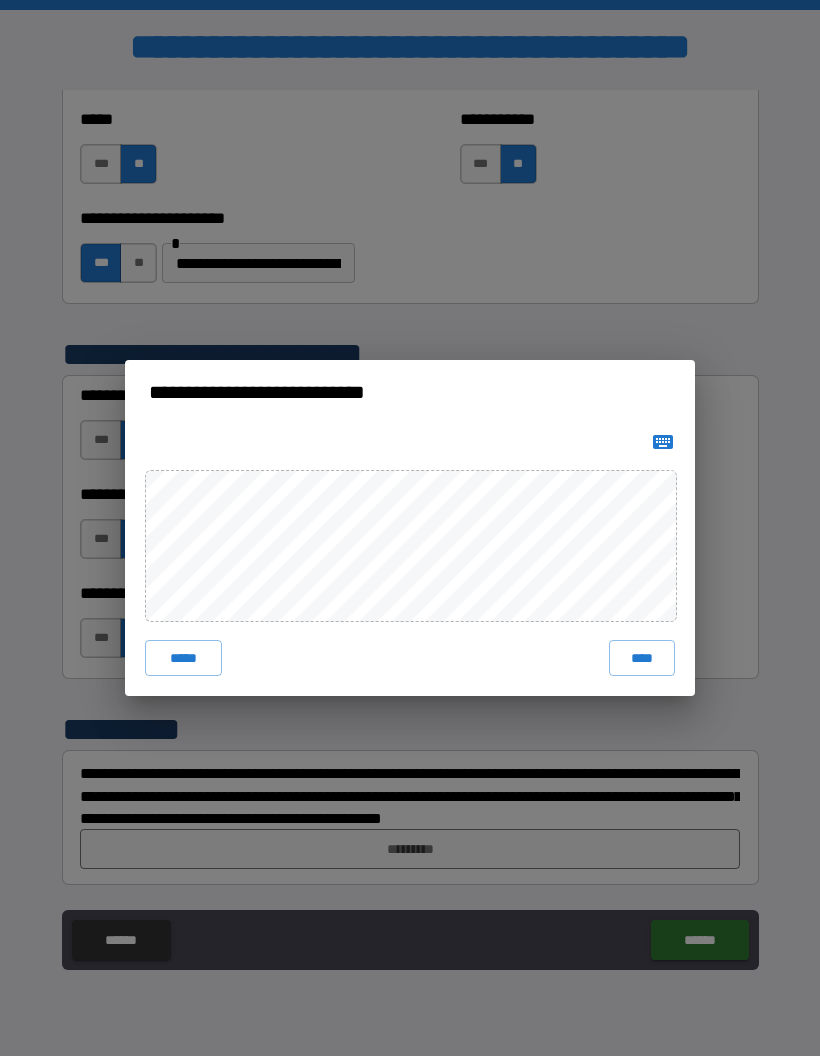 click on "****" at bounding box center (642, 658) 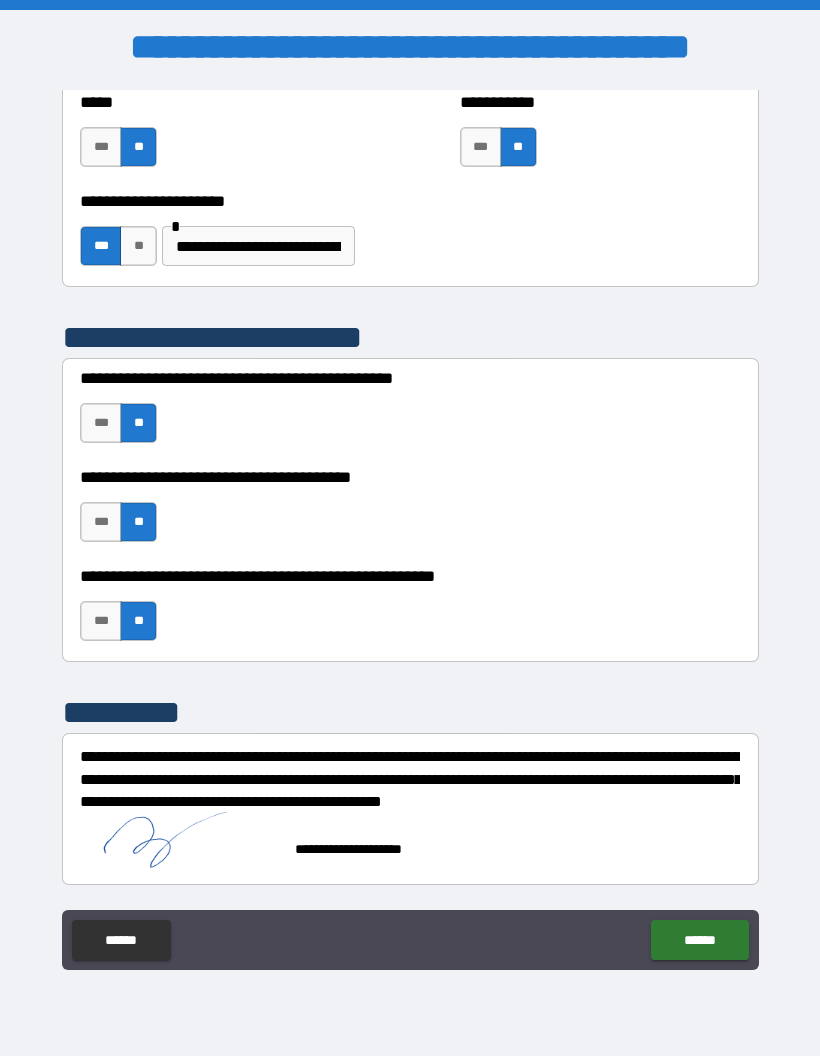 scroll, scrollTop: 5421, scrollLeft: 0, axis: vertical 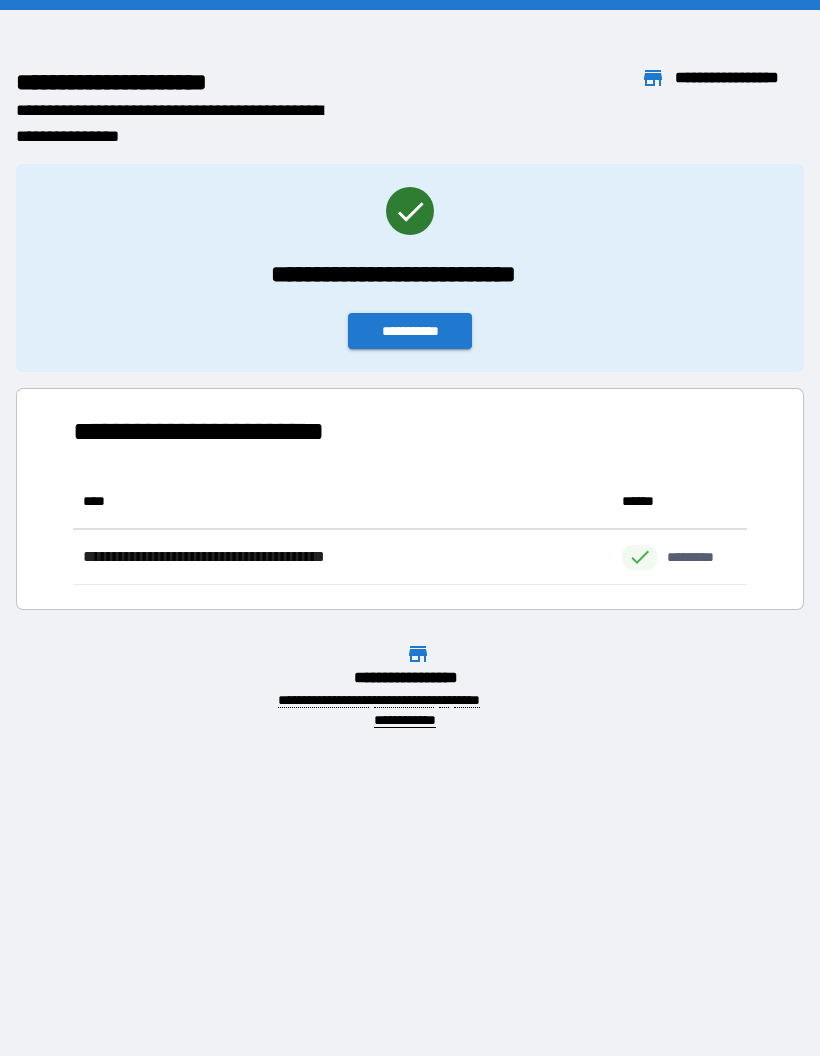 click on "**********" at bounding box center (410, 331) 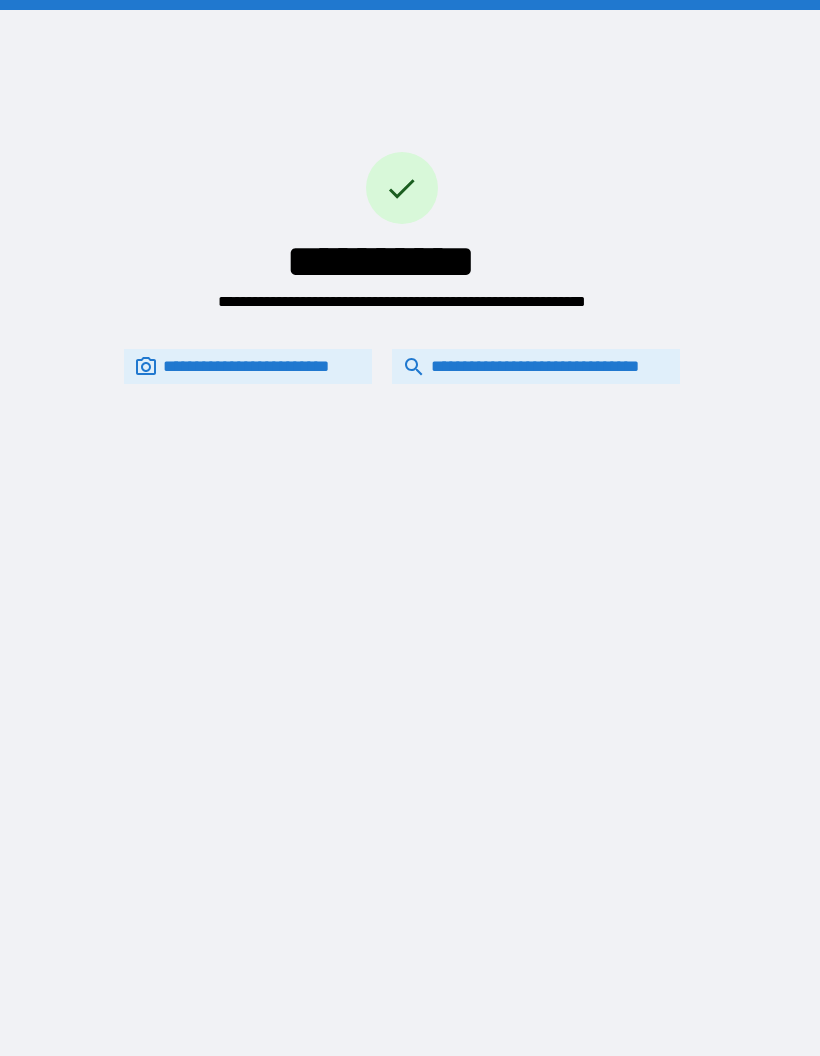 click on "**********" at bounding box center [536, 366] 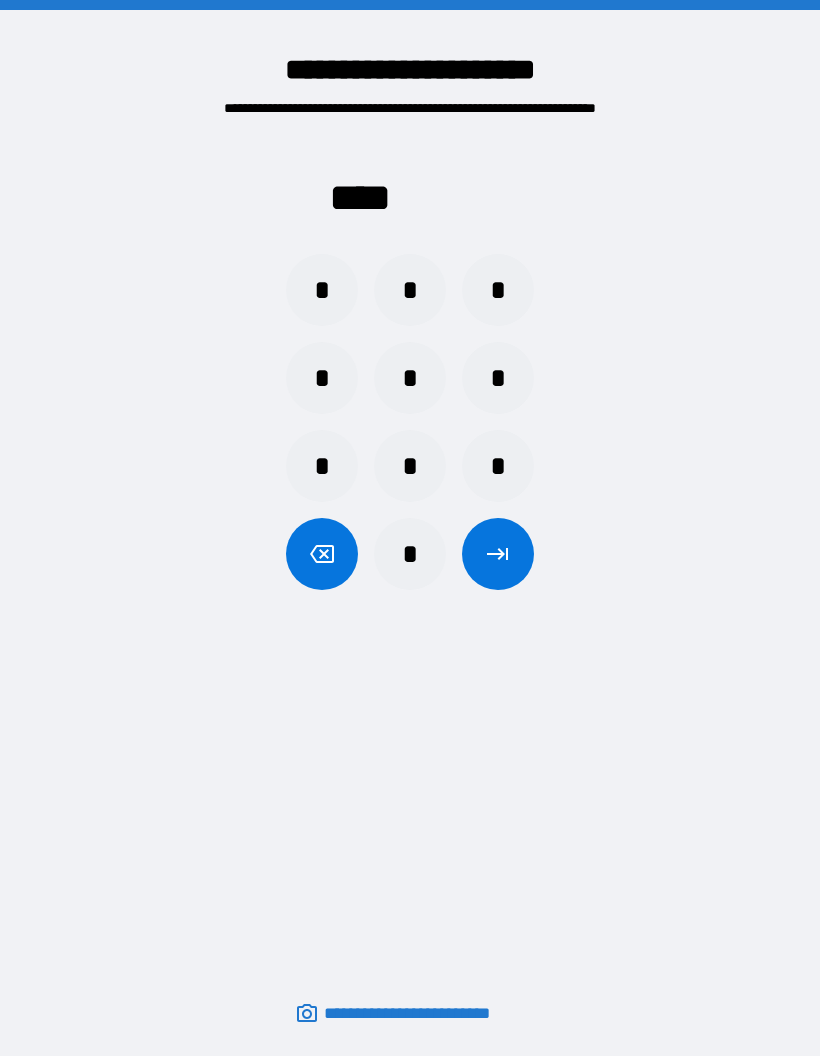 click on "*" at bounding box center [410, 290] 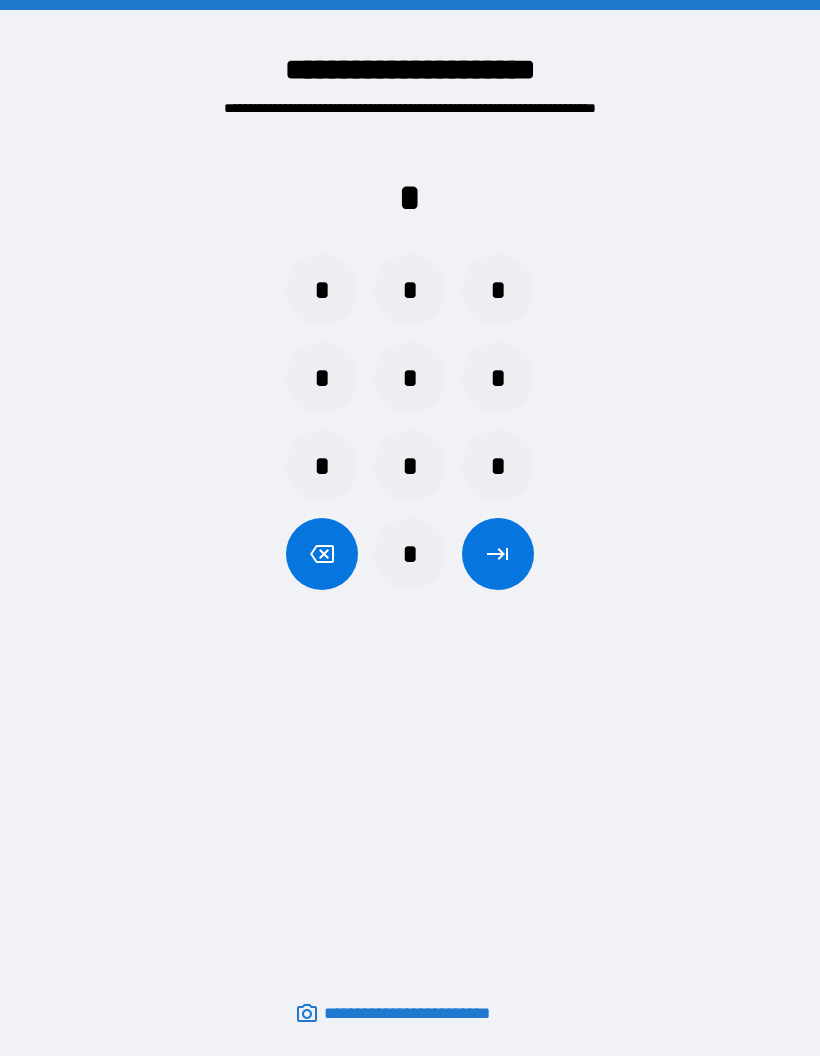 click on "*" at bounding box center [410, 554] 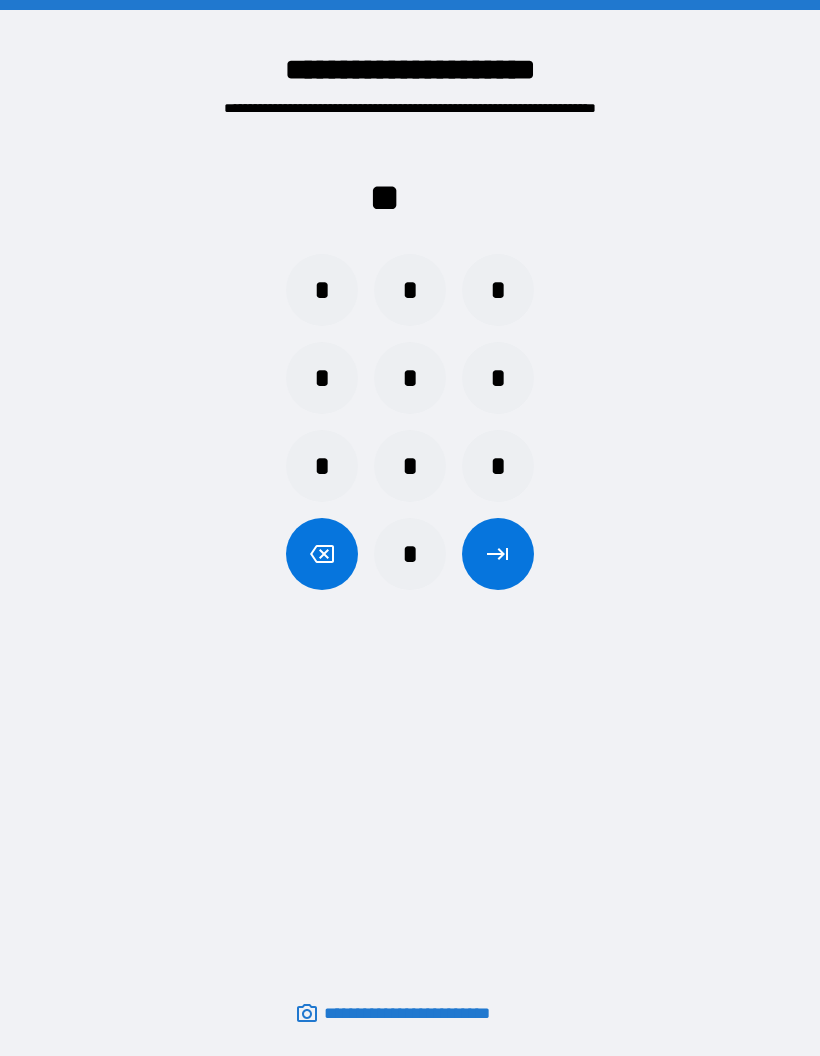 click on "*" at bounding box center (498, 290) 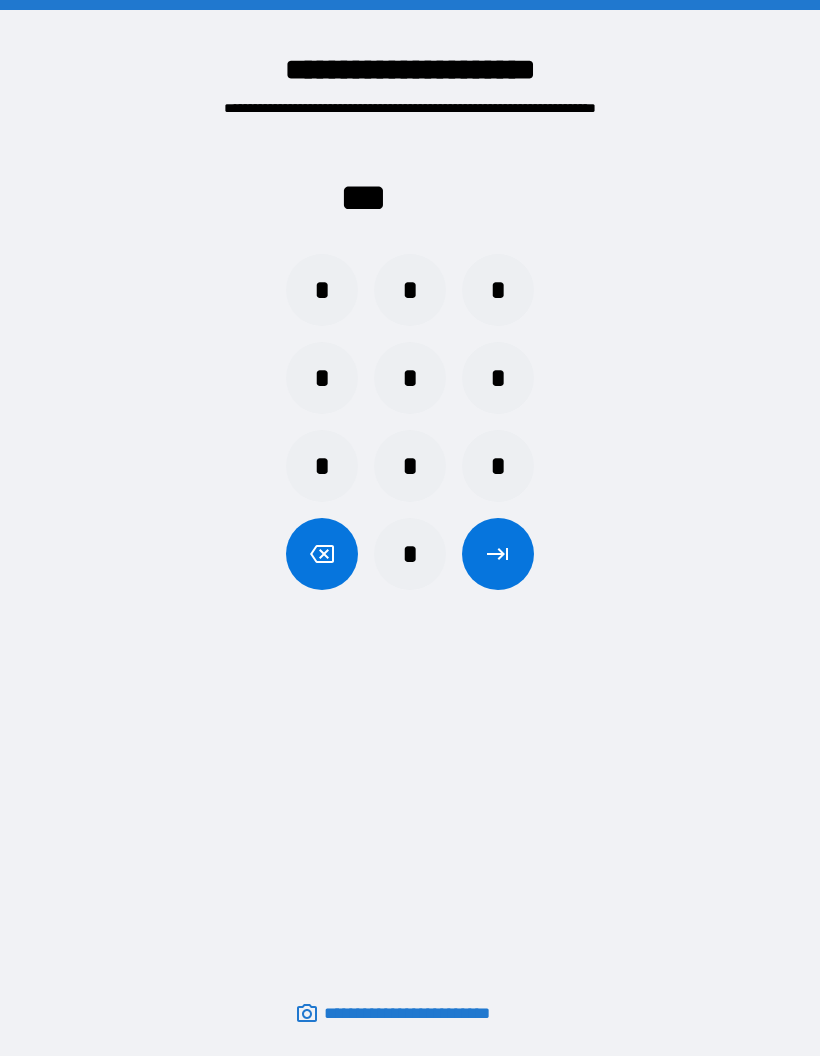 click on "*" at bounding box center [498, 466] 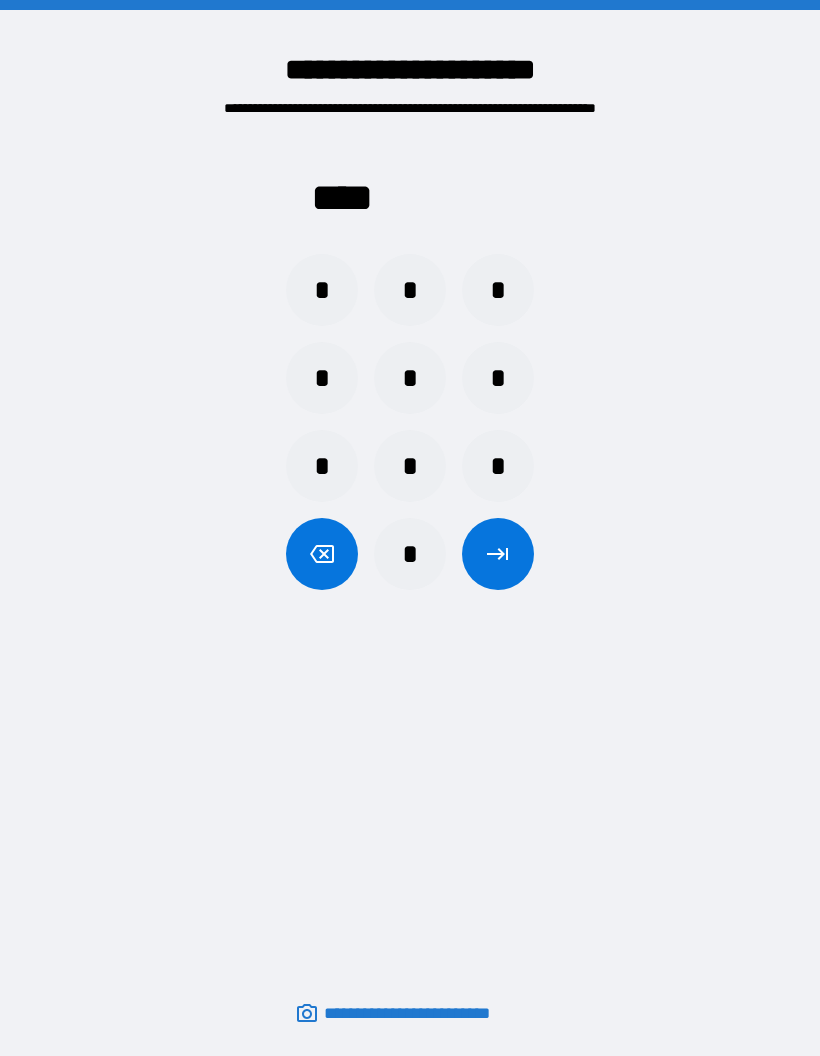 click at bounding box center [498, 554] 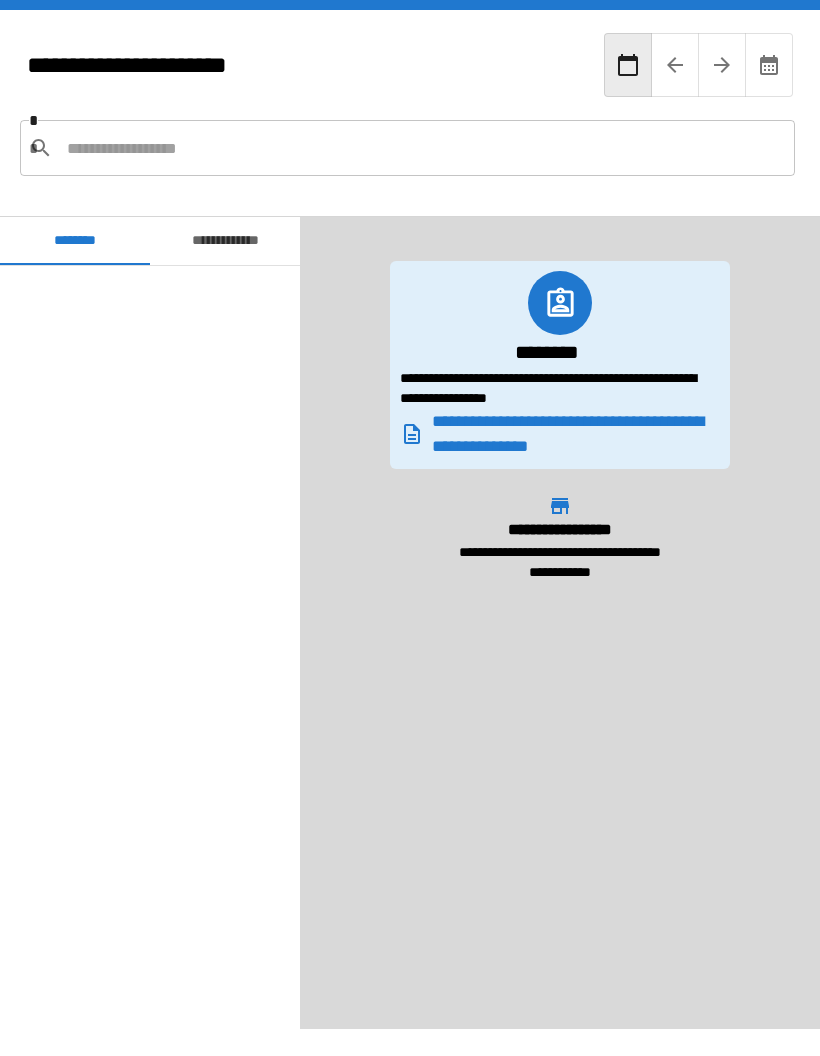 scroll, scrollTop: 60, scrollLeft: 0, axis: vertical 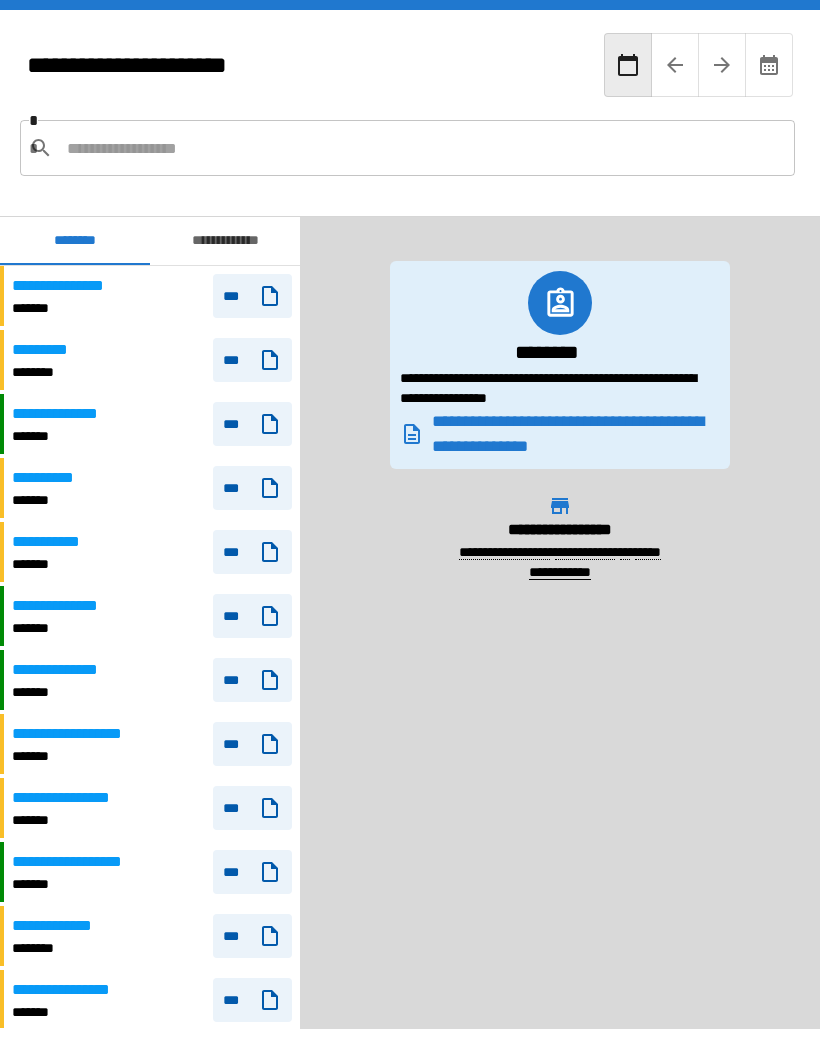 click at bounding box center [423, 148] 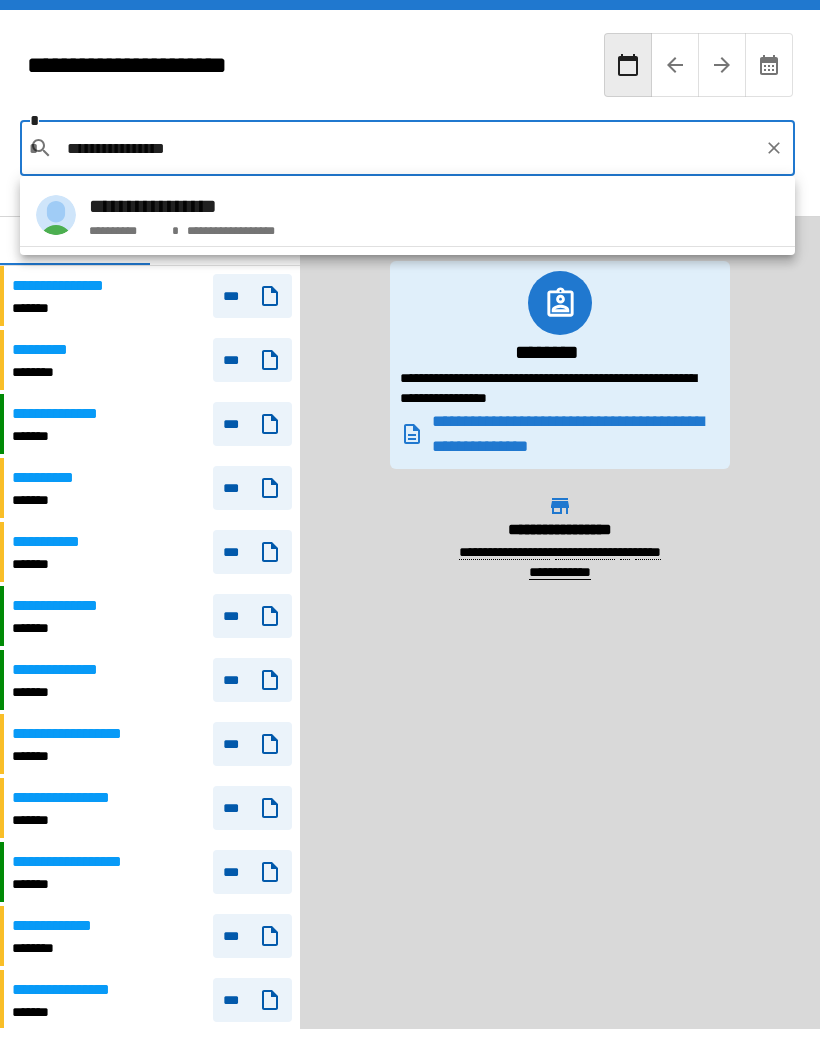 click at bounding box center (56, 215) 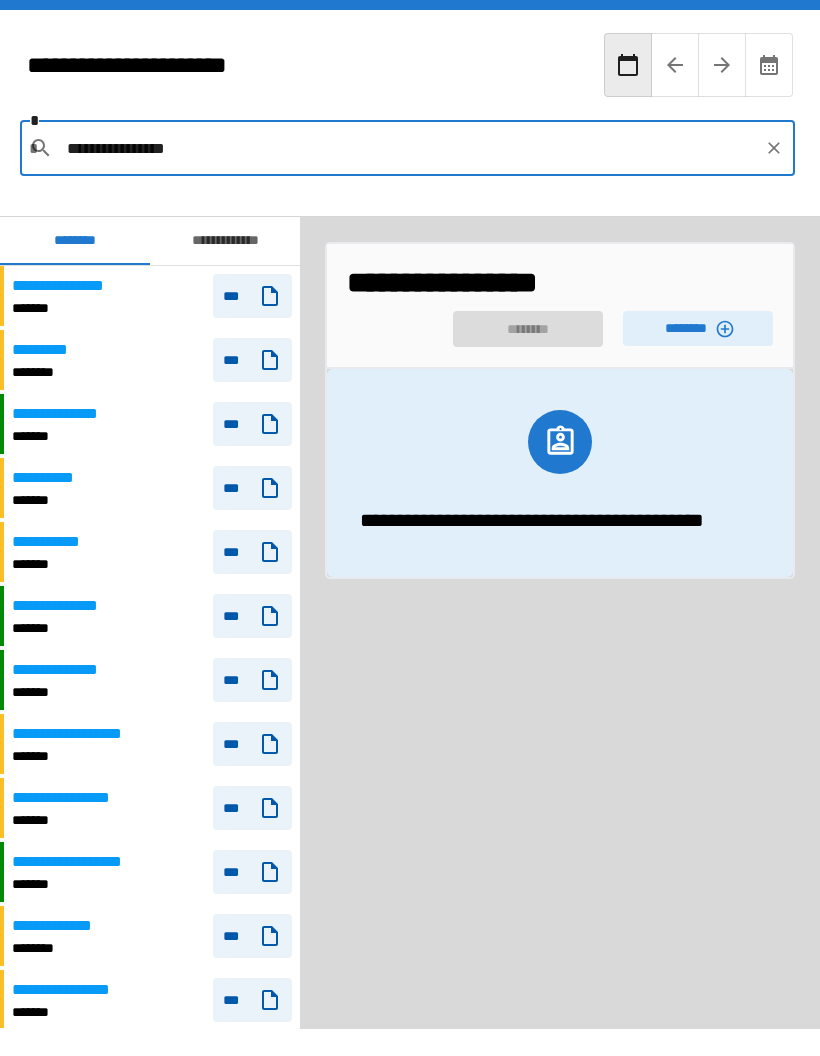 click on "********" at bounding box center [698, 328] 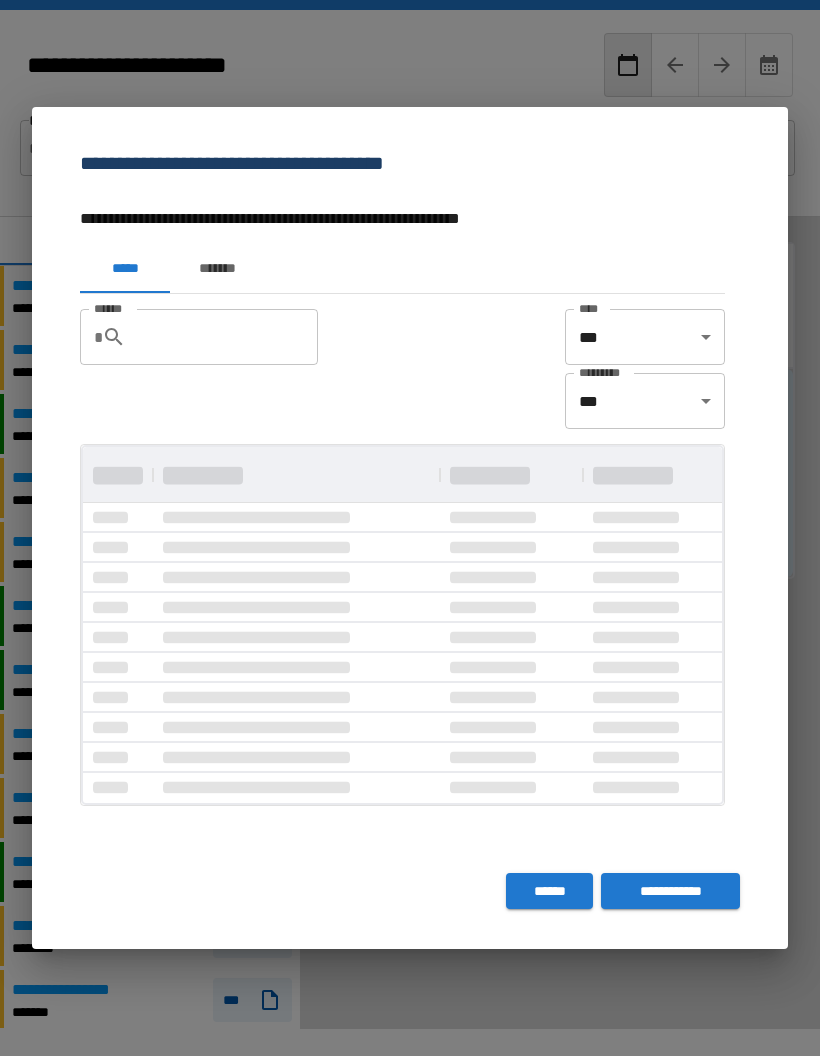 scroll, scrollTop: 0, scrollLeft: 0, axis: both 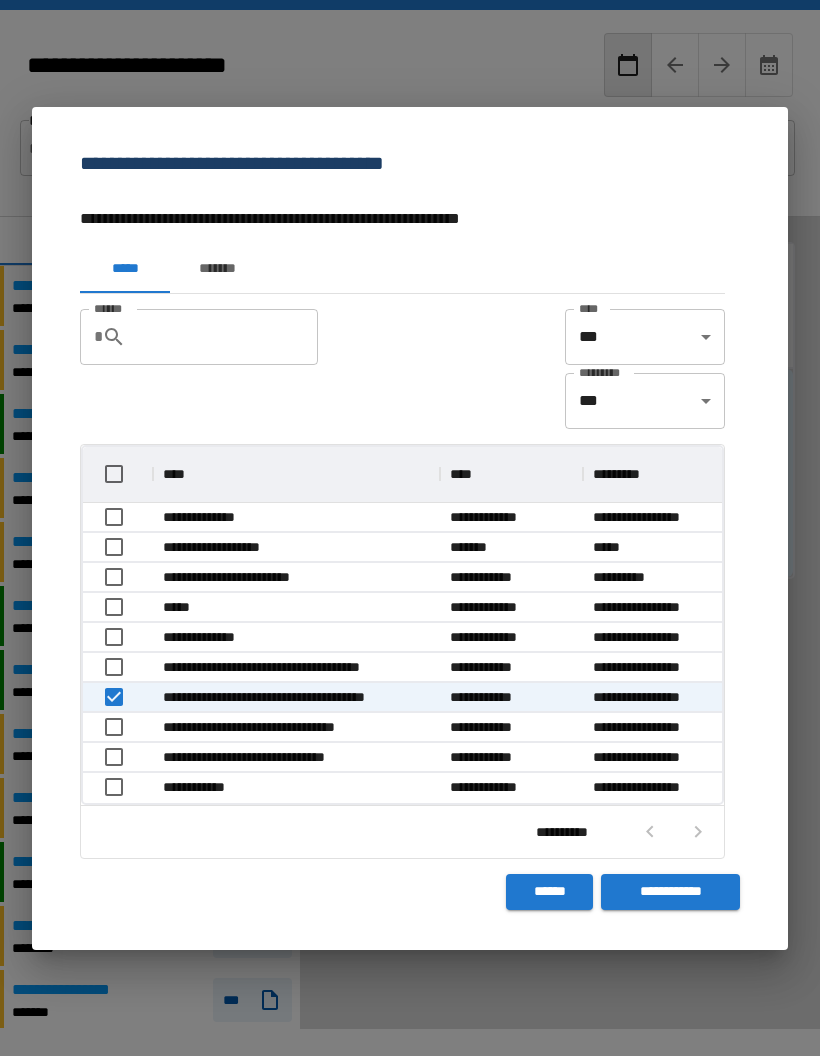 click on "**********" at bounding box center [670, 892] 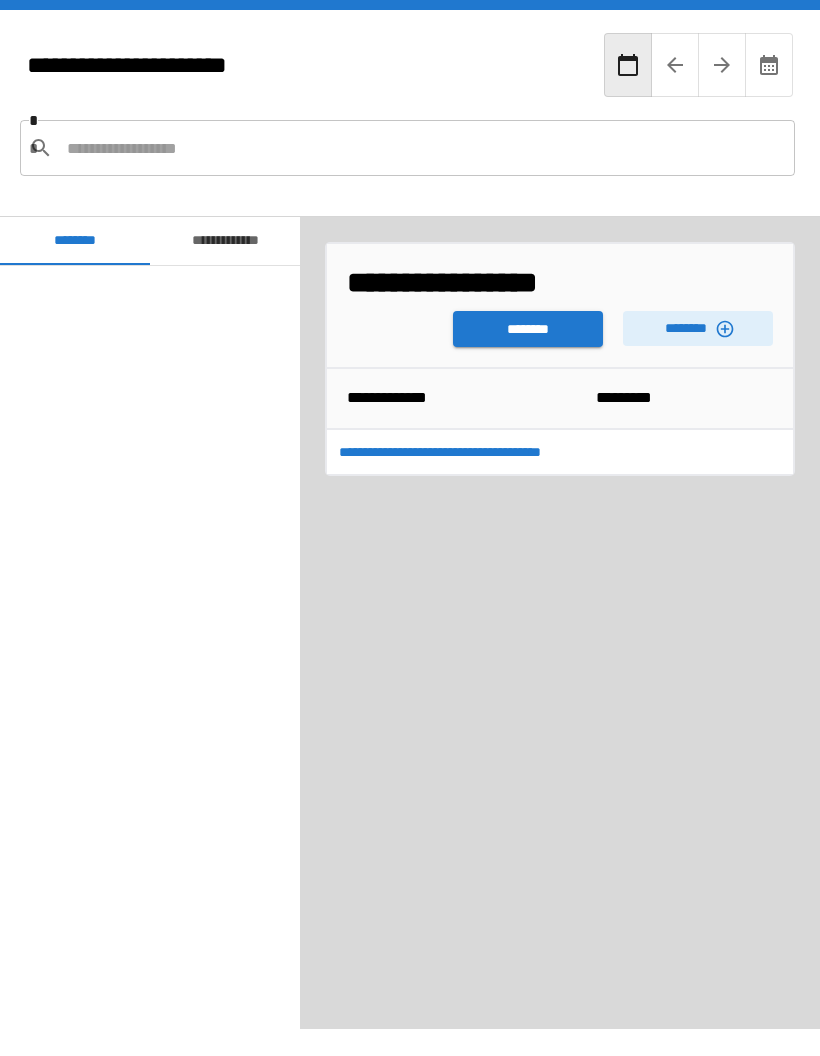 scroll, scrollTop: 60, scrollLeft: 0, axis: vertical 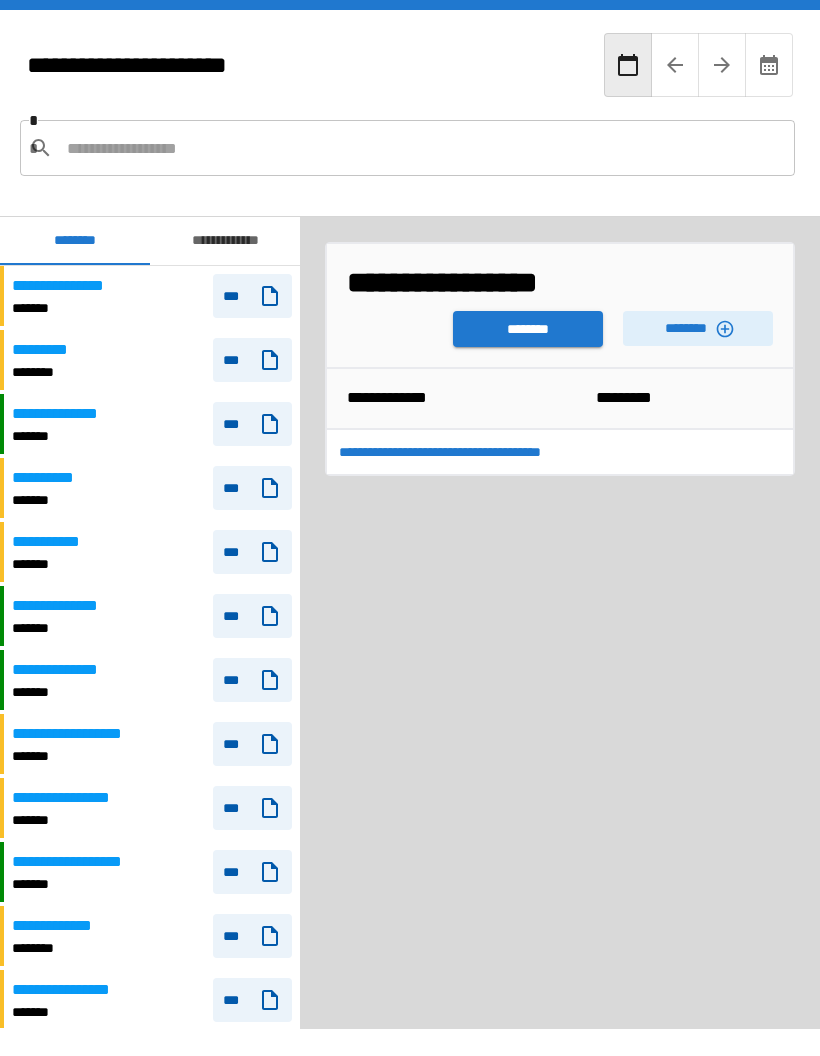 click at bounding box center (423, 148) 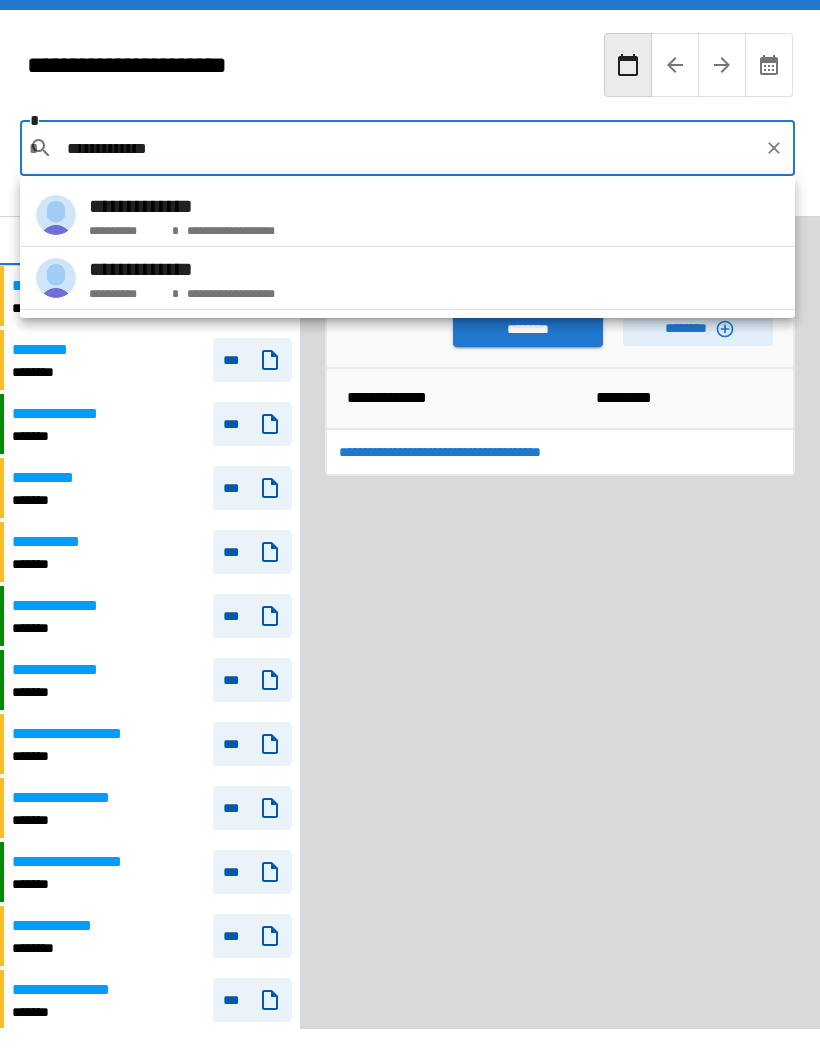 click at bounding box center (56, 278) 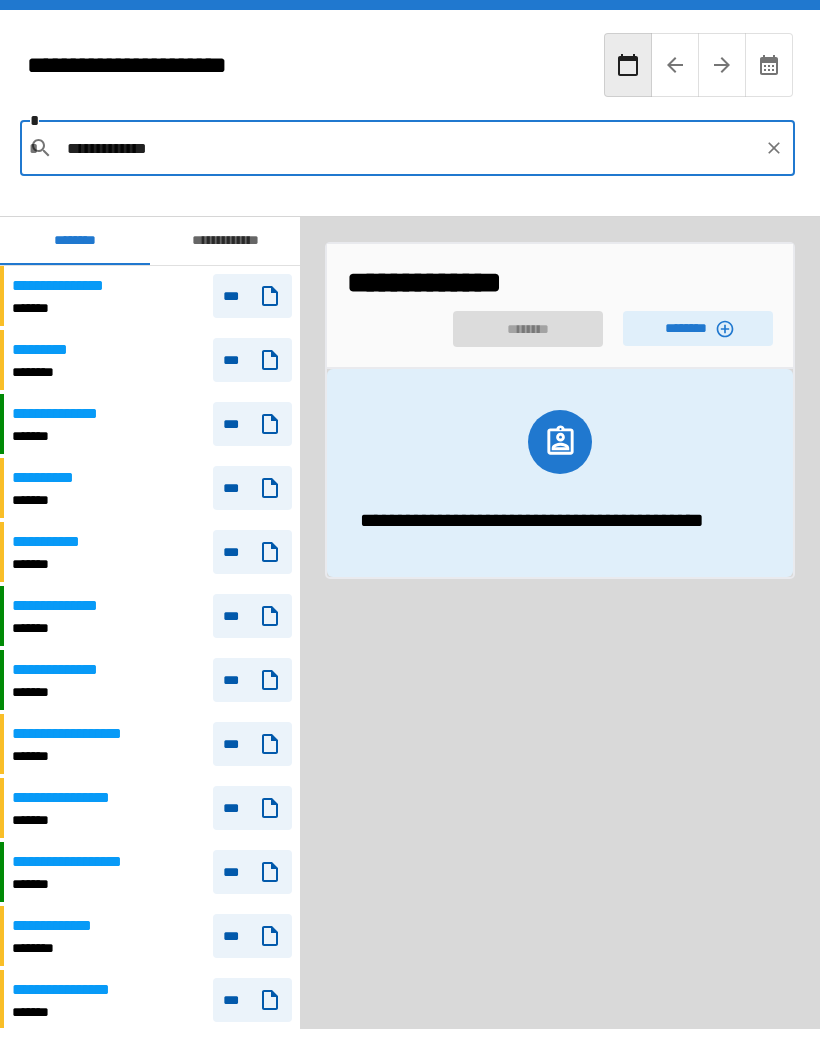 click on "********" at bounding box center [698, 328] 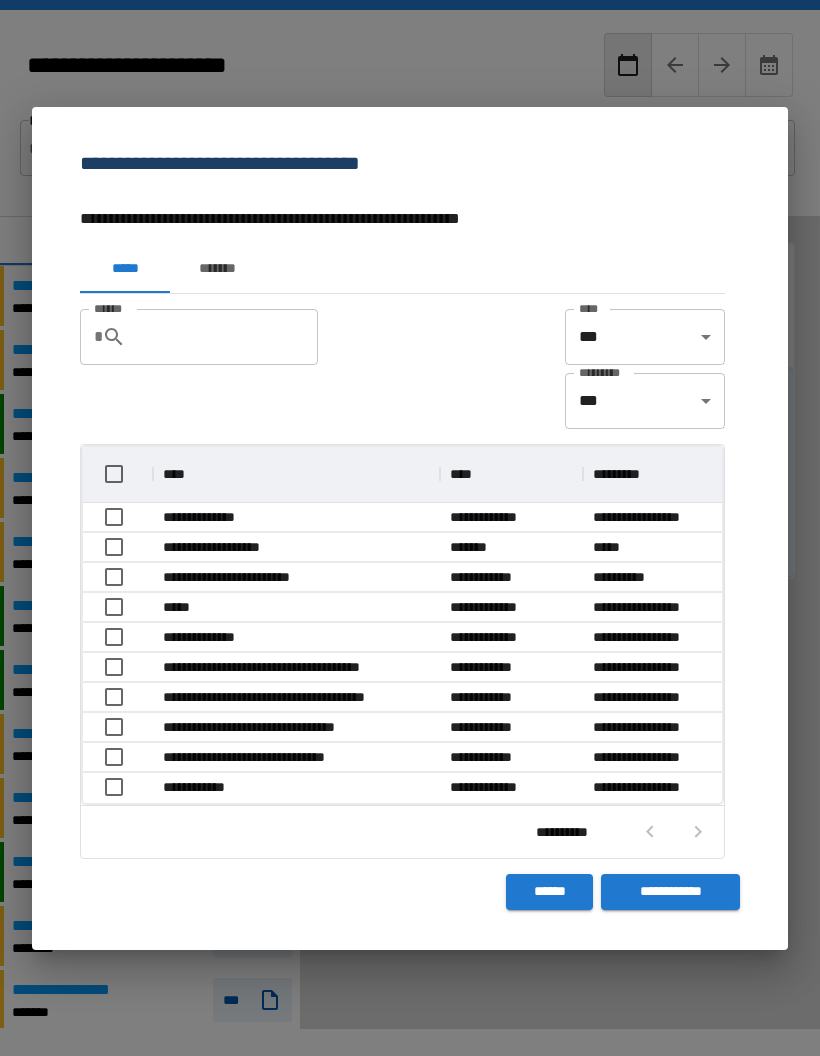 scroll, scrollTop: 1, scrollLeft: 1, axis: both 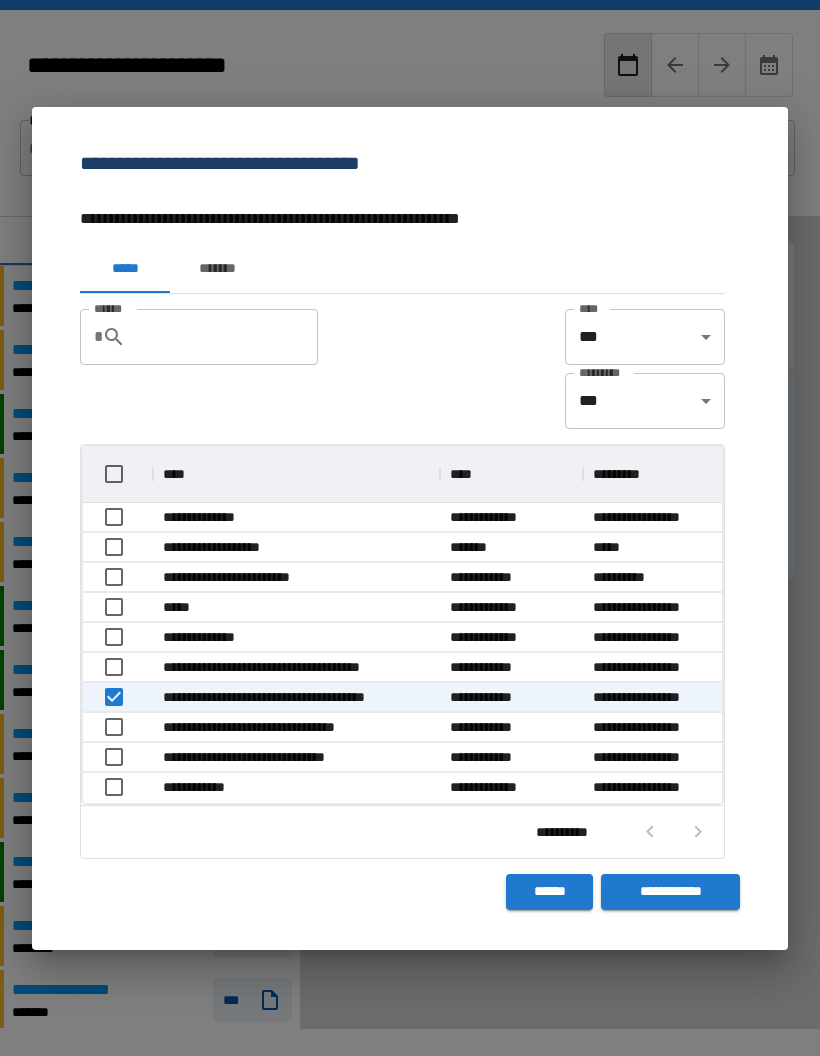click on "**********" at bounding box center (670, 892) 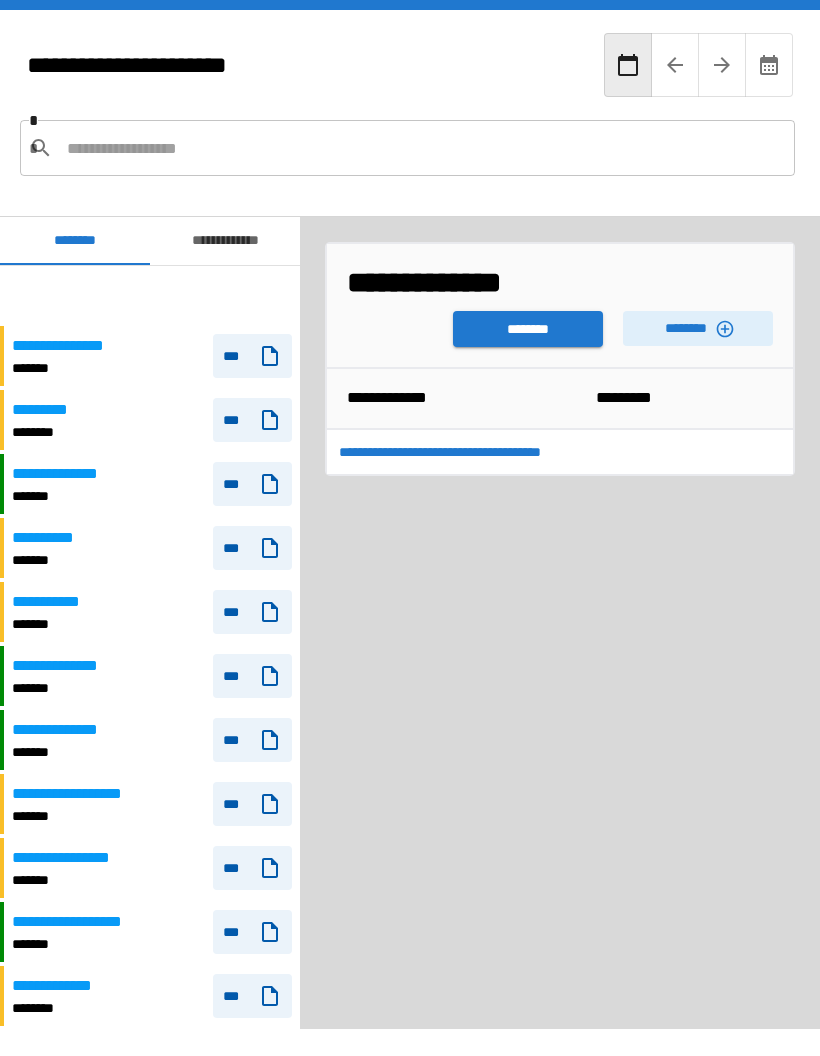 scroll, scrollTop: 60, scrollLeft: 0, axis: vertical 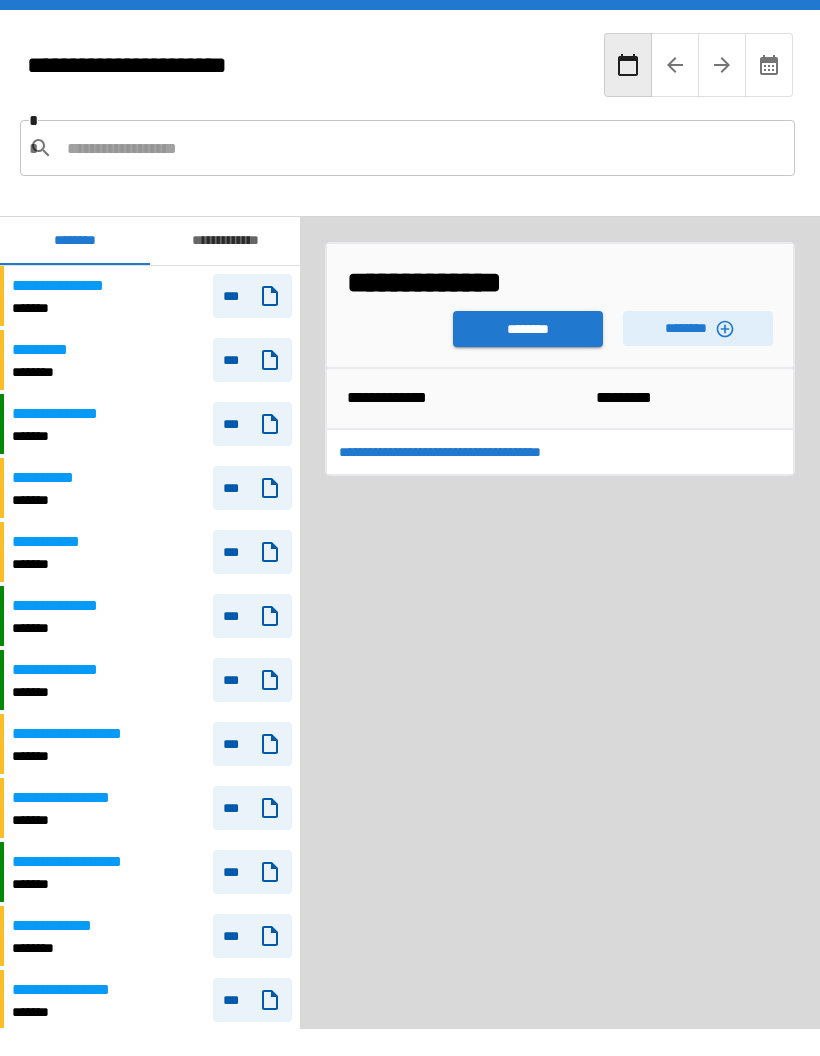 click at bounding box center [423, 148] 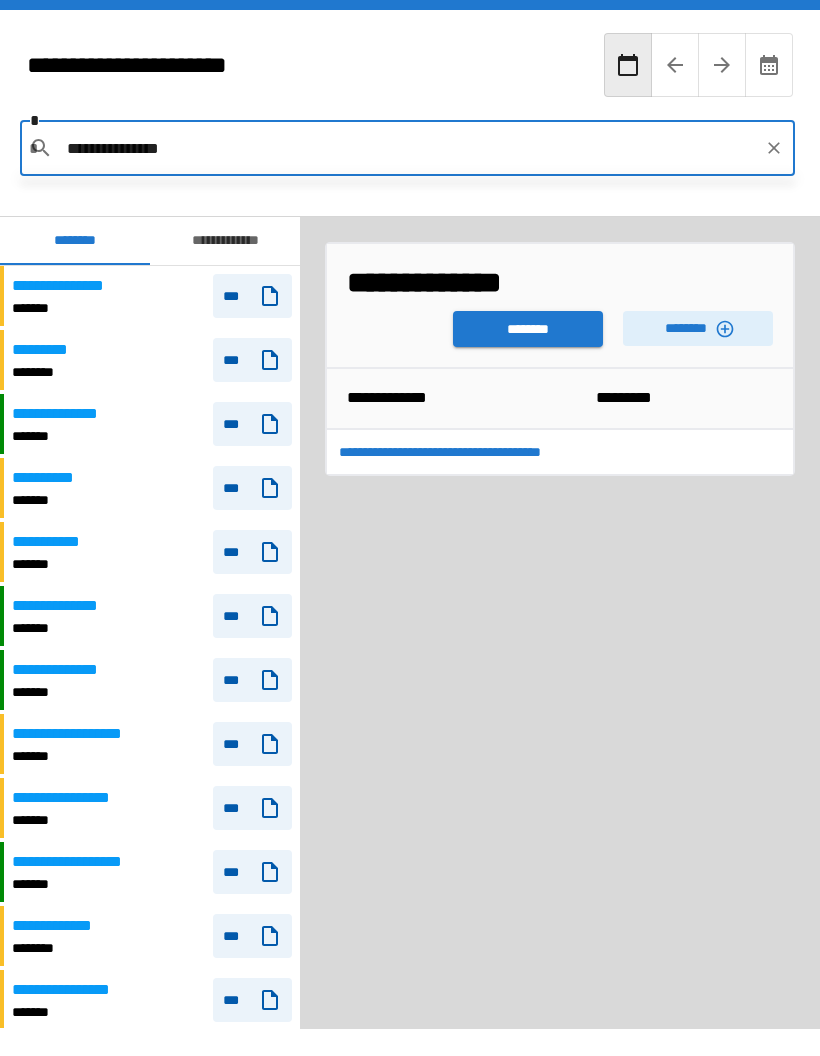 type on "**********" 